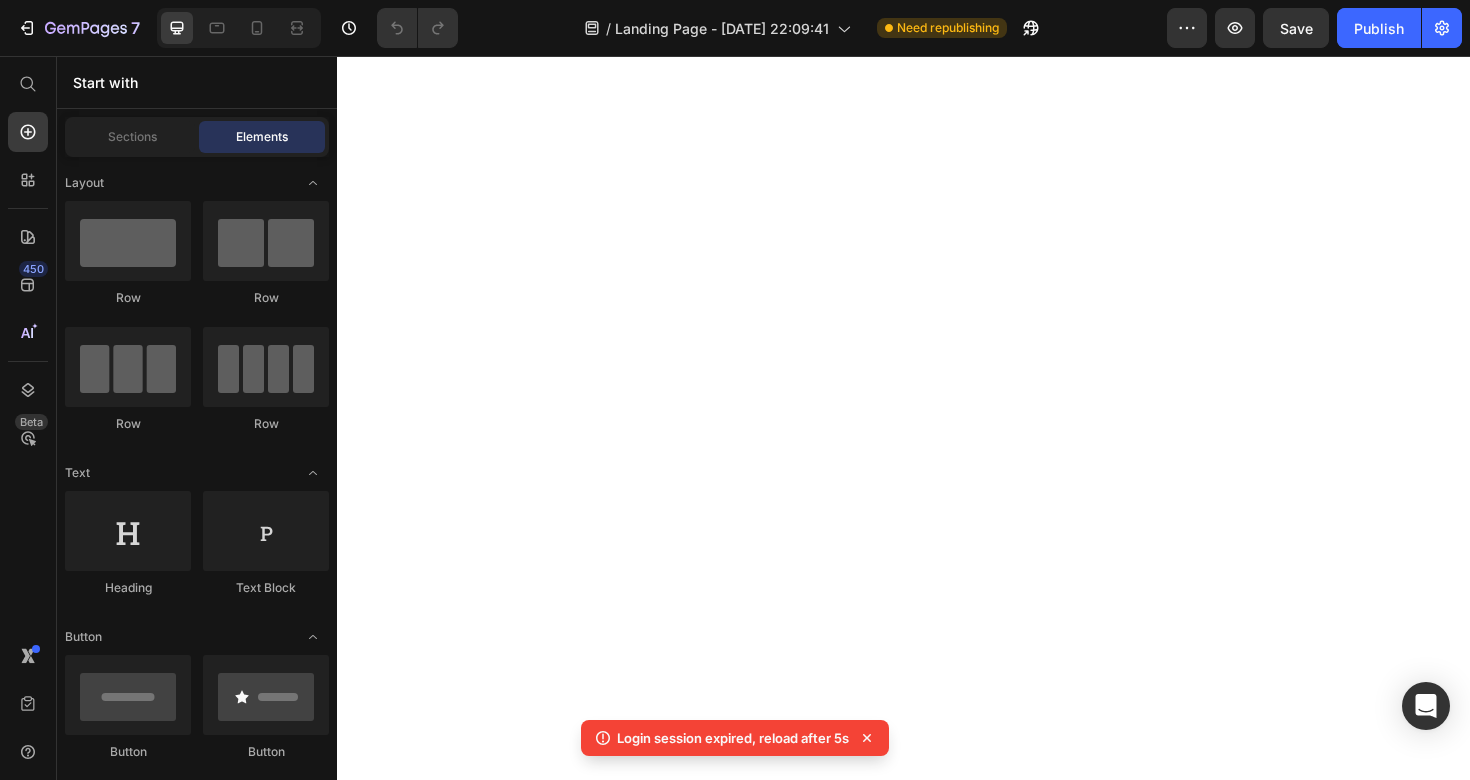 scroll, scrollTop: 0, scrollLeft: 0, axis: both 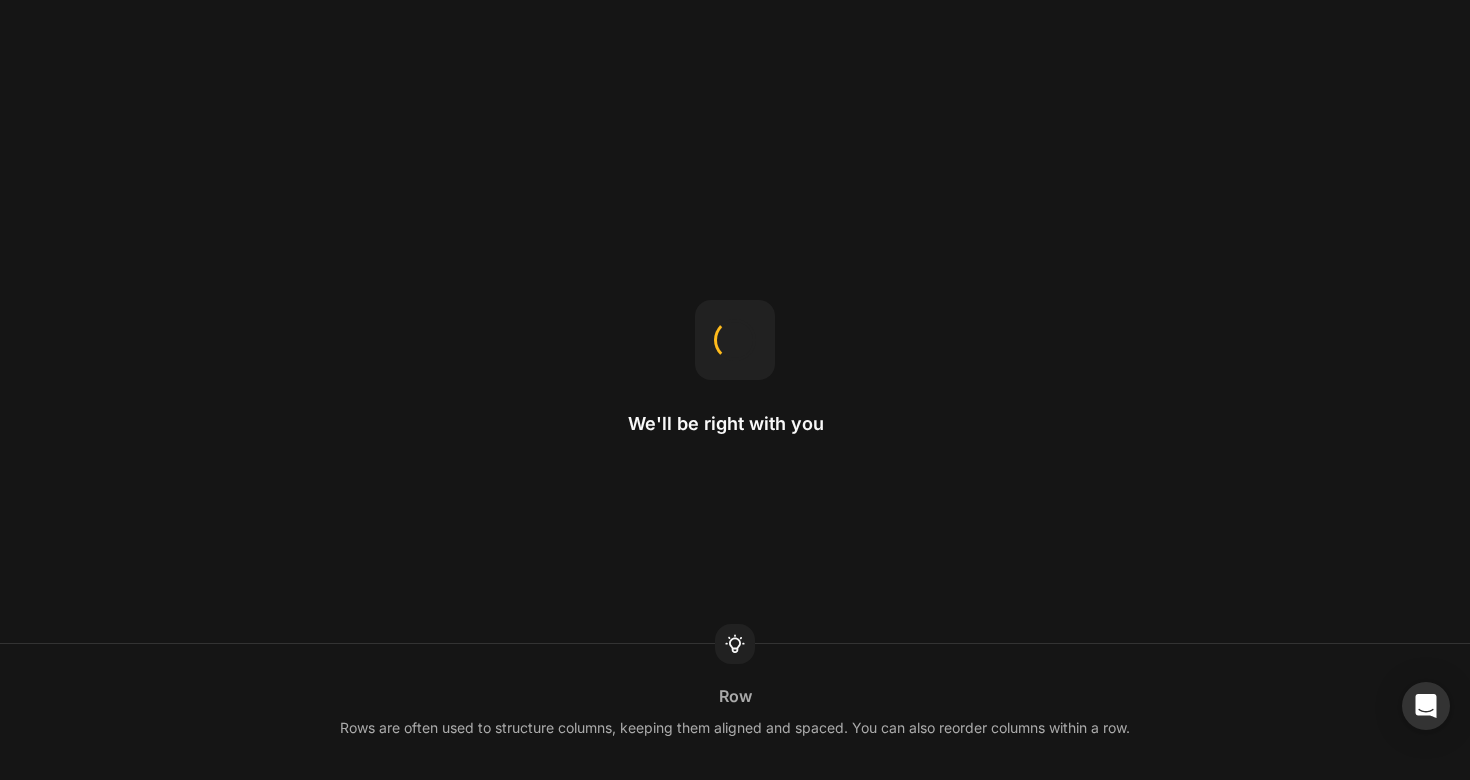 click on "We'll be right with you Row Rows are often used to structure columns, keeping them aligned and spaced. You can also reorder columns within a row." at bounding box center [735, 390] 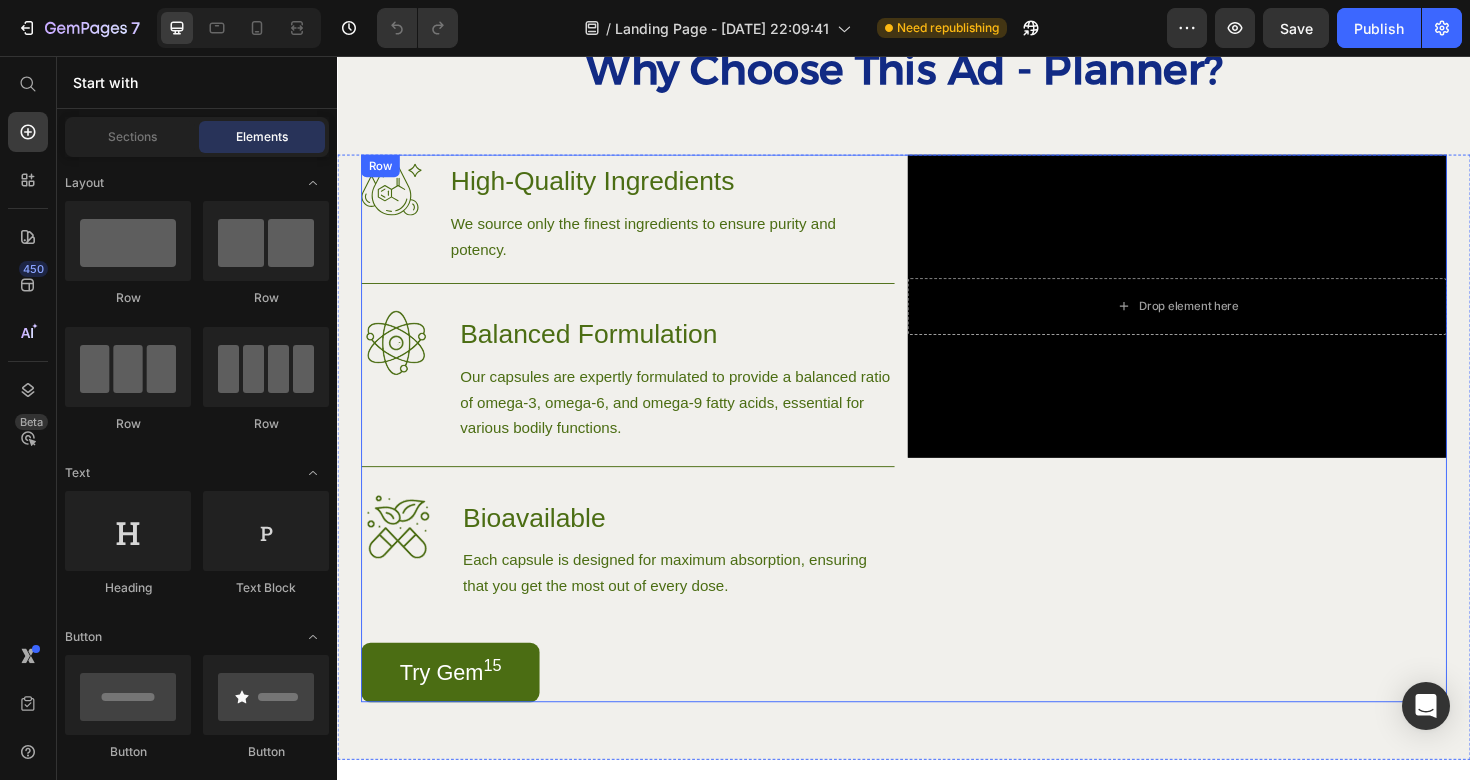 scroll, scrollTop: 1366, scrollLeft: 0, axis: vertical 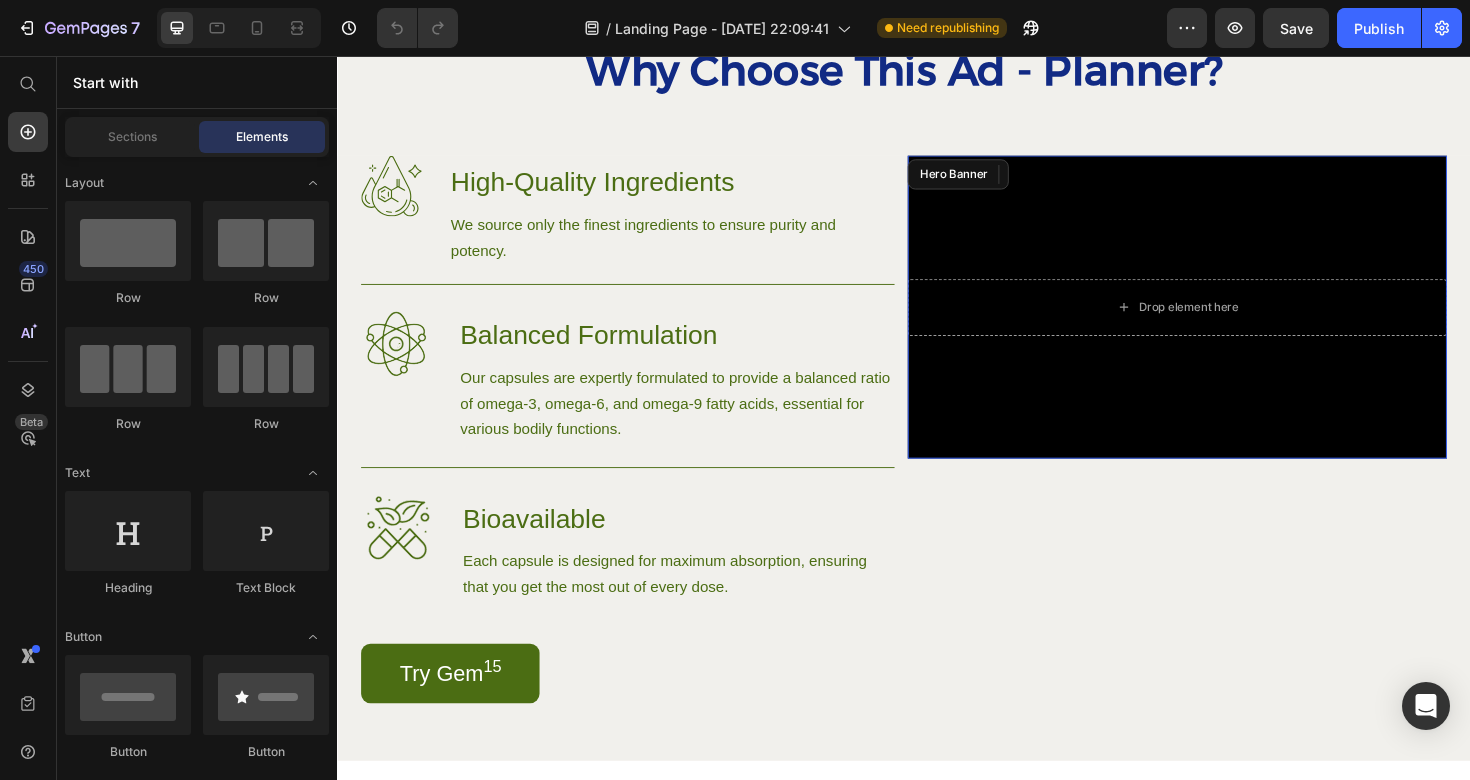 click at bounding box center [1226, 321] 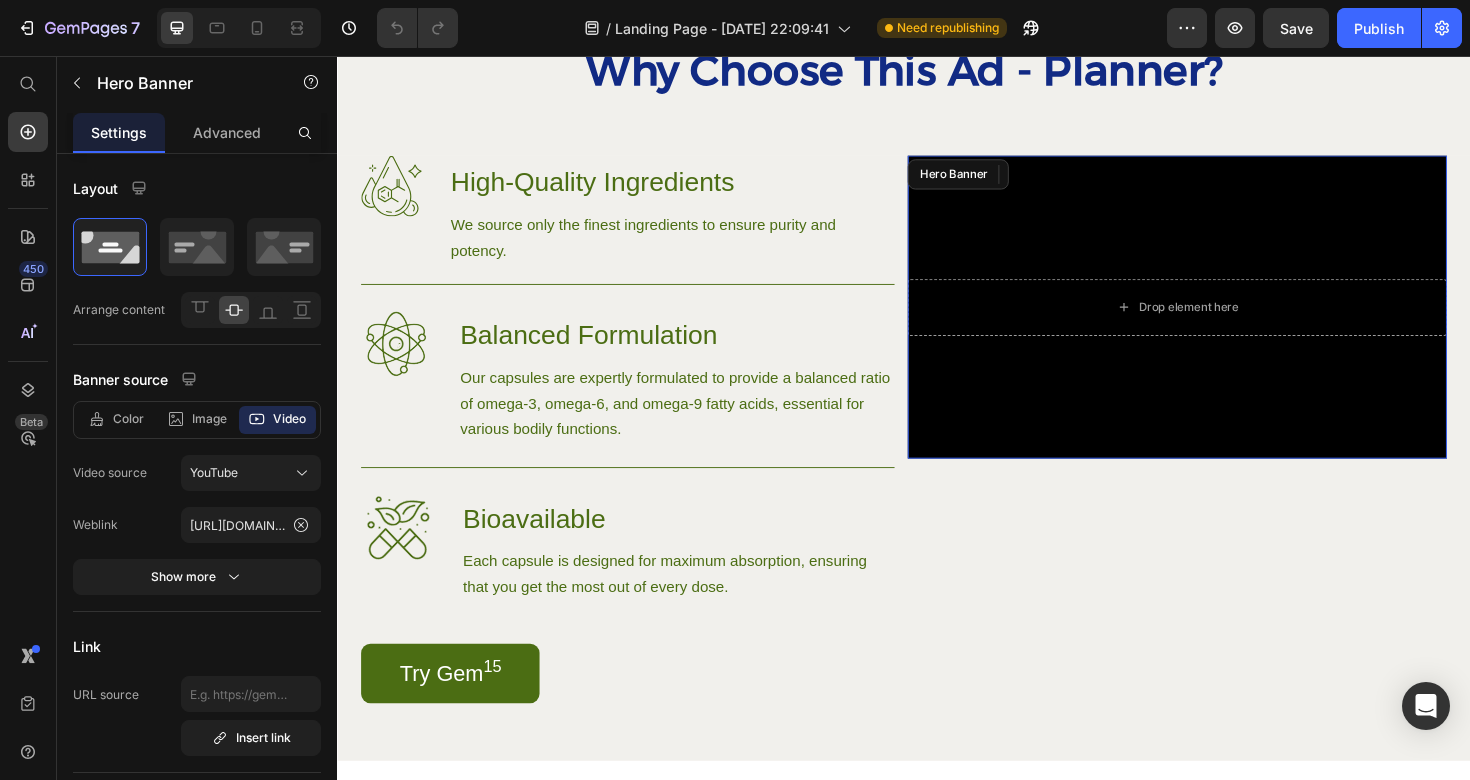 click at bounding box center [1226, 321] 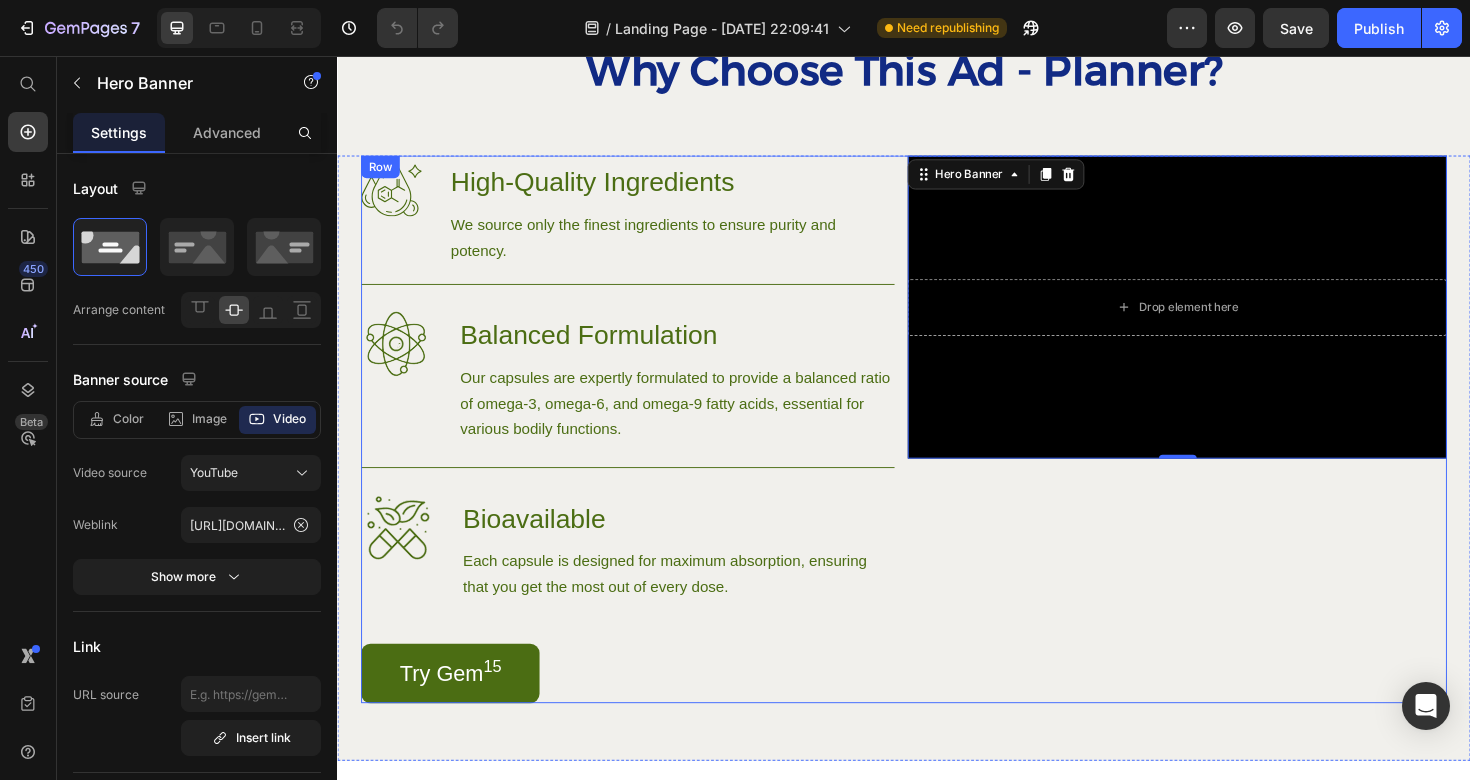 click on "Drop element here Hero Banner   0" at bounding box center (1226, 451) 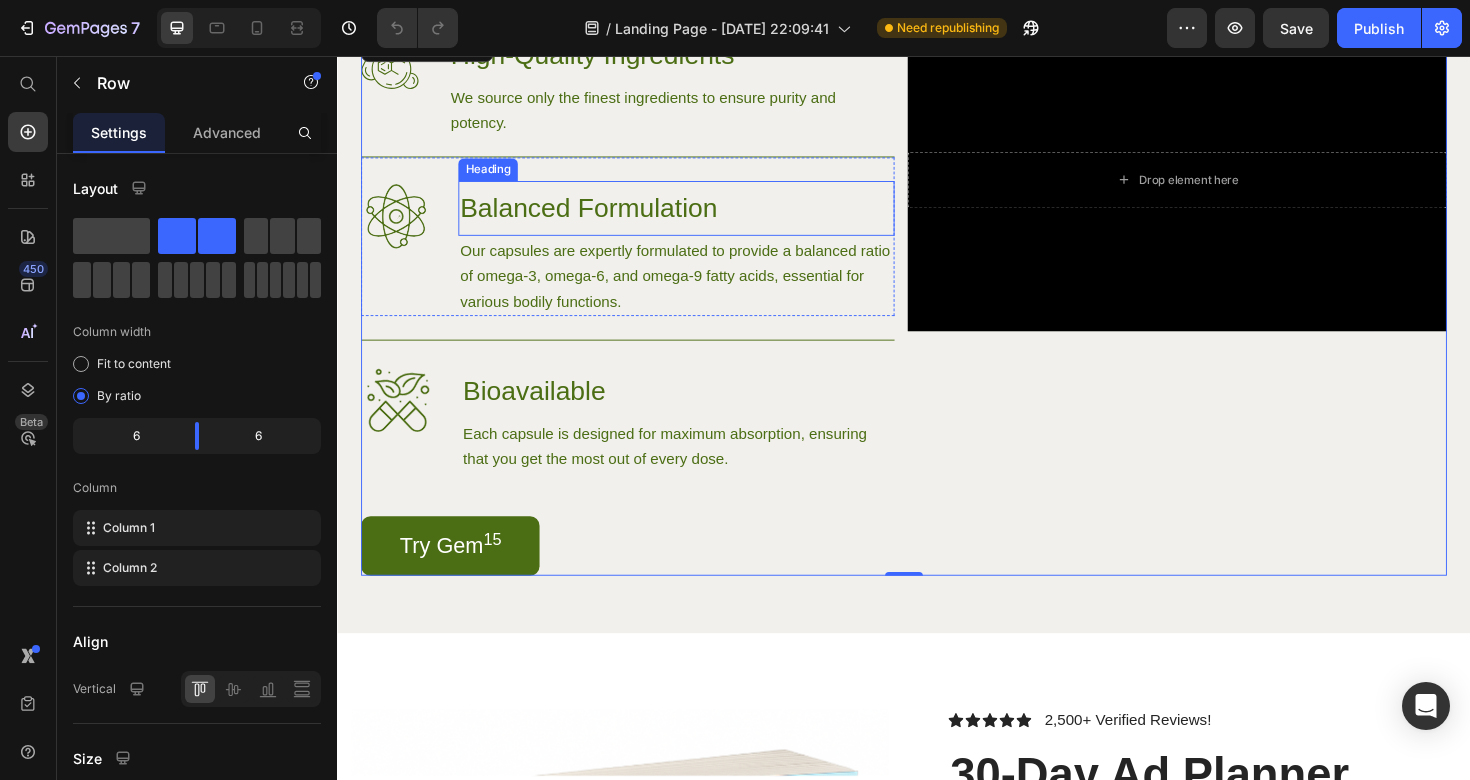 scroll, scrollTop: 1548, scrollLeft: 0, axis: vertical 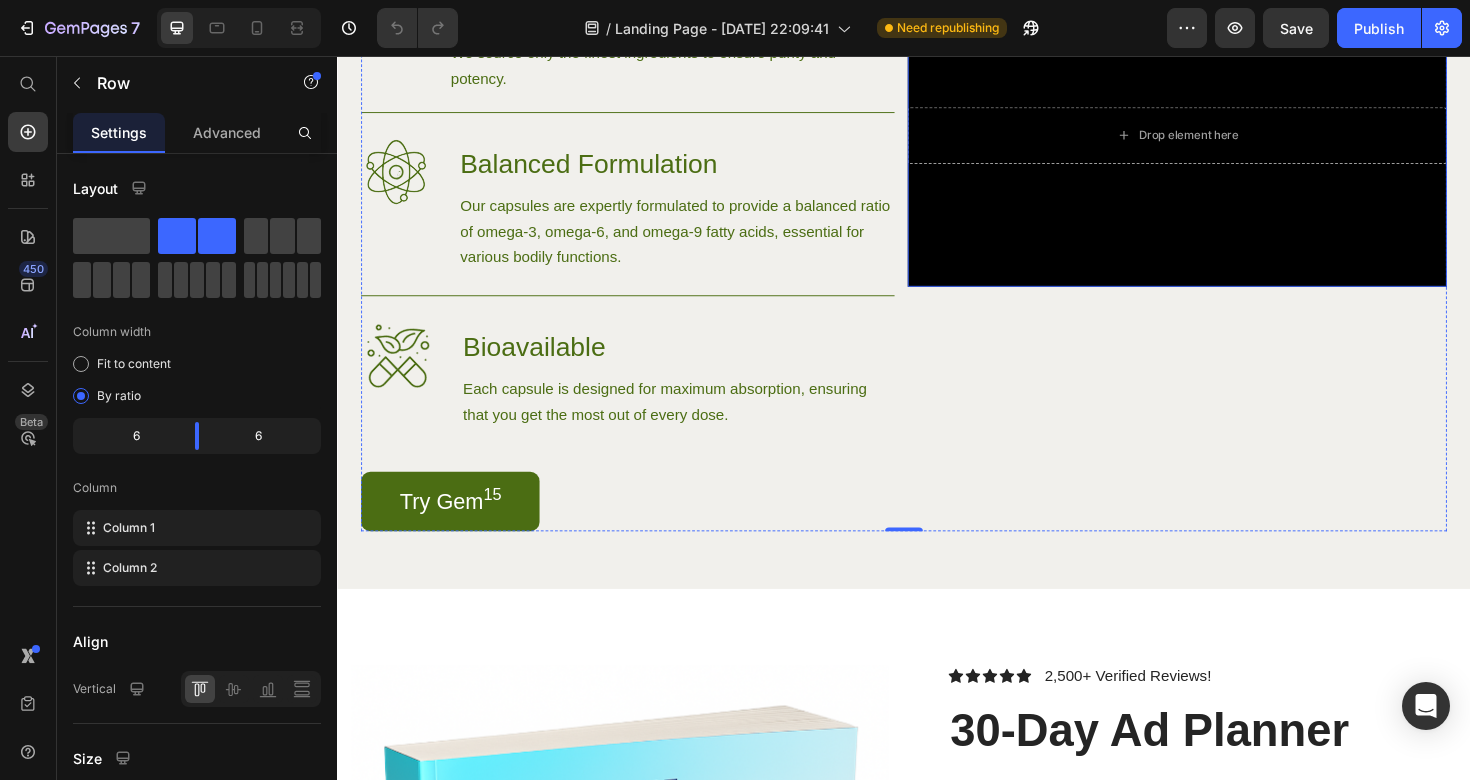 click at bounding box center [1226, 139] 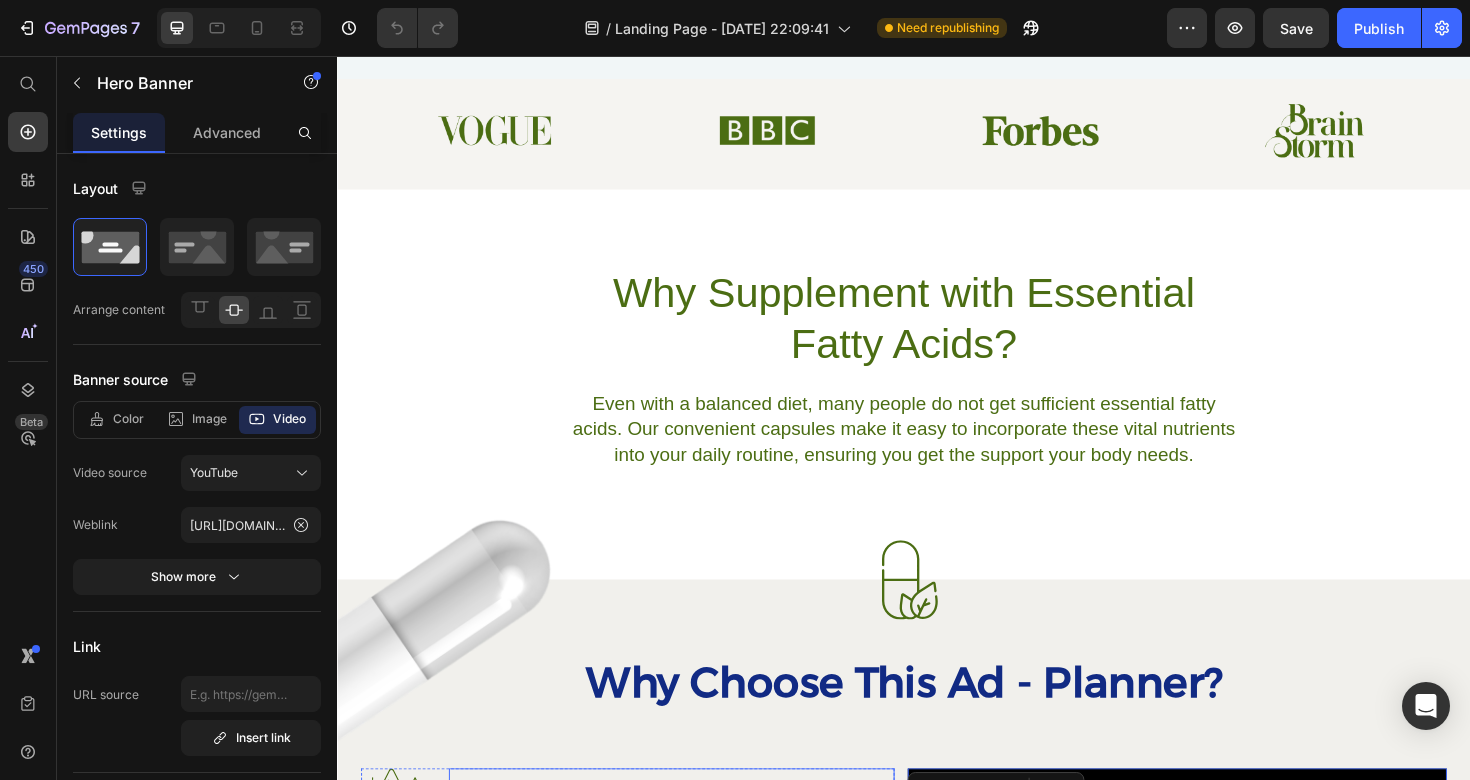 scroll, scrollTop: 1194, scrollLeft: 0, axis: vertical 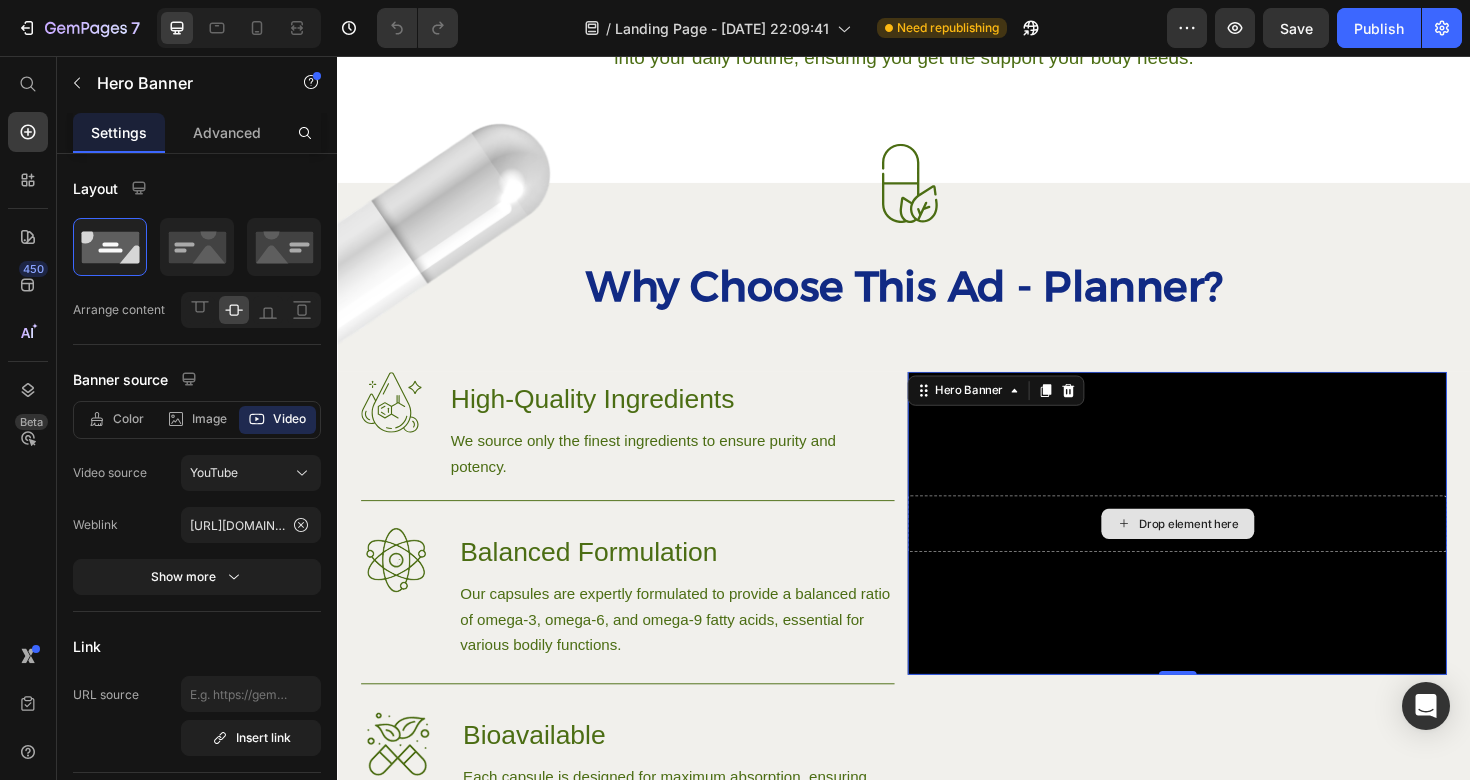 click on "Drop element here" at bounding box center [1226, 551] 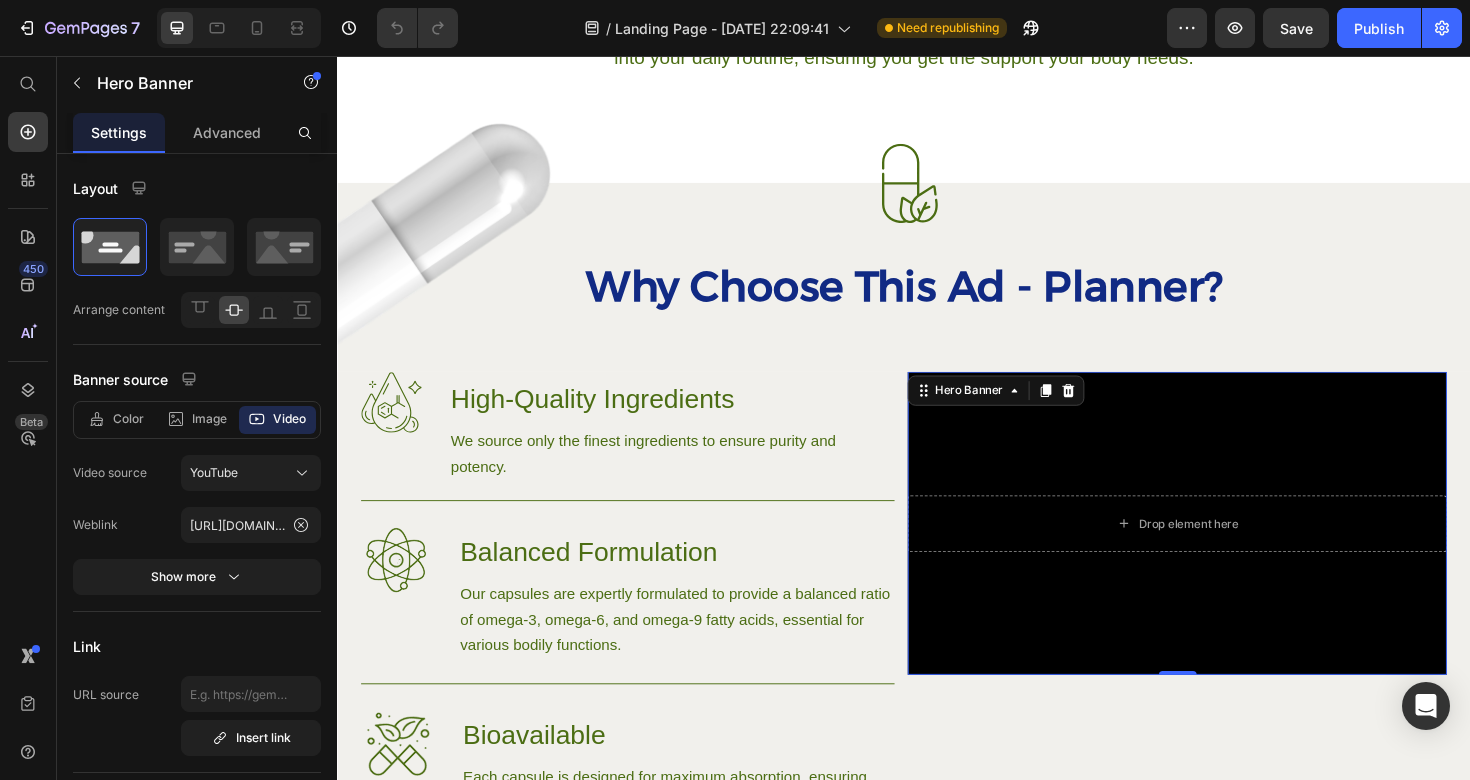 click at bounding box center [1226, 550] 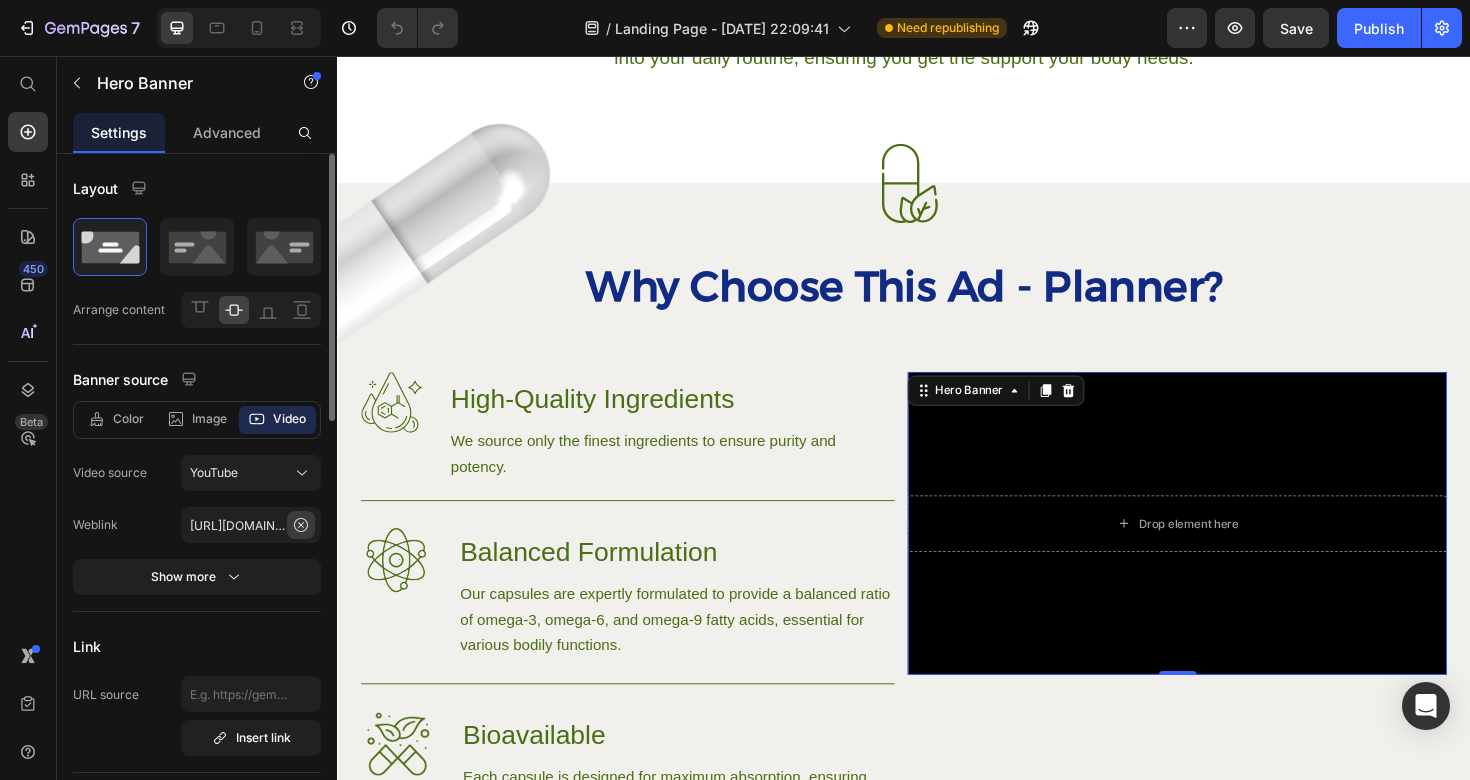 click 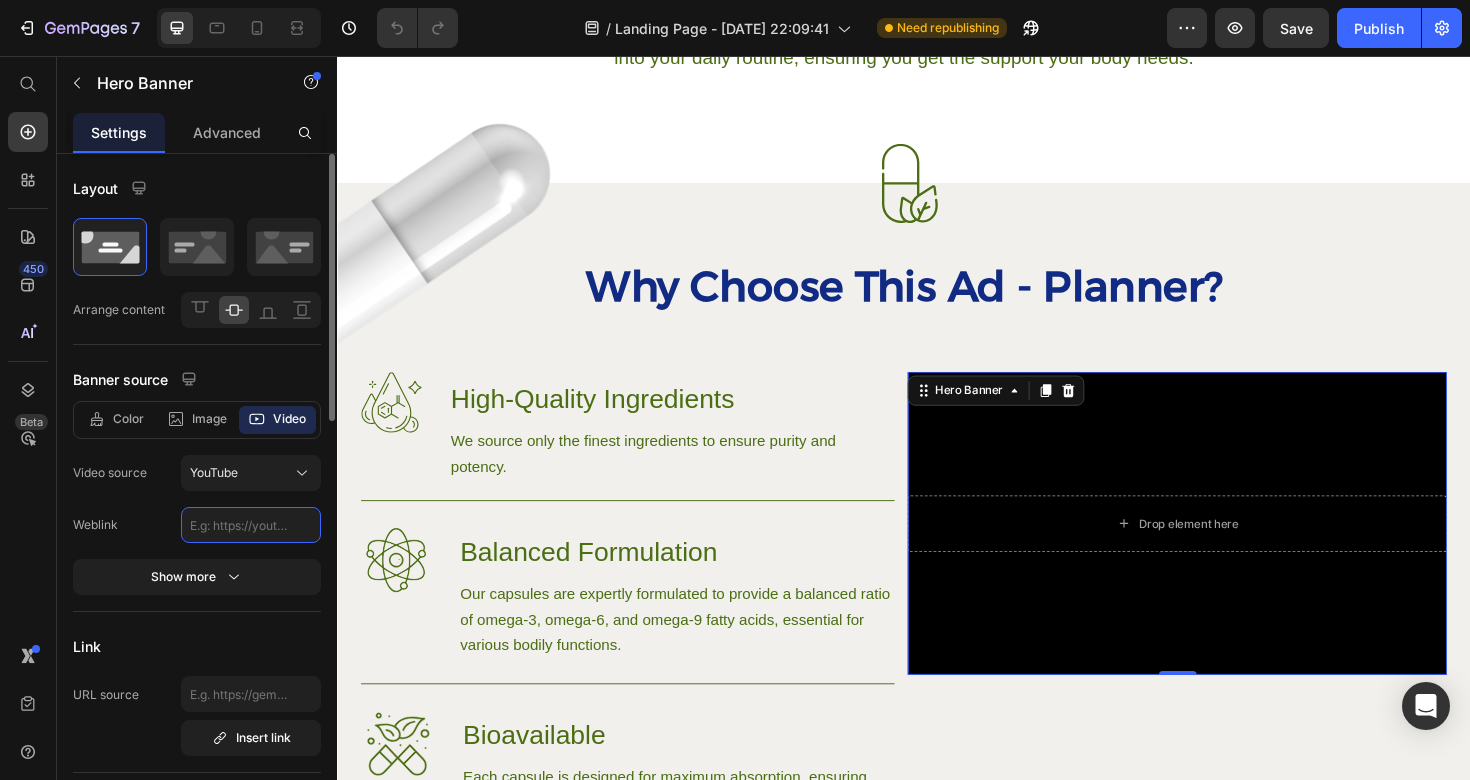 click 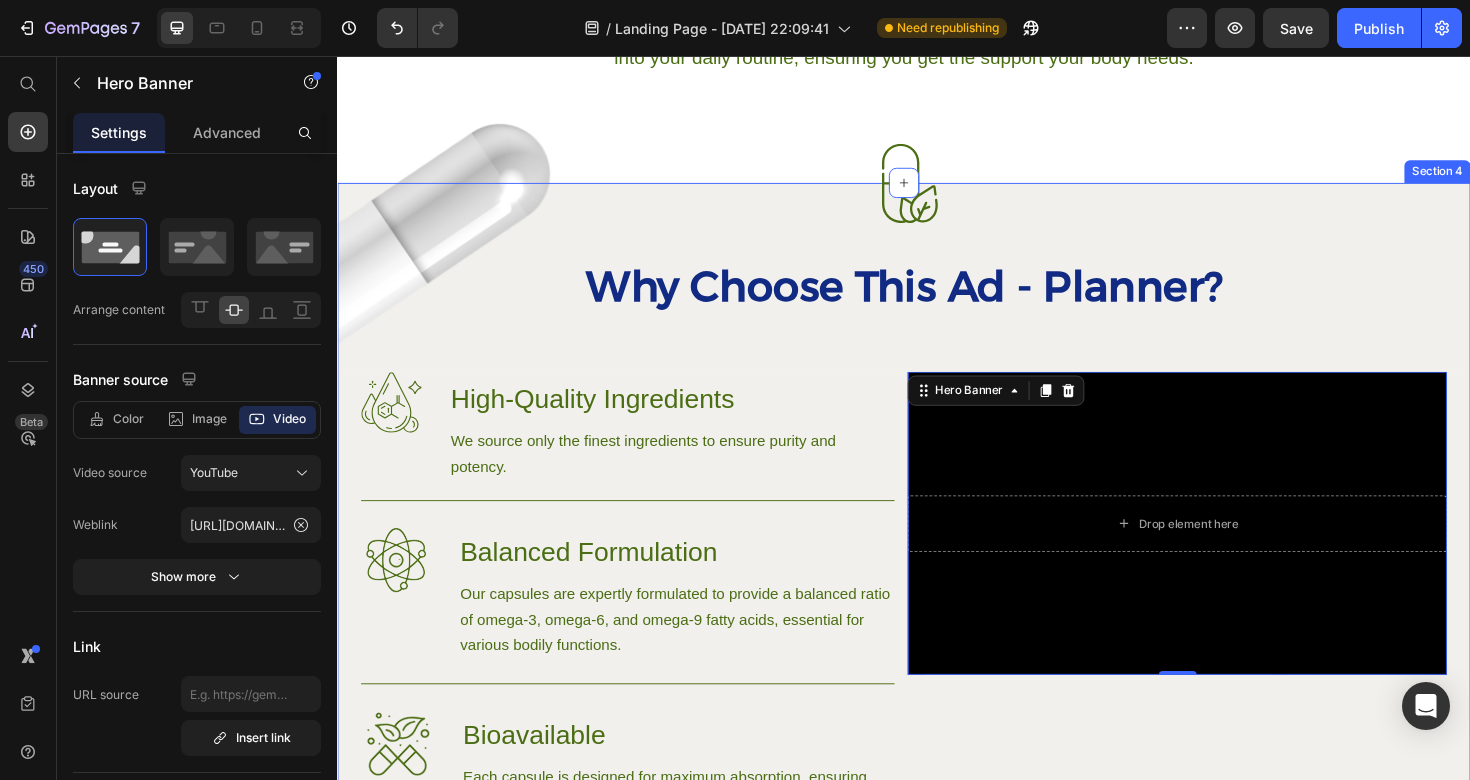 click on "Image Image Why Choose This Ad - Planner? Heading Row Image High-Quality Ingredients Heading We source only the finest ingredients to ensure purity and potency. Text Block Row Image Balanced Formulation Heading Our capsules are expertly formulated to provide a balanced ratio of omega-3, omega-6, and omega-9 fatty acids, essential for various bodily functions. Text Block Row Image Bioavailable Heading Each capsule is designed for maximum absorption, ensuring that you get the most out of every dose. Text Block Row Try Gem 15 Button Row
Drop element here Hero Banner   0 Row Hero Banner" at bounding box center [937, 650] 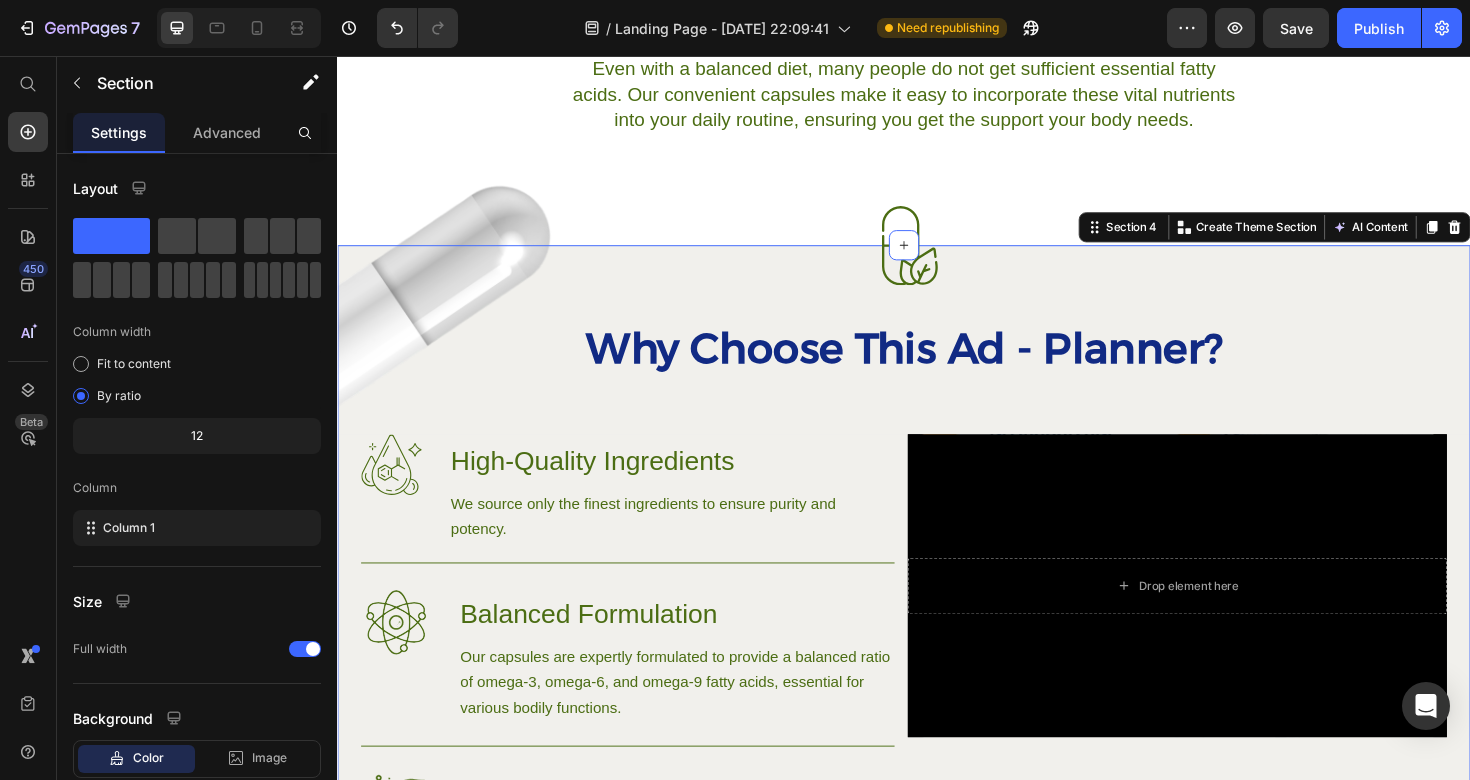 scroll, scrollTop: 1129, scrollLeft: 0, axis: vertical 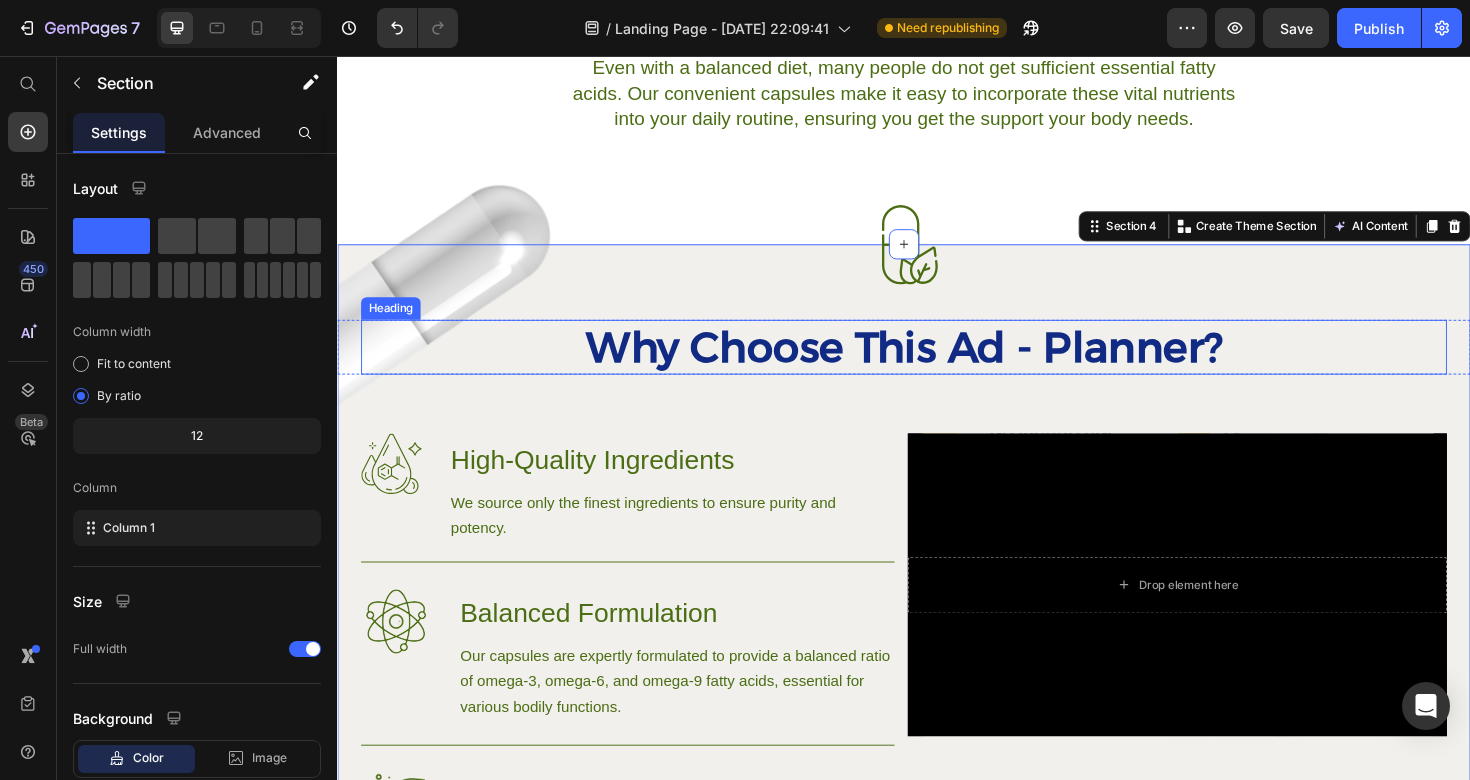 click on "Why Choose This Ad - Planner?" at bounding box center (937, 364) 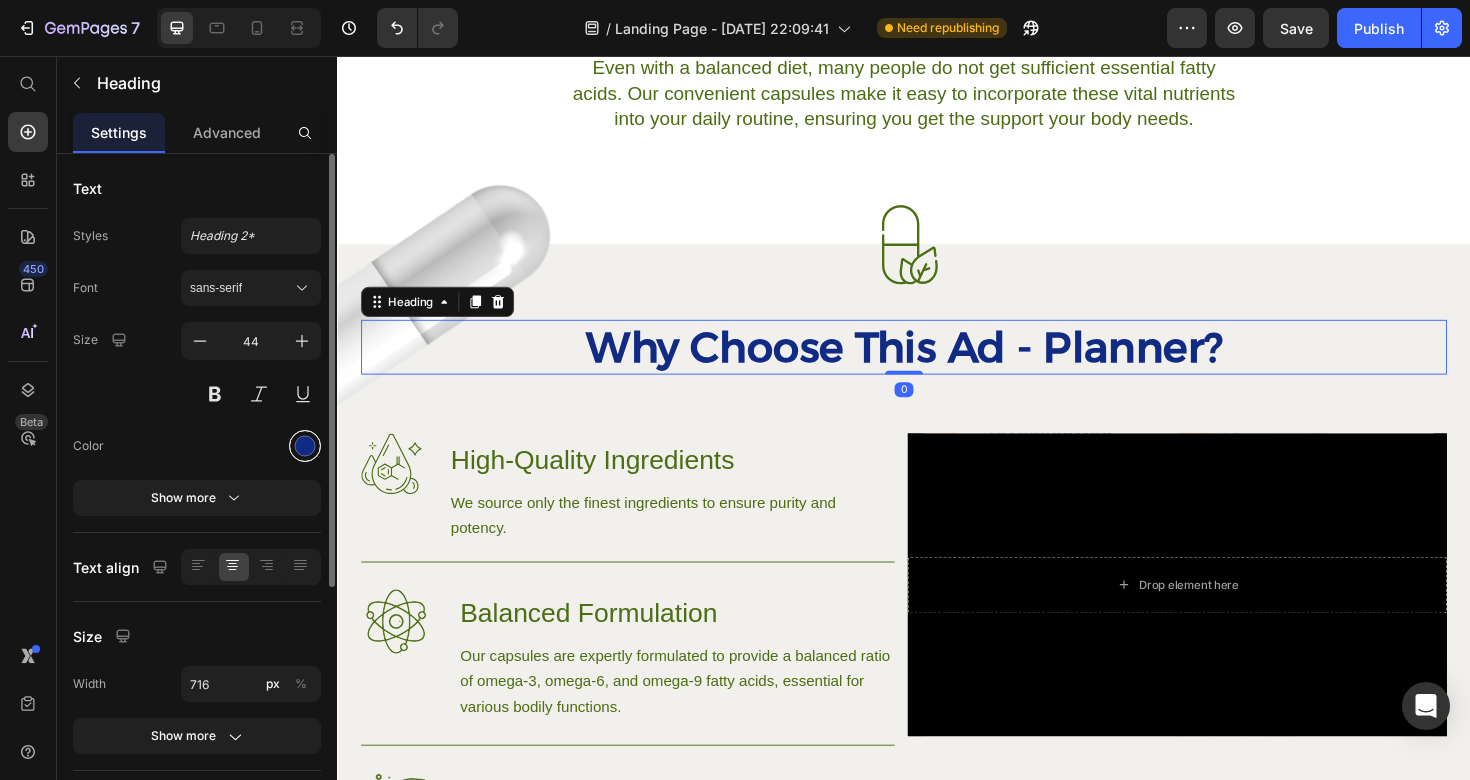 click at bounding box center (305, 446) 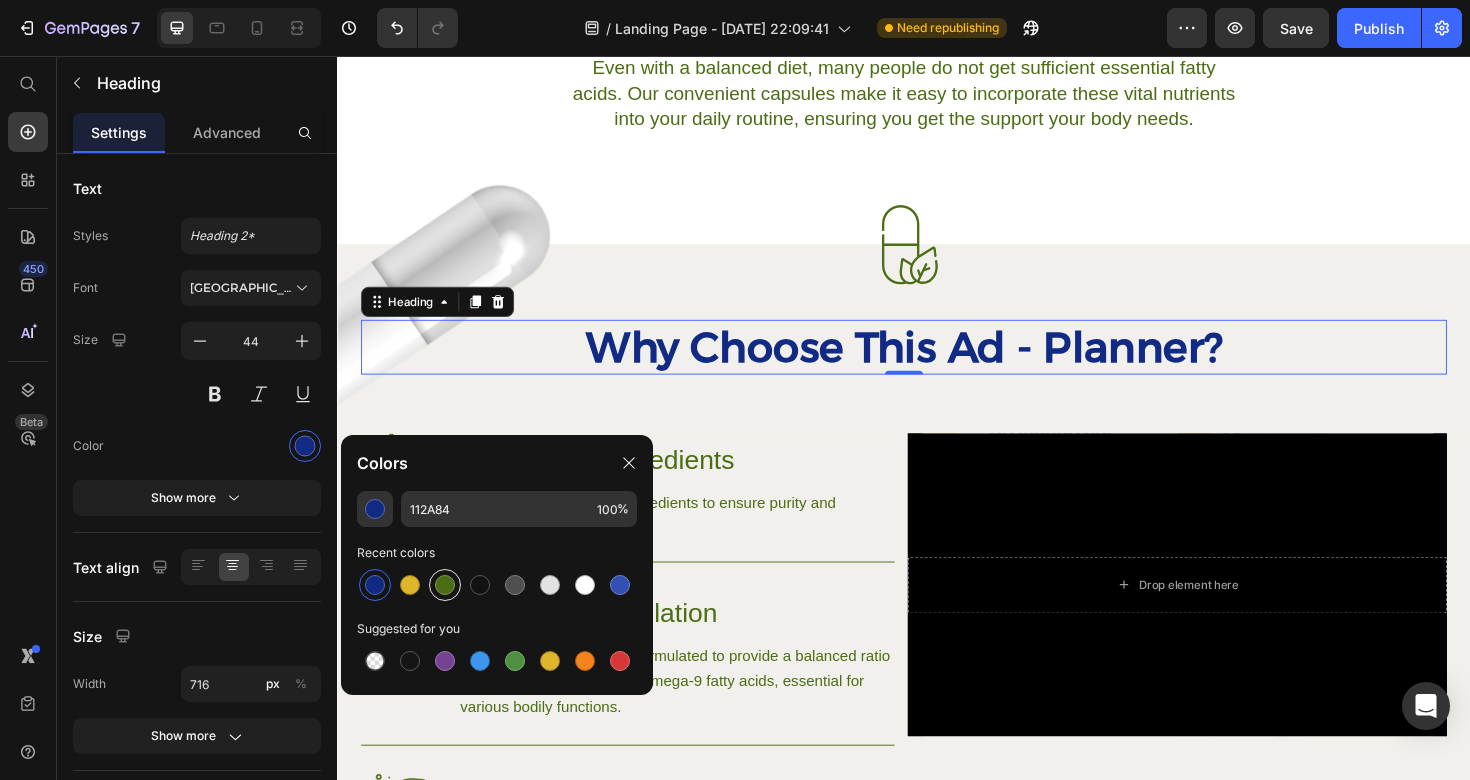 click at bounding box center [445, 585] 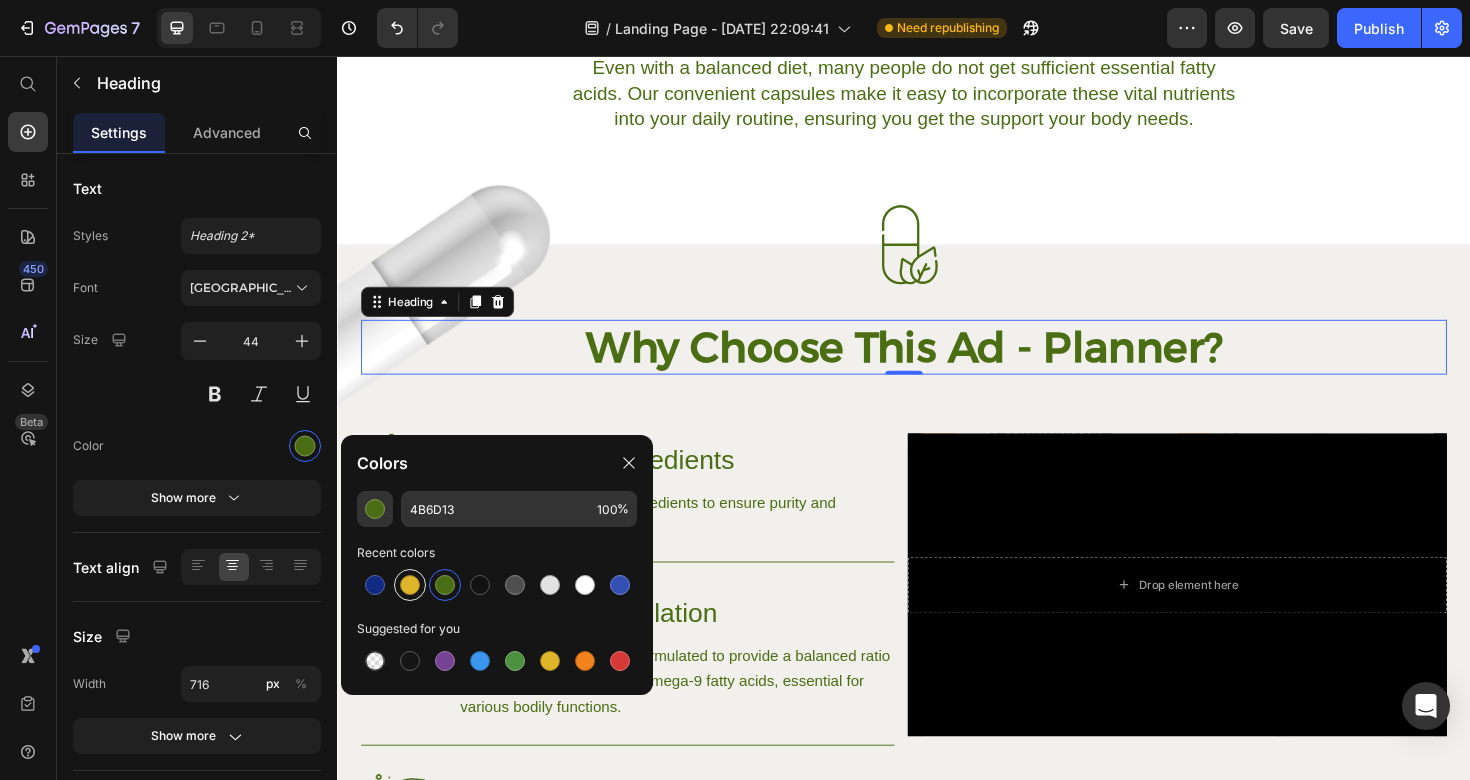 click at bounding box center [410, 585] 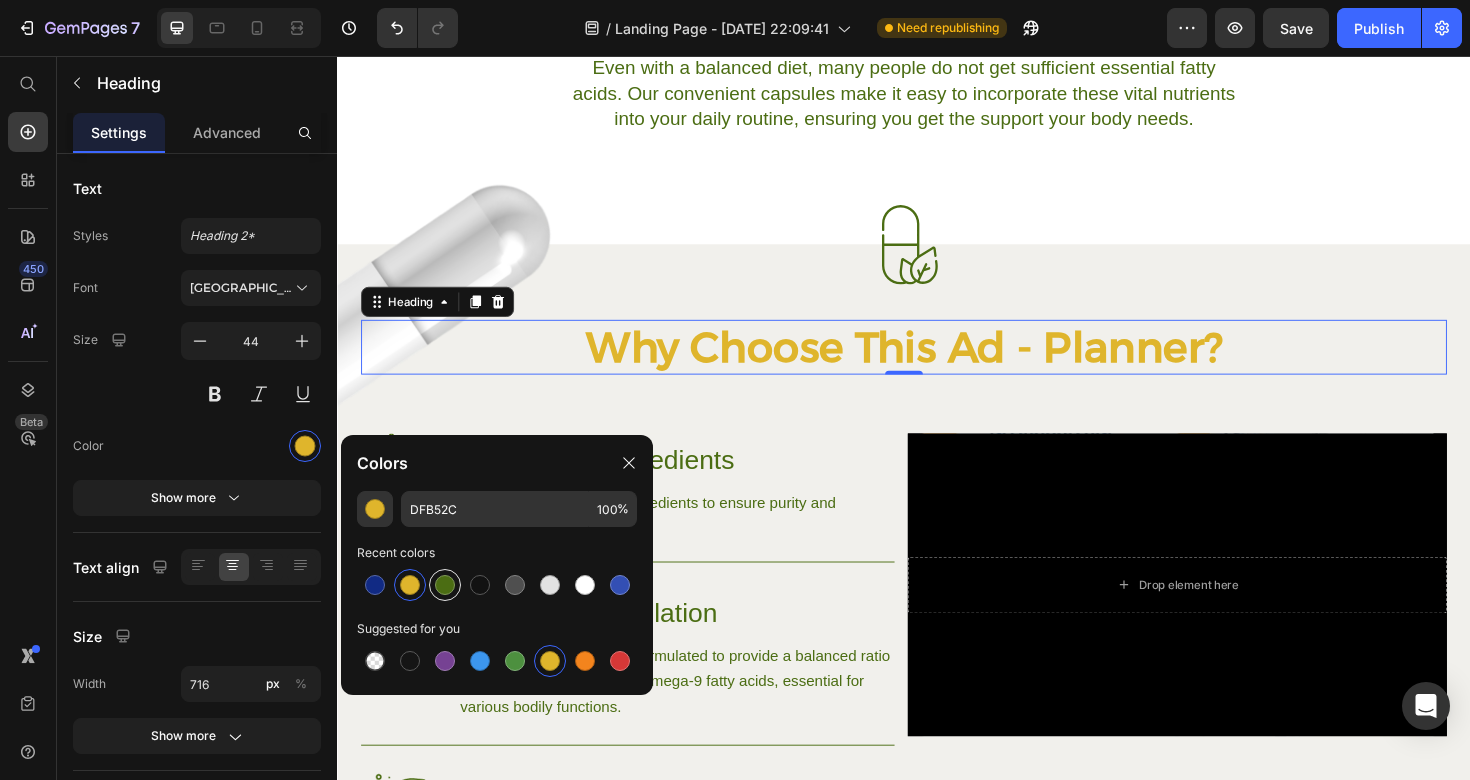 click at bounding box center [445, 585] 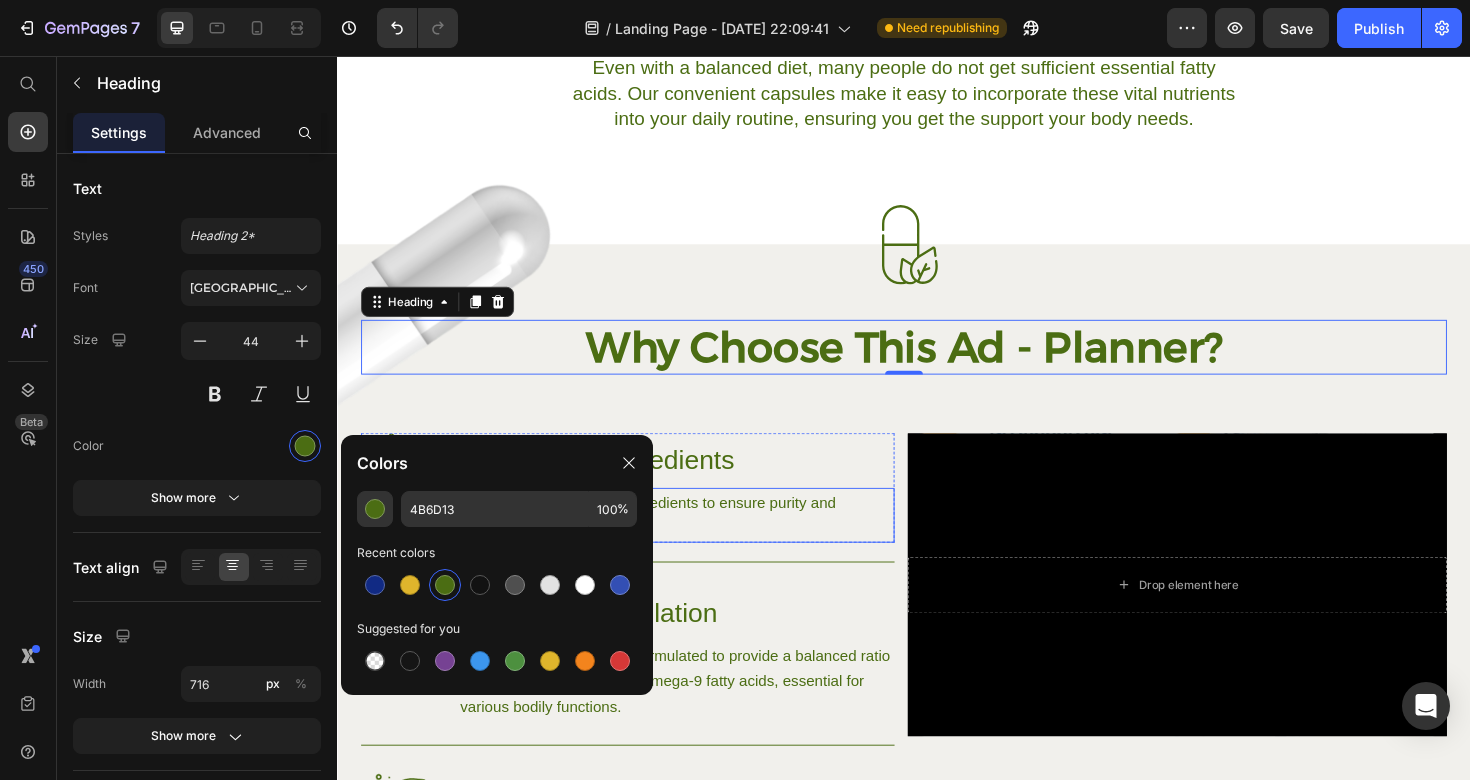 click on "We source only the finest ingredients to ensure purity and potency." at bounding box center [691, 542] 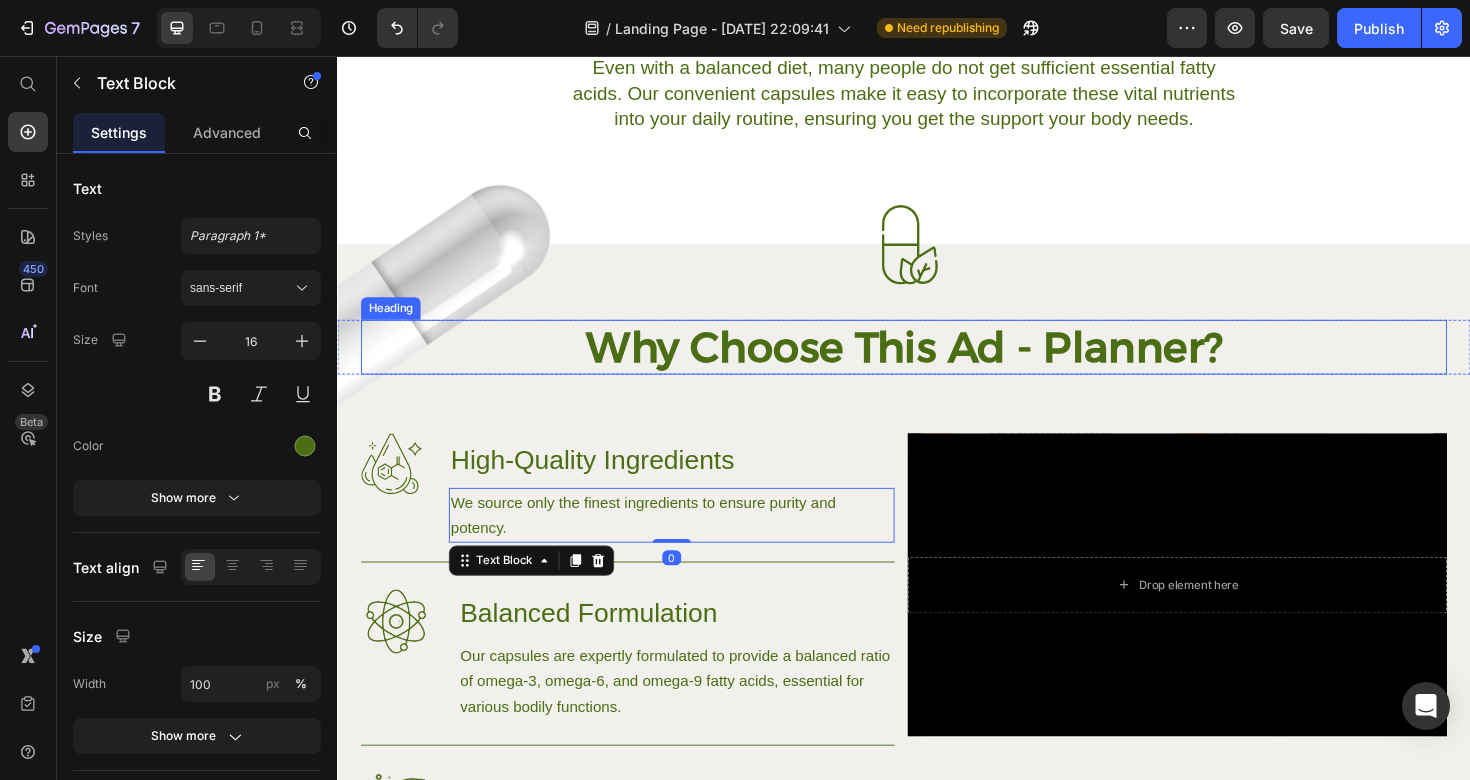 click on "Why Choose This Ad - Planner?" at bounding box center (937, 364) 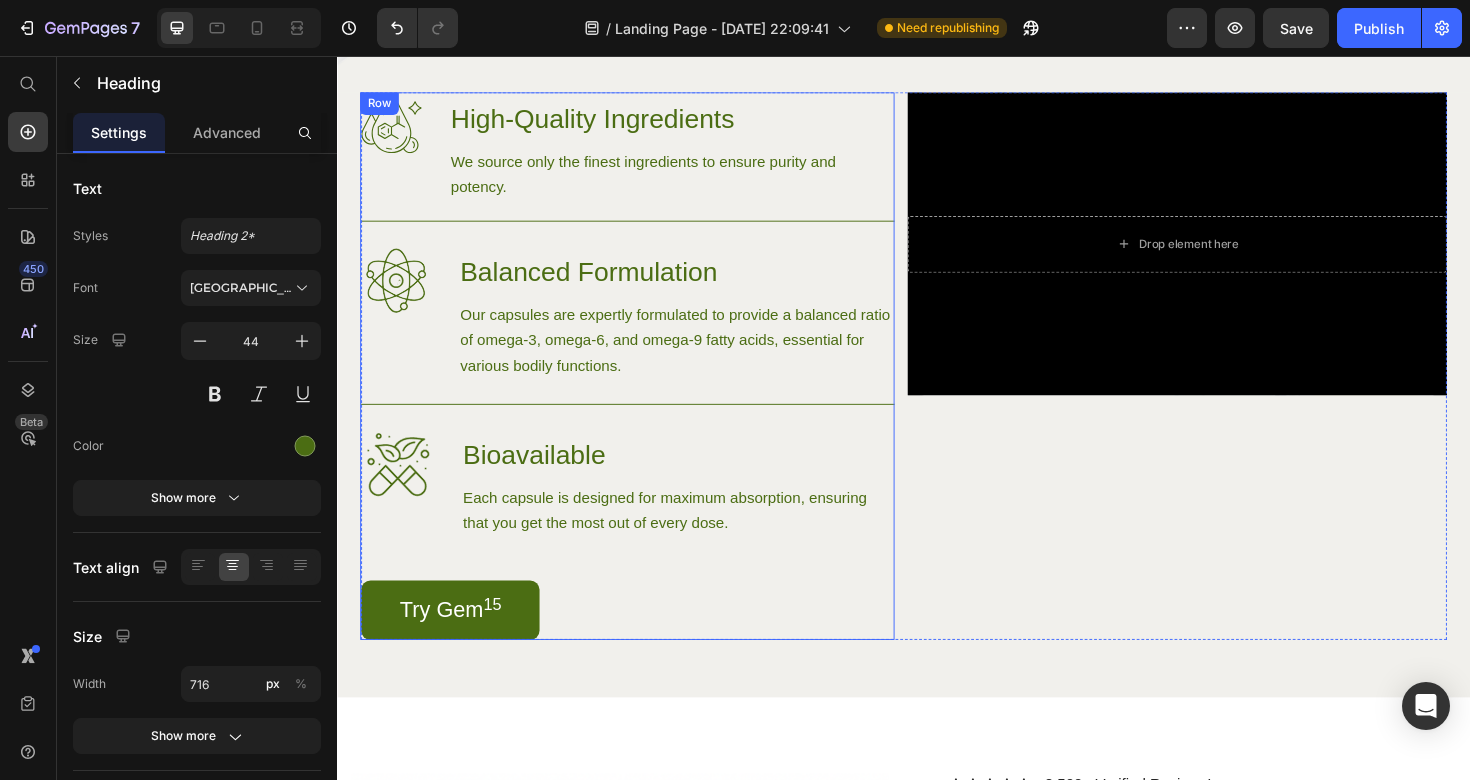 scroll, scrollTop: 1309, scrollLeft: 0, axis: vertical 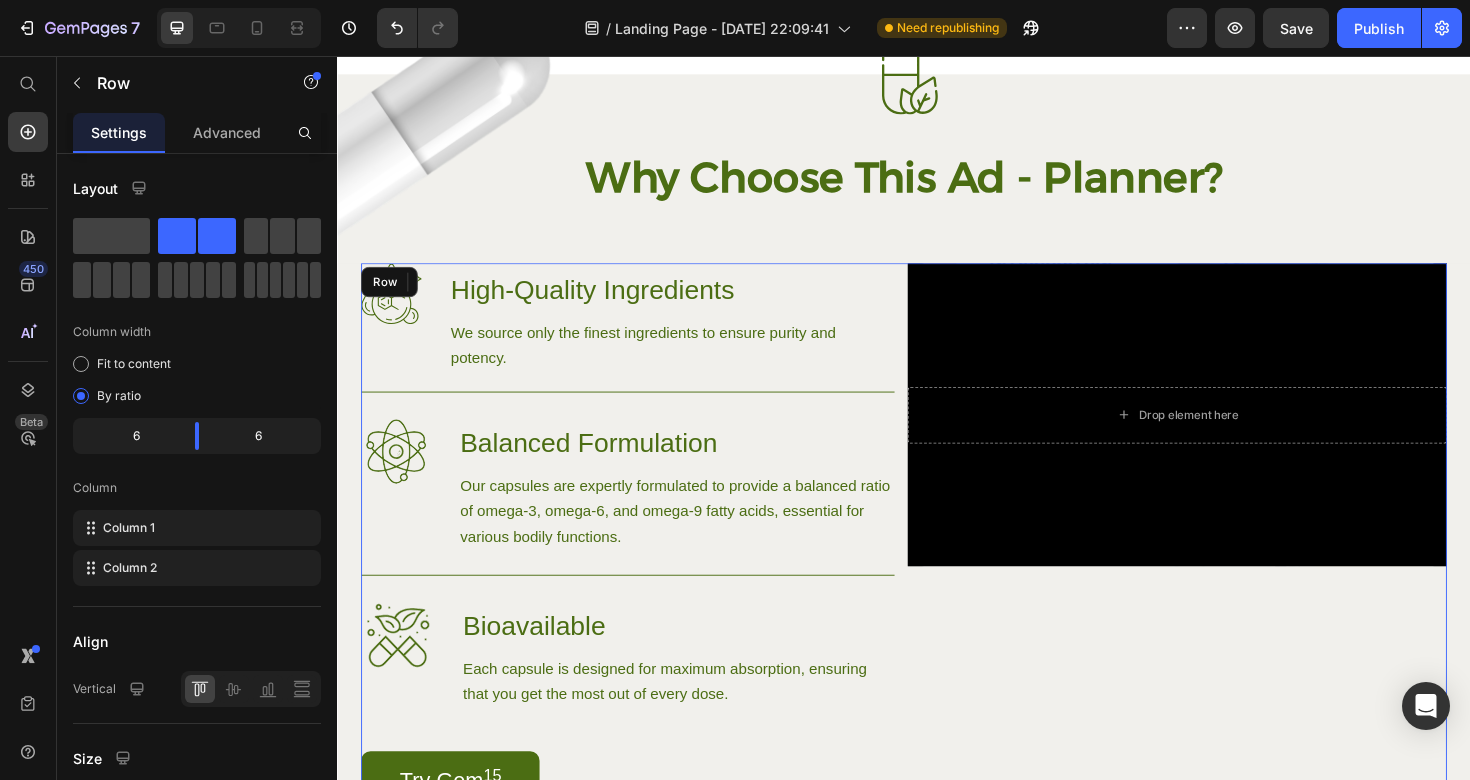 click on "Drop element here Hero Banner" at bounding box center (1226, 565) 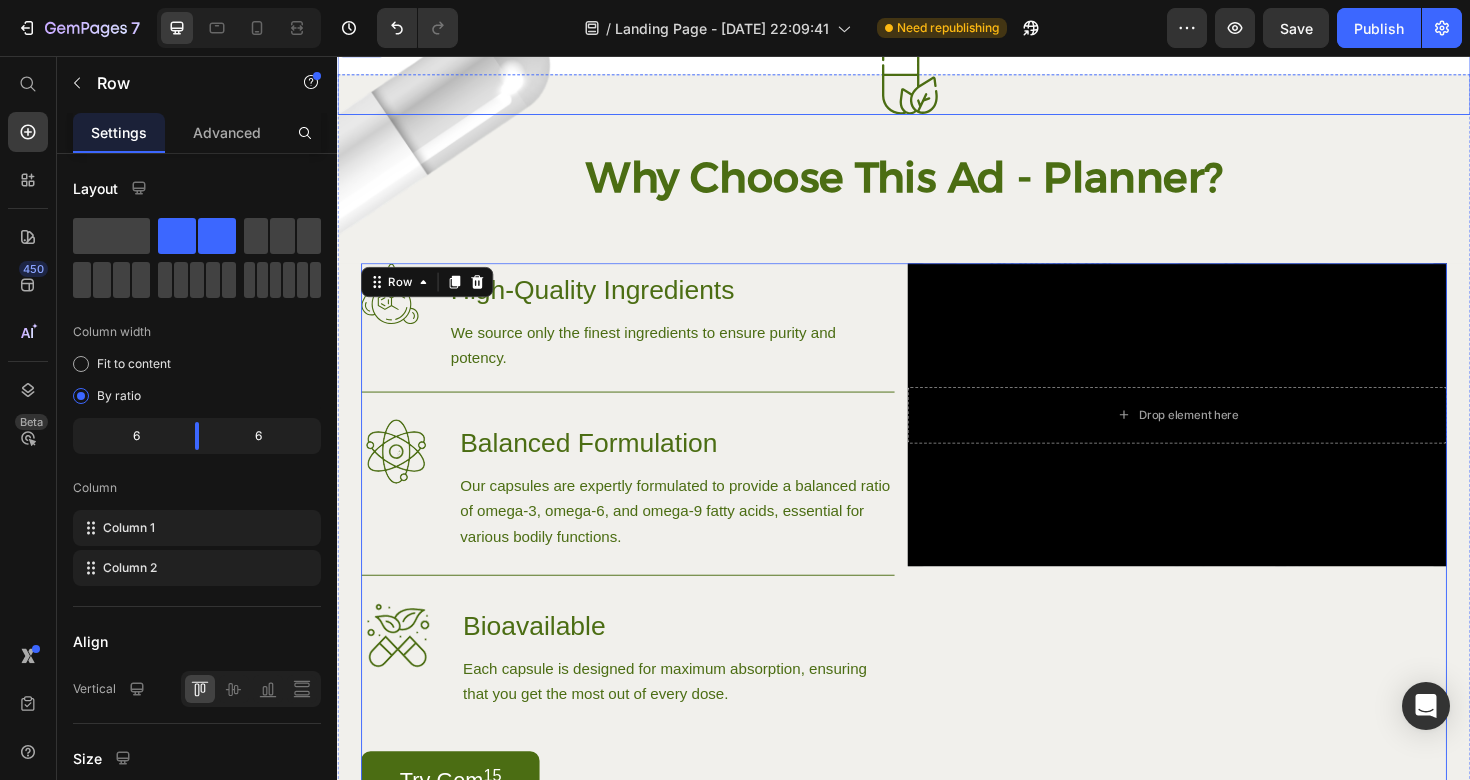 click at bounding box center [937, 75] 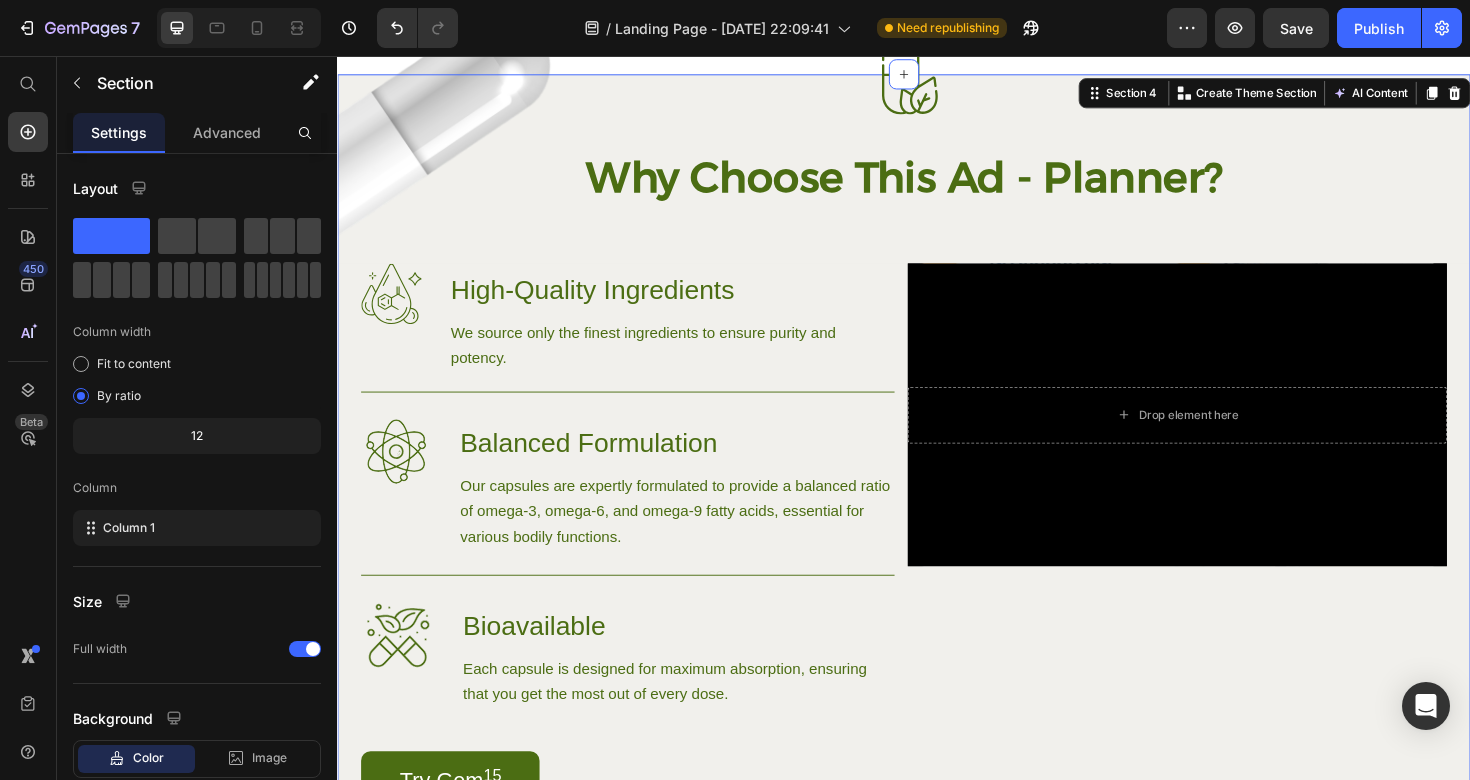click on "Image Image Why Choose This Ad - Planner? Heading Row Image High-Quality Ingredients Heading We source only the finest ingredients to ensure purity and potency. Text Block Row Image Balanced Formulation Heading Our capsules are expertly formulated to provide a balanced ratio of omega-3, omega-6, and omega-9 fatty acids, essential for various bodily functions. Text Block Row Image Bioavailable Heading Each capsule is designed for maximum absorption, ensuring that you get the most out of every dose. Text Block Row Try Gem 15 Button Row
Drop element here Hero Banner Row Hero Banner Section 4   You can create reusable sections Create Theme Section AI Content Write with GemAI What would you like to describe here? Tone and Voice Persuasive Product 30-Day Ad Planner Show more Generate" at bounding box center [937, 495] 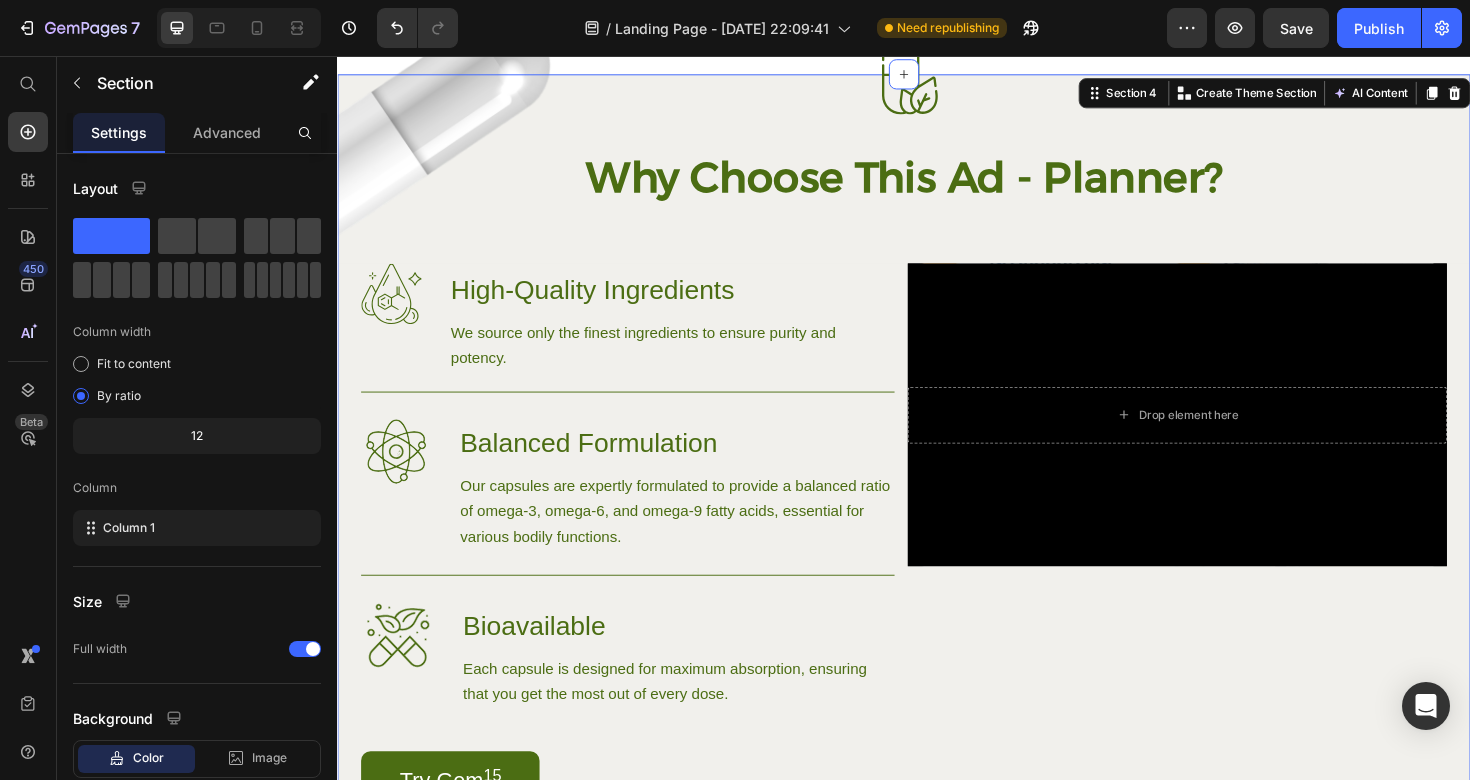 click on "Image Image Why Choose This Ad - Planner? Heading Row Image High-Quality Ingredients Heading We source only the finest ingredients to ensure purity and potency. Text Block Row Image Balanced Formulation Heading Our capsules are expertly formulated to provide a balanced ratio of omega-3, omega-6, and omega-9 fatty acids, essential for various bodily functions. Text Block Row Image Bioavailable Heading Each capsule is designed for maximum absorption, ensuring that you get the most out of every dose. Text Block Row Try Gem 15 Button Row
Drop element here Hero Banner Row Hero Banner Section 4   You can create reusable sections Create Theme Section AI Content Write with GemAI What would you like to describe here? Tone and Voice Persuasive Product 30-Day Ad Planner Show more Generate" at bounding box center [937, 495] 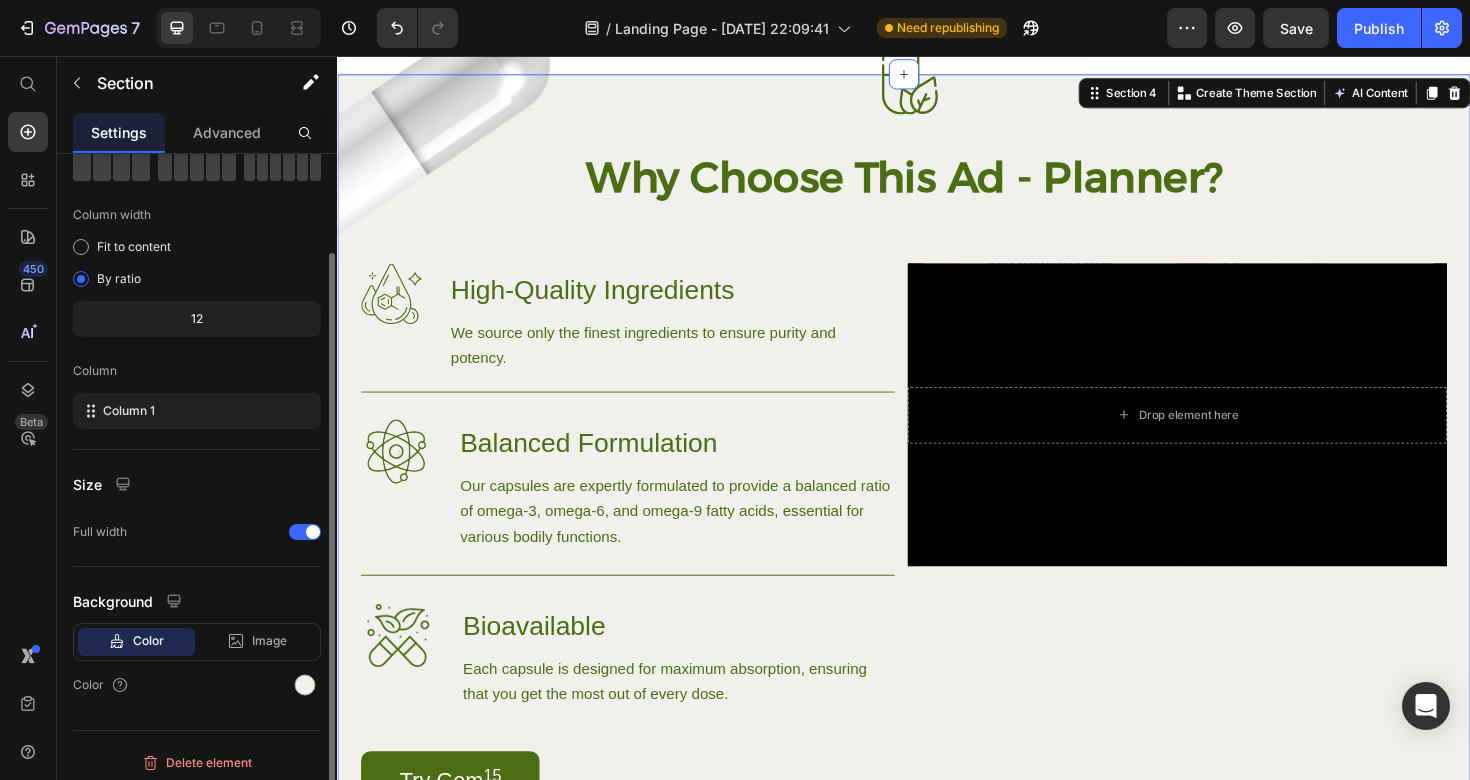 scroll, scrollTop: 125, scrollLeft: 0, axis: vertical 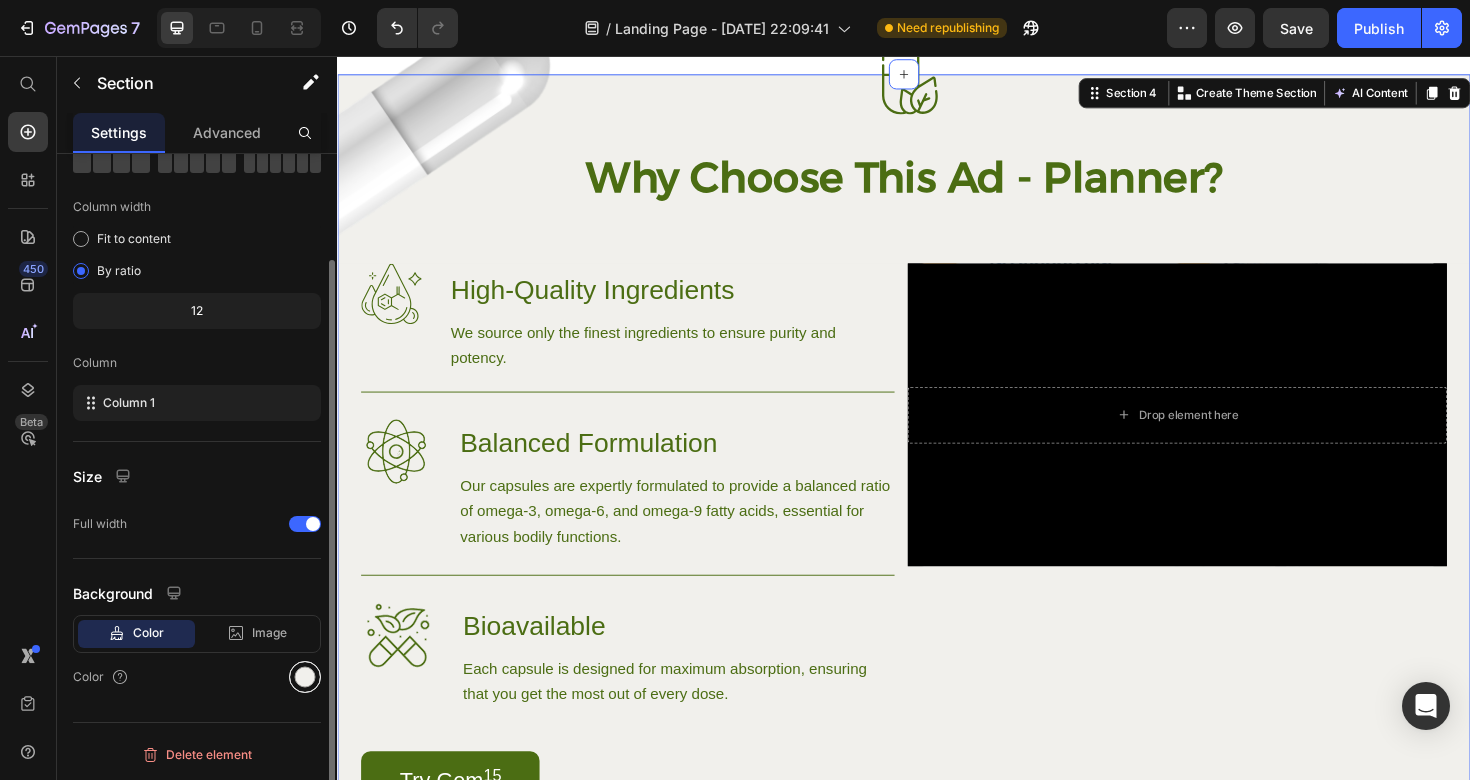 click at bounding box center [305, 677] 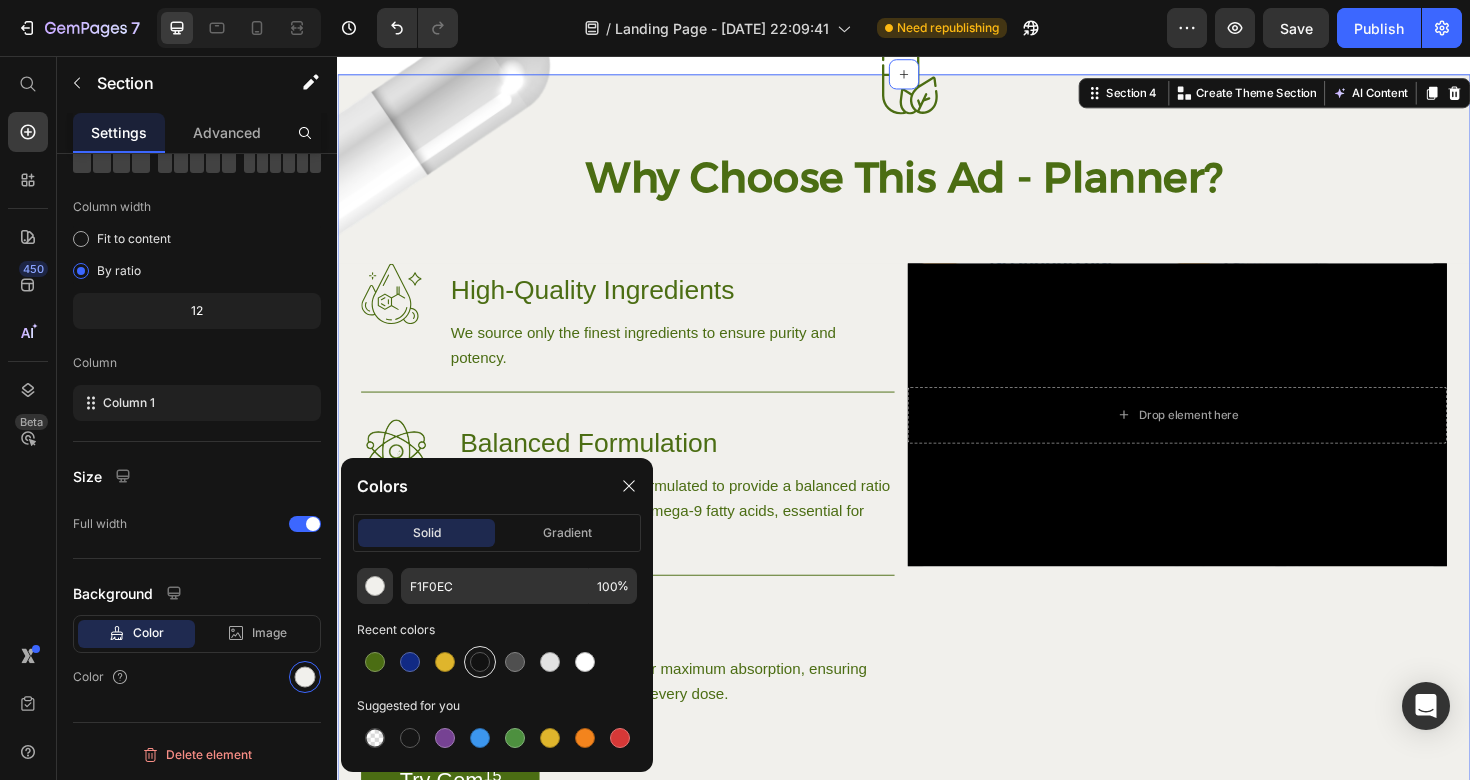 click at bounding box center [480, 662] 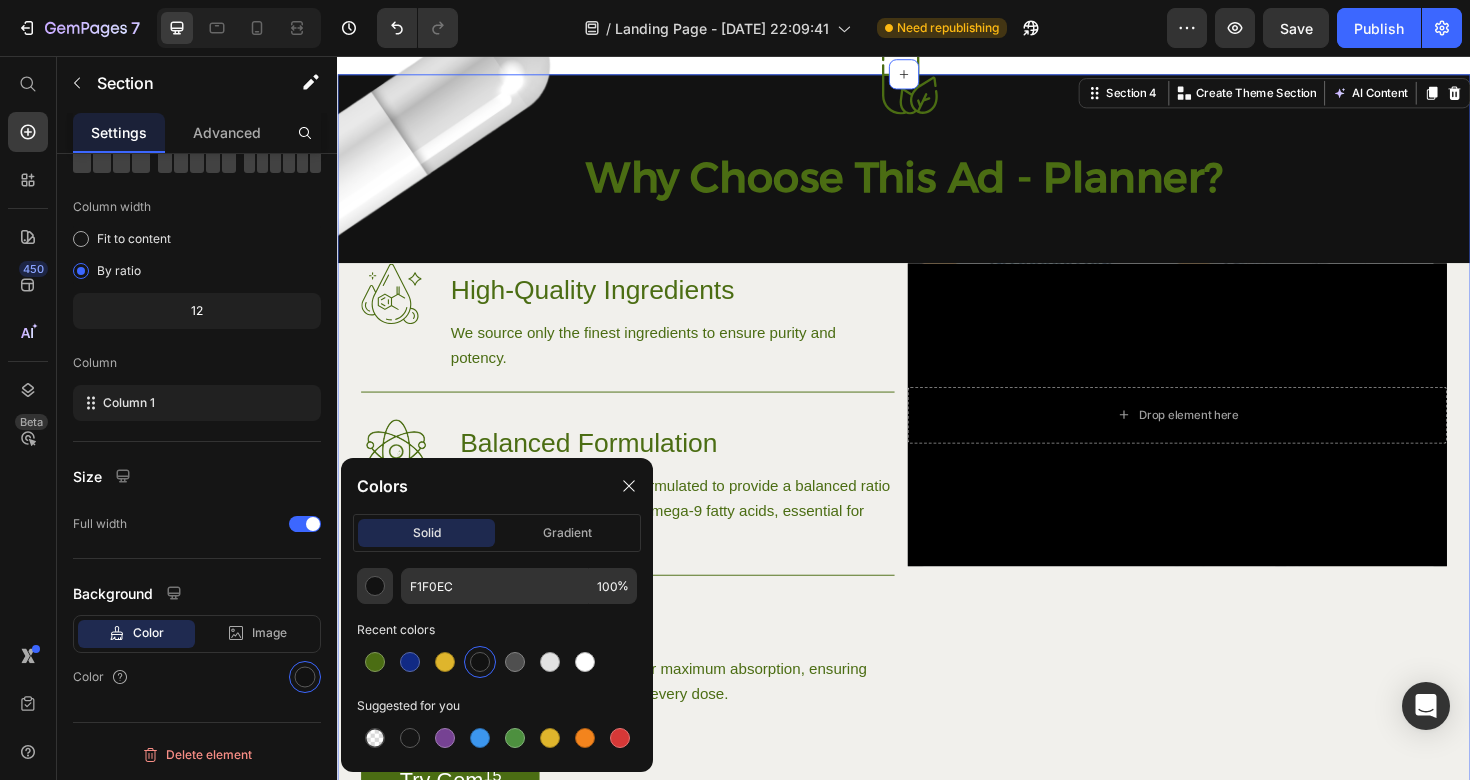 type on "121212" 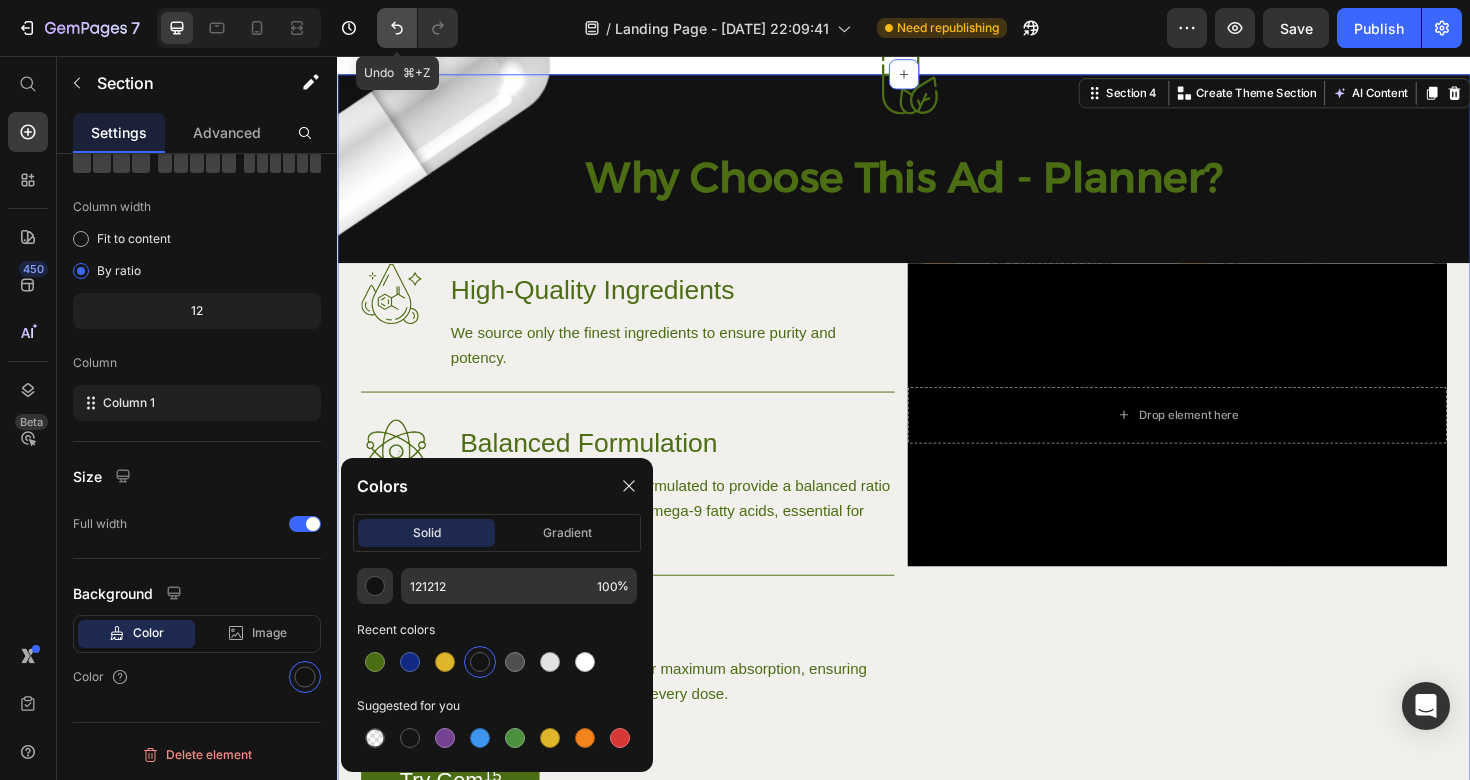 click 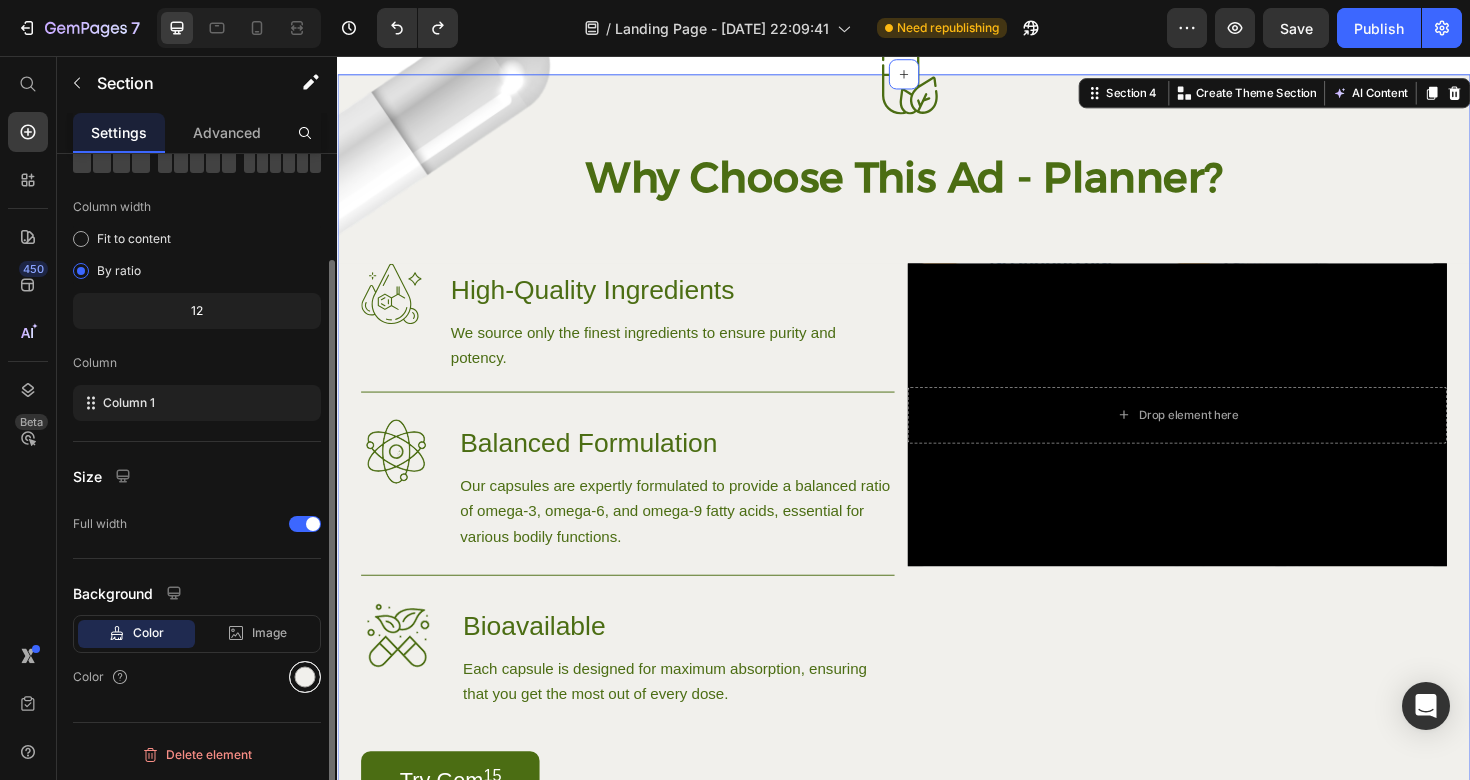 click at bounding box center (305, 677) 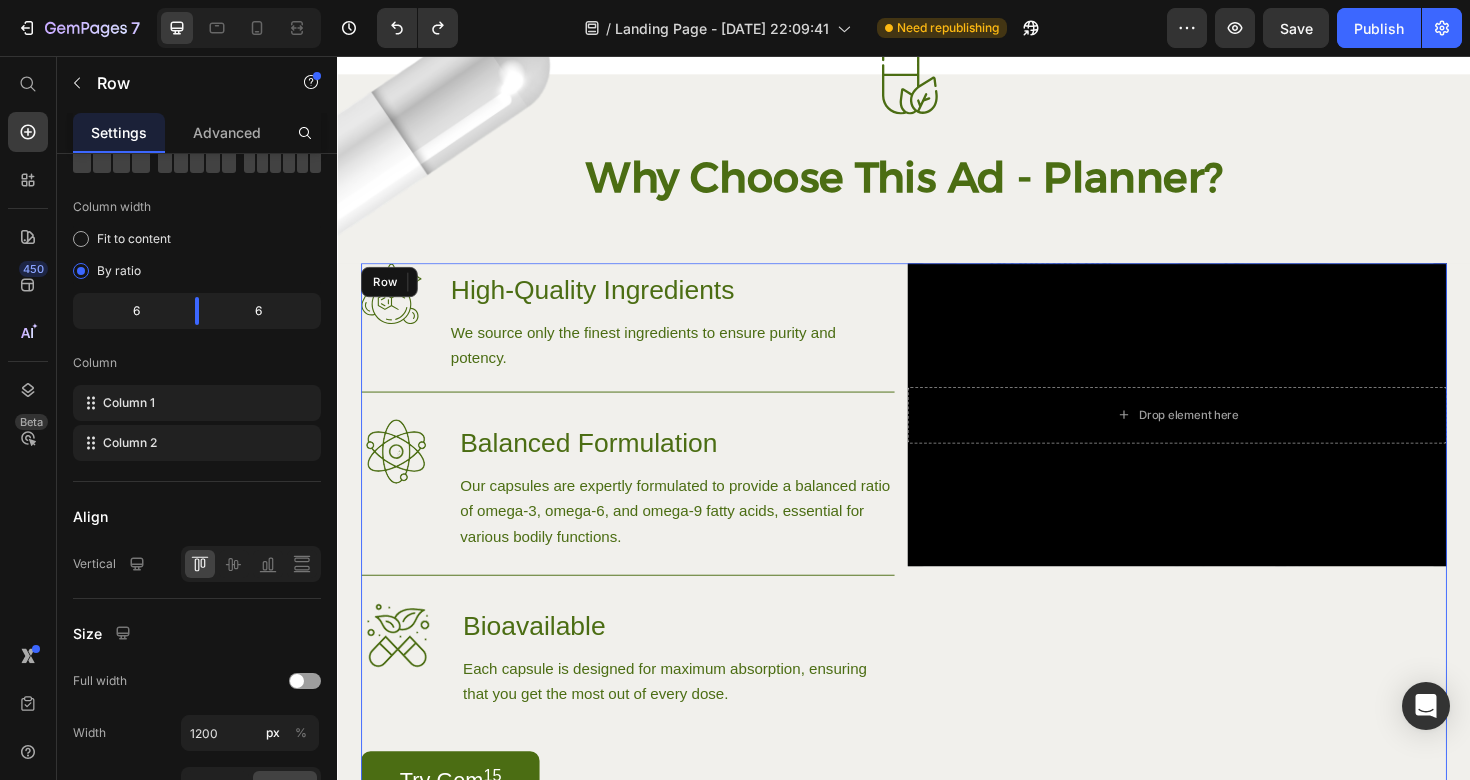 click on "Drop element here Hero Banner" at bounding box center [1226, 565] 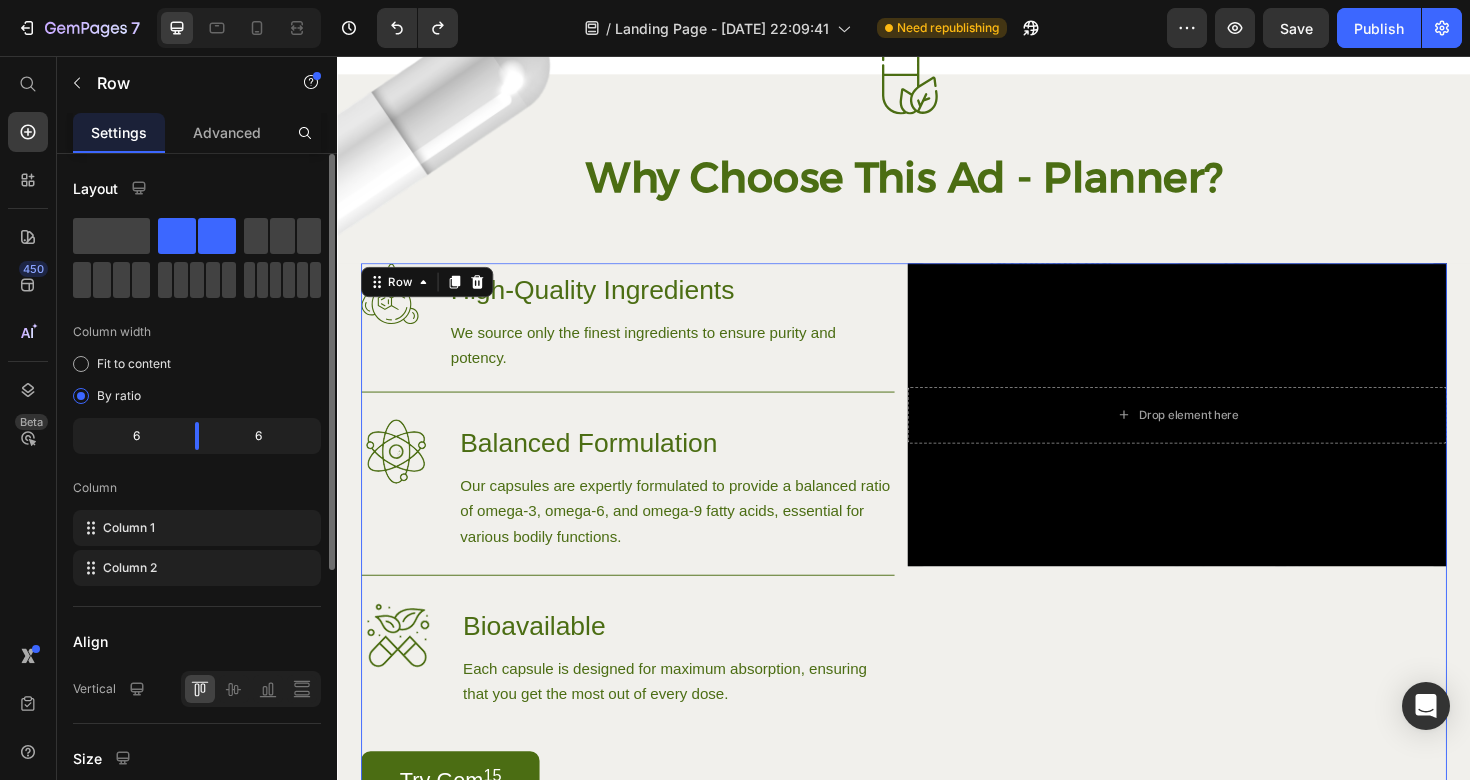click on "Drop element here Hero Banner" at bounding box center (1226, 565) 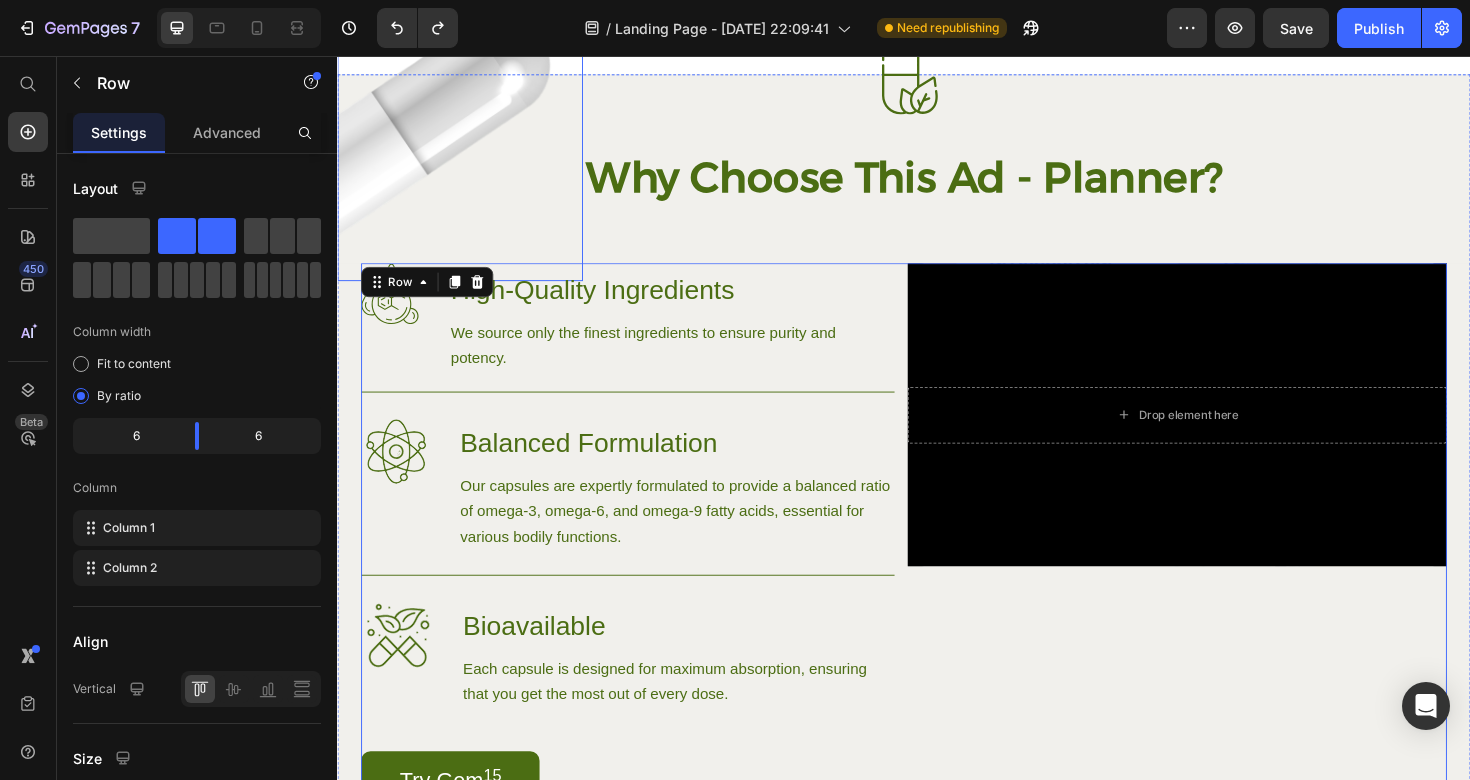 click at bounding box center (467, 137) 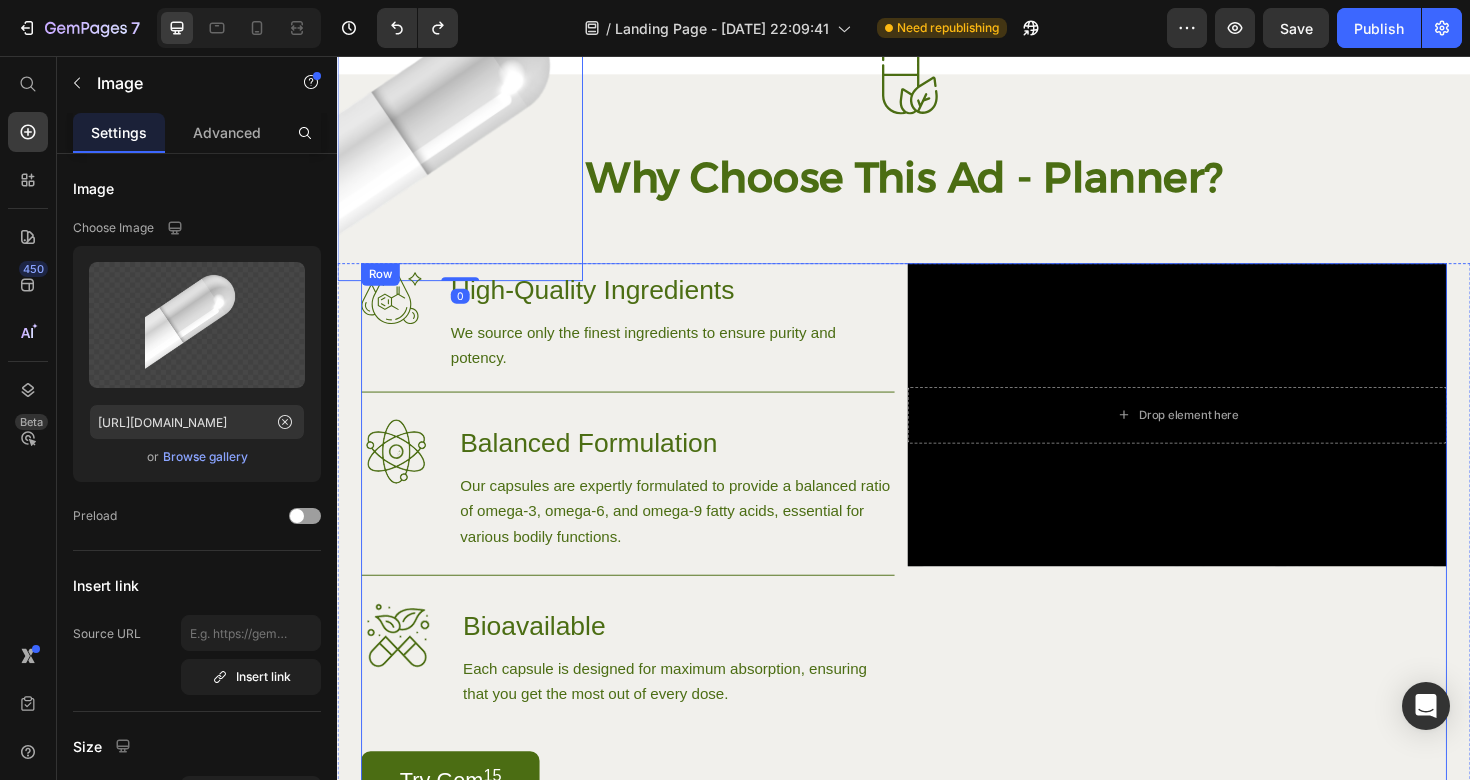 click on "Drop element here Hero Banner" at bounding box center [1226, 565] 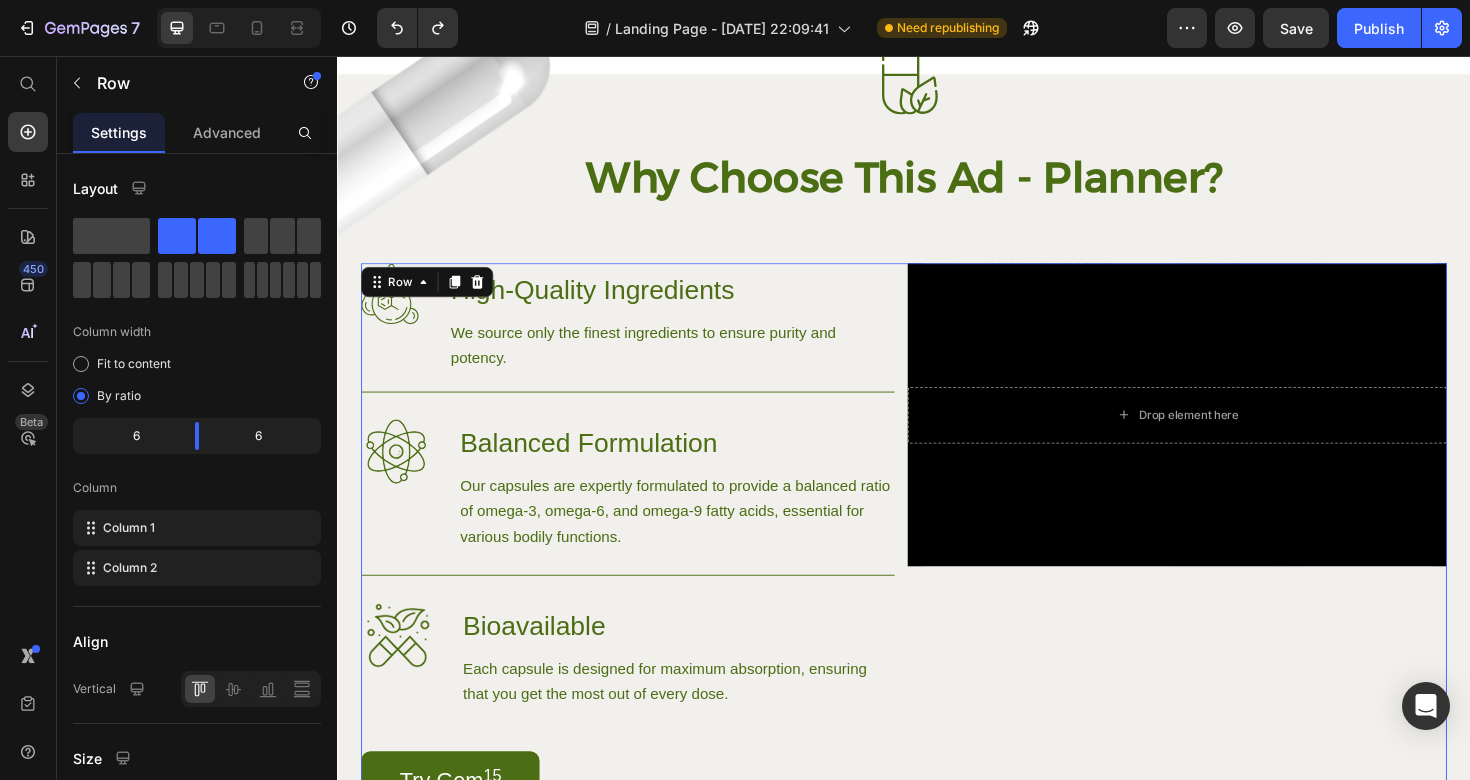click on "Drop element here Hero Banner" at bounding box center [1226, 565] 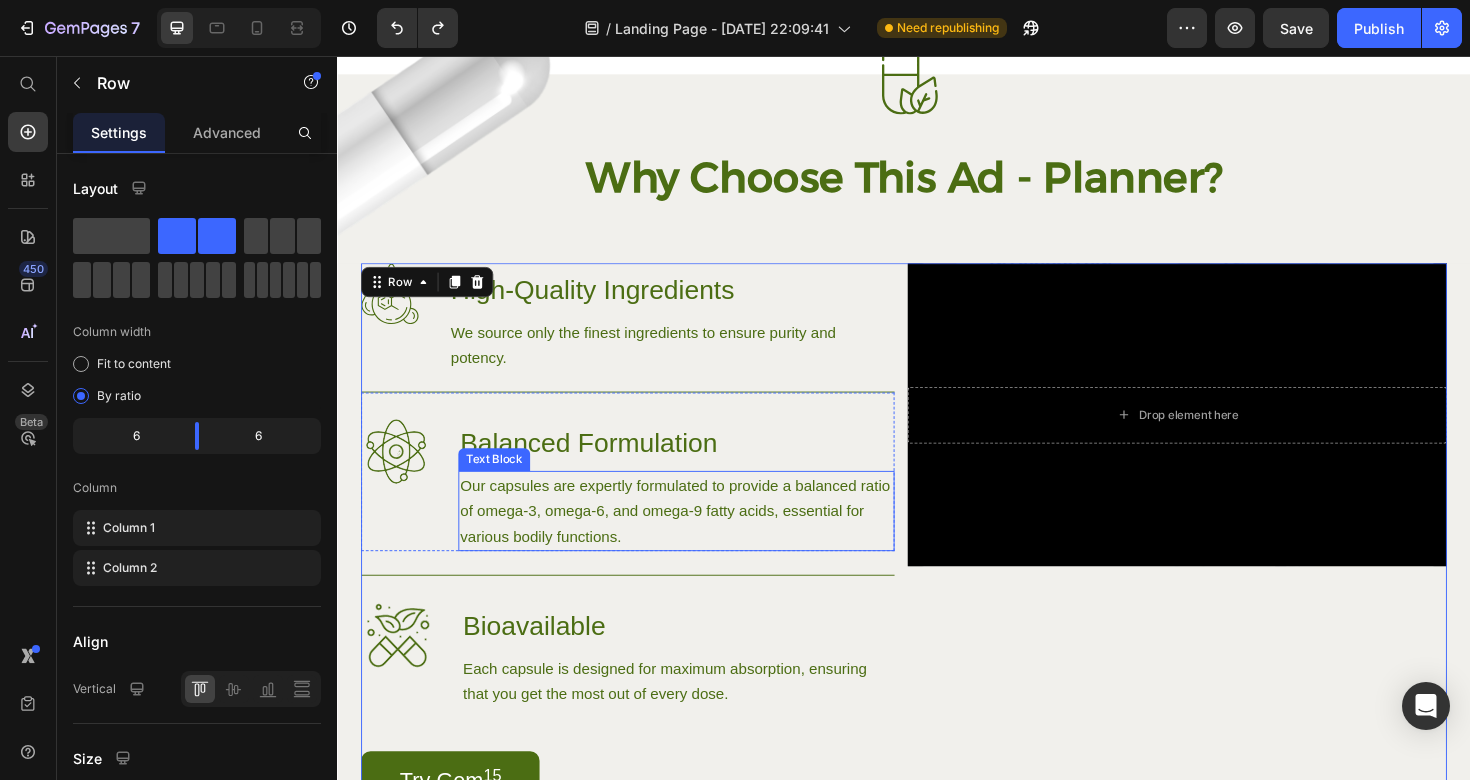 scroll, scrollTop: 1373, scrollLeft: 0, axis: vertical 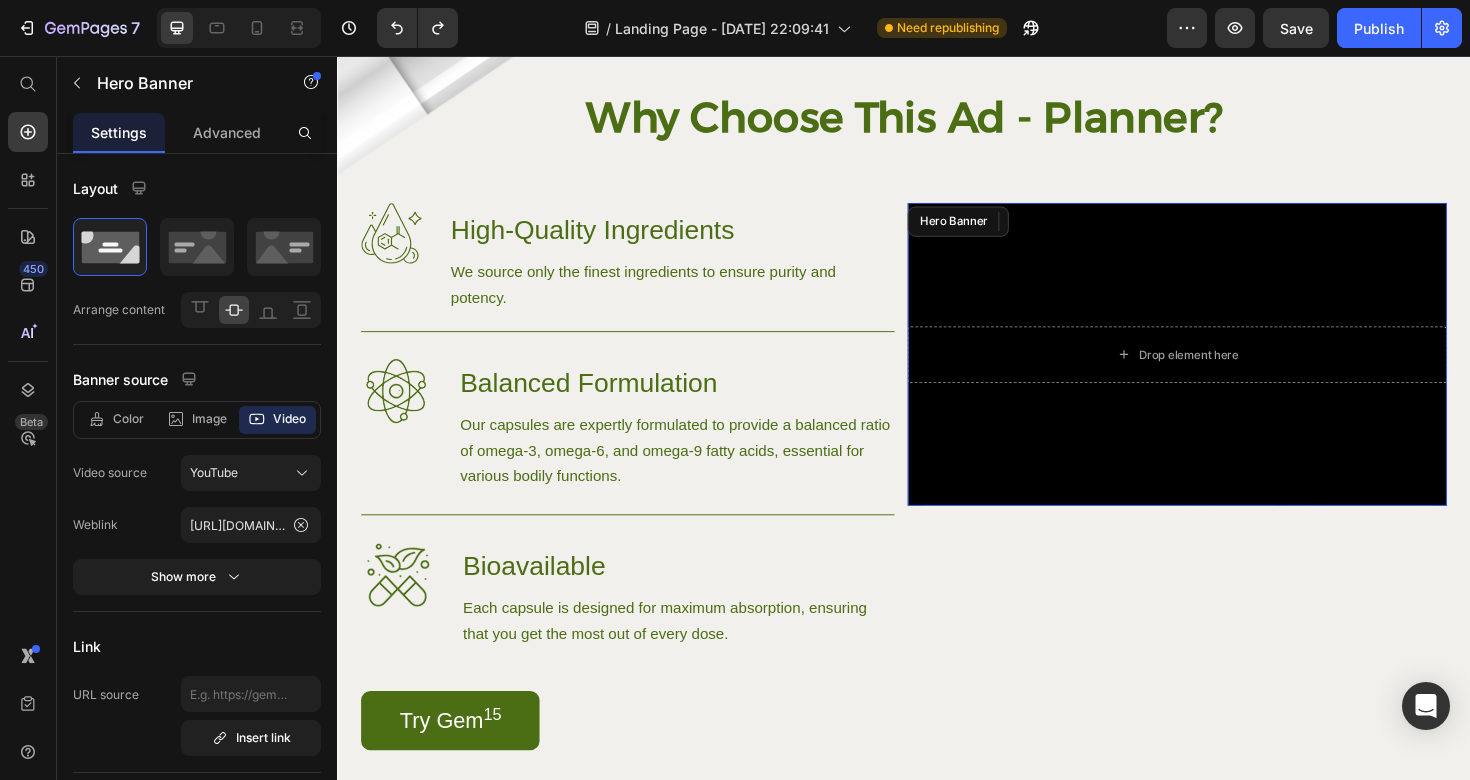 click at bounding box center [1226, 371] 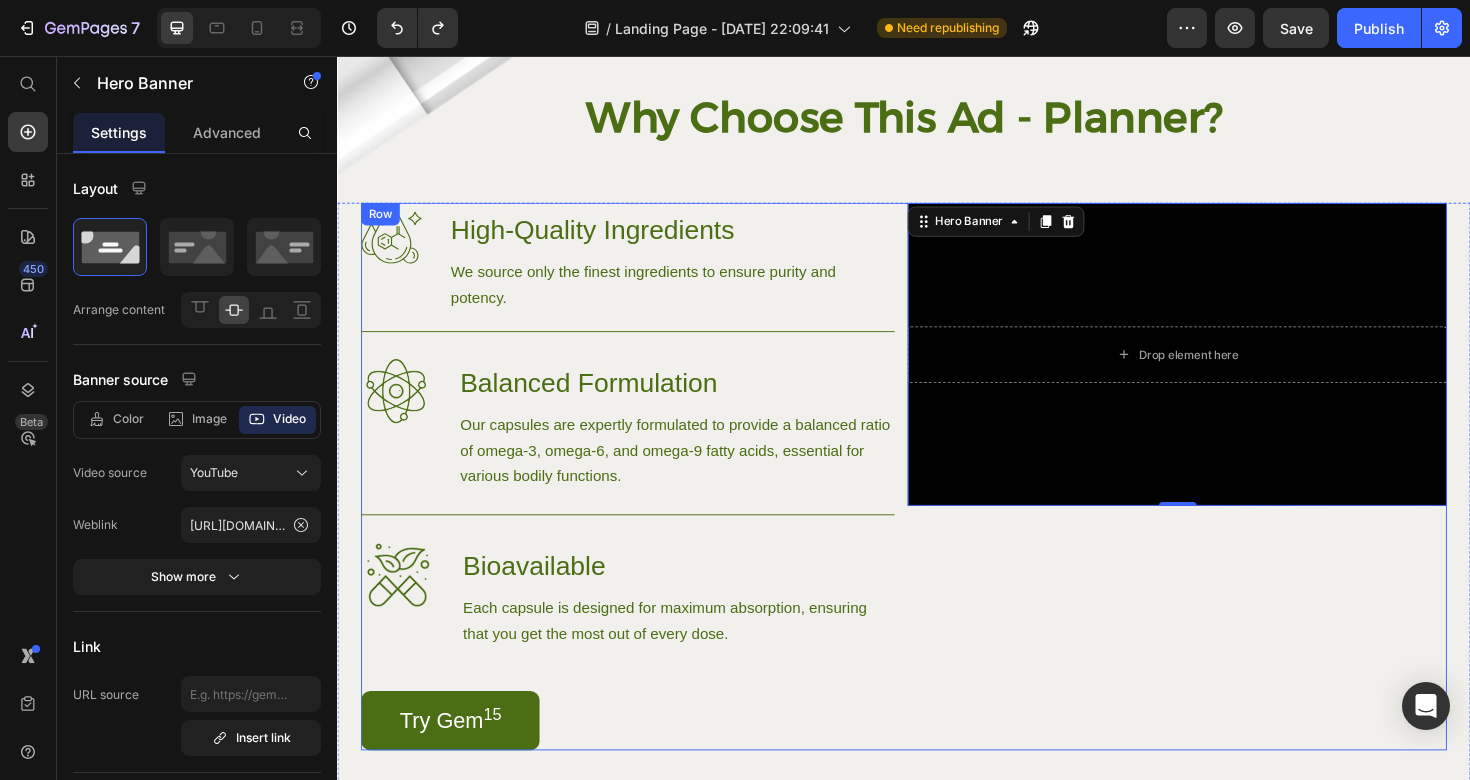 click on "Drop element here Hero Banner   0" at bounding box center [1226, 501] 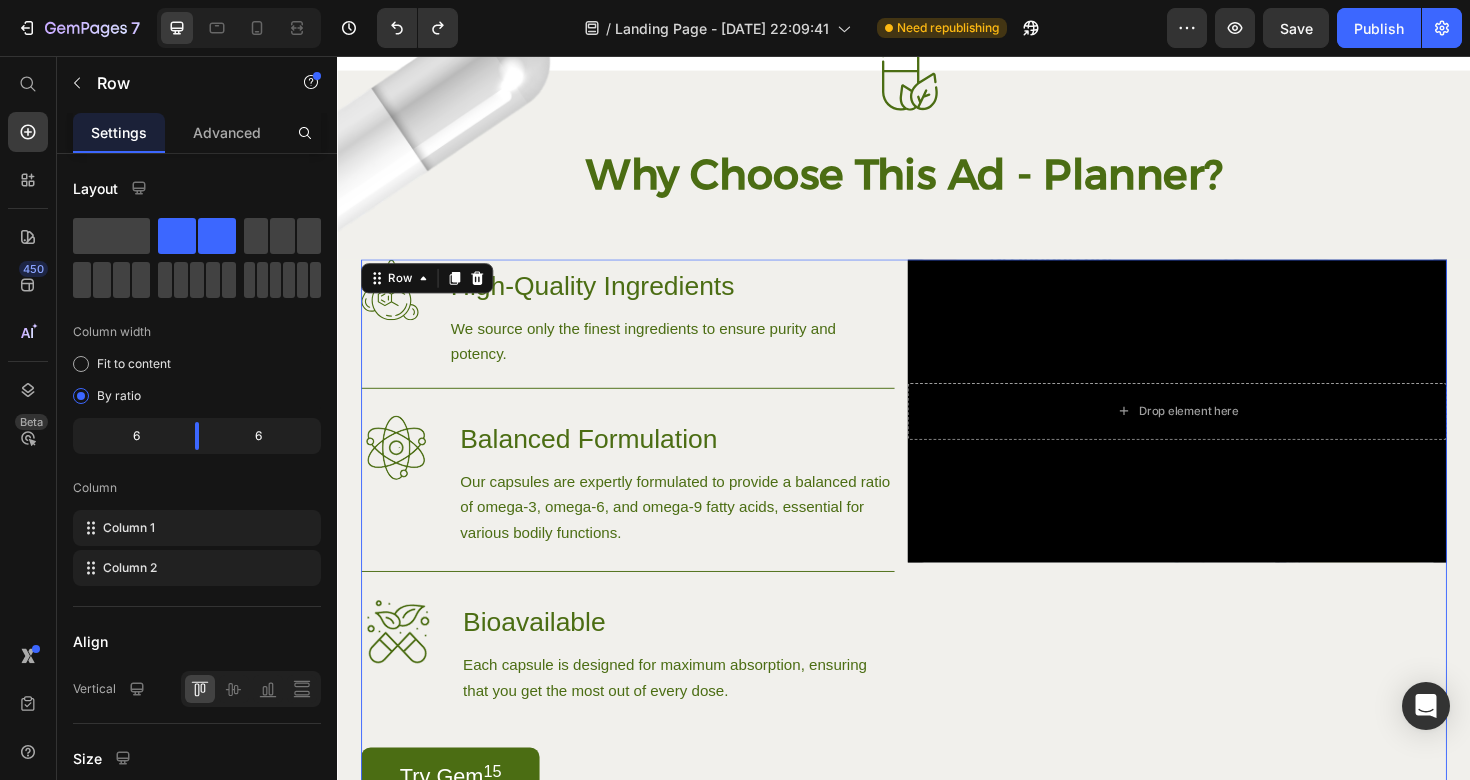 scroll, scrollTop: 1501, scrollLeft: 0, axis: vertical 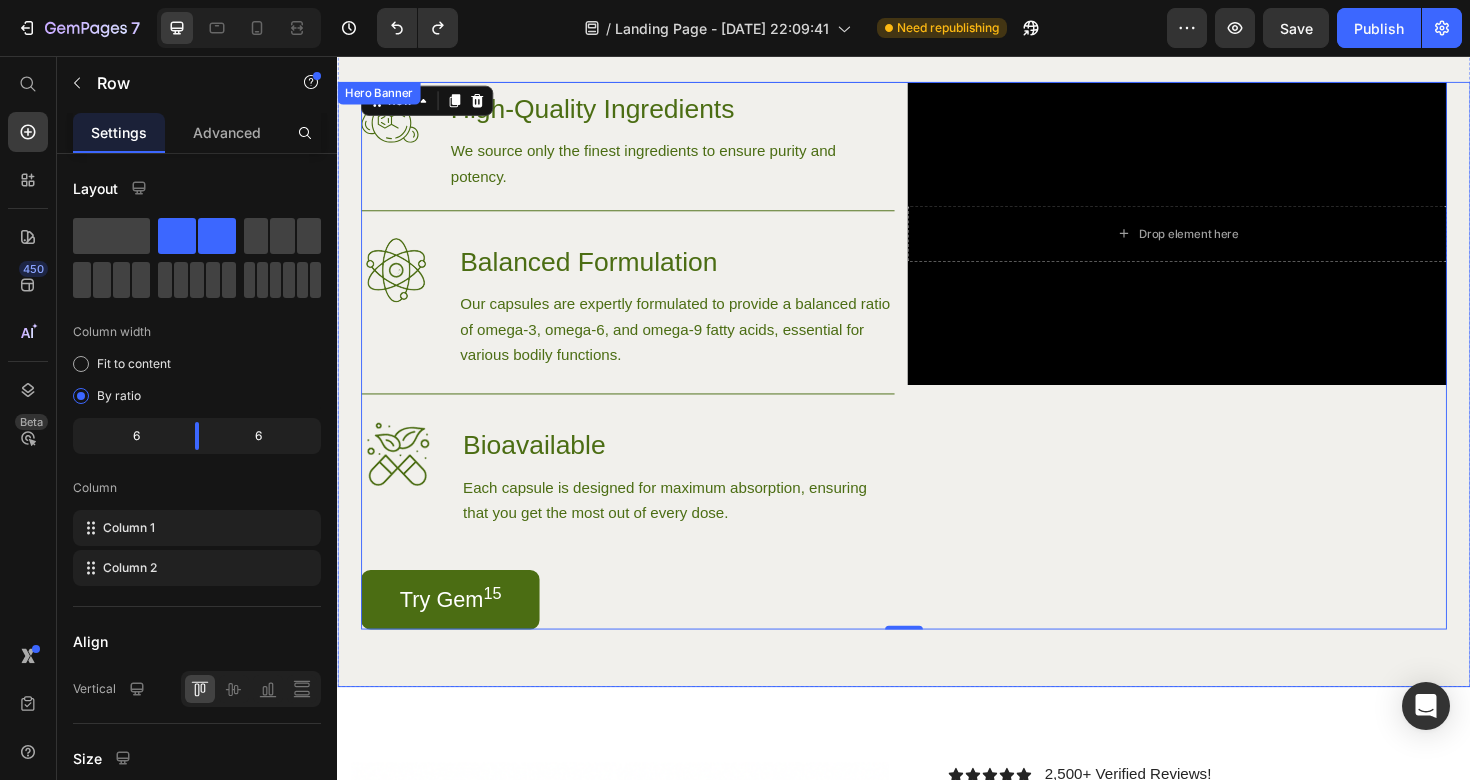 click on "Image High-Quality Ingredients Heading We source only the finest ingredients to ensure purity and potency. Text Block Row Image Balanced Formulation Heading Our capsules are expertly formulated to provide a balanced ratio of omega-3, omega-6, and omega-9 fatty acids, essential for various bodily functions. Text Block Row Image Bioavailable Heading Each capsule is designed for maximum absorption, ensuring that you get the most out of every dose. Text Block Row Try Gem 15 Button Row
Drop element here Hero Banner Row   0" at bounding box center (937, 403) 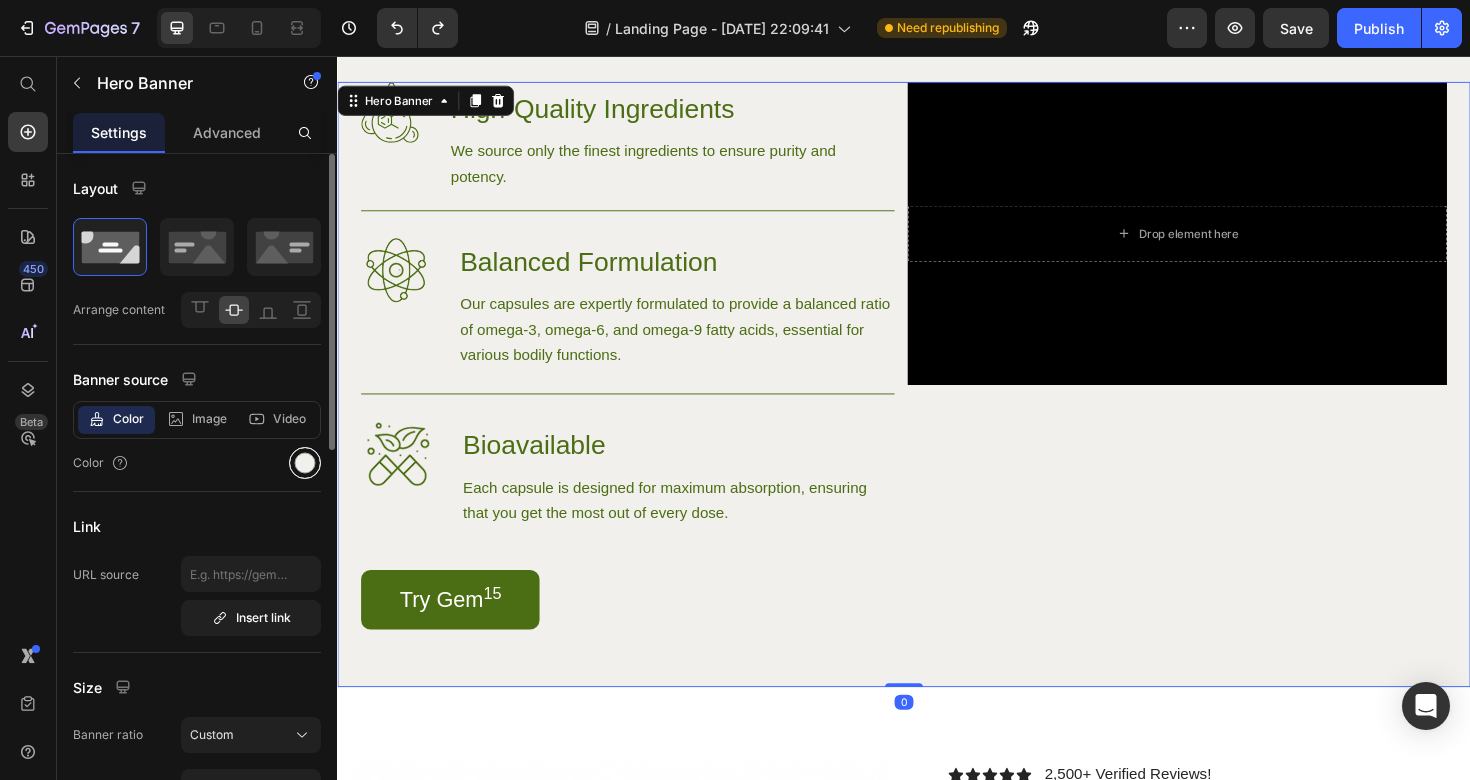 click at bounding box center [305, 463] 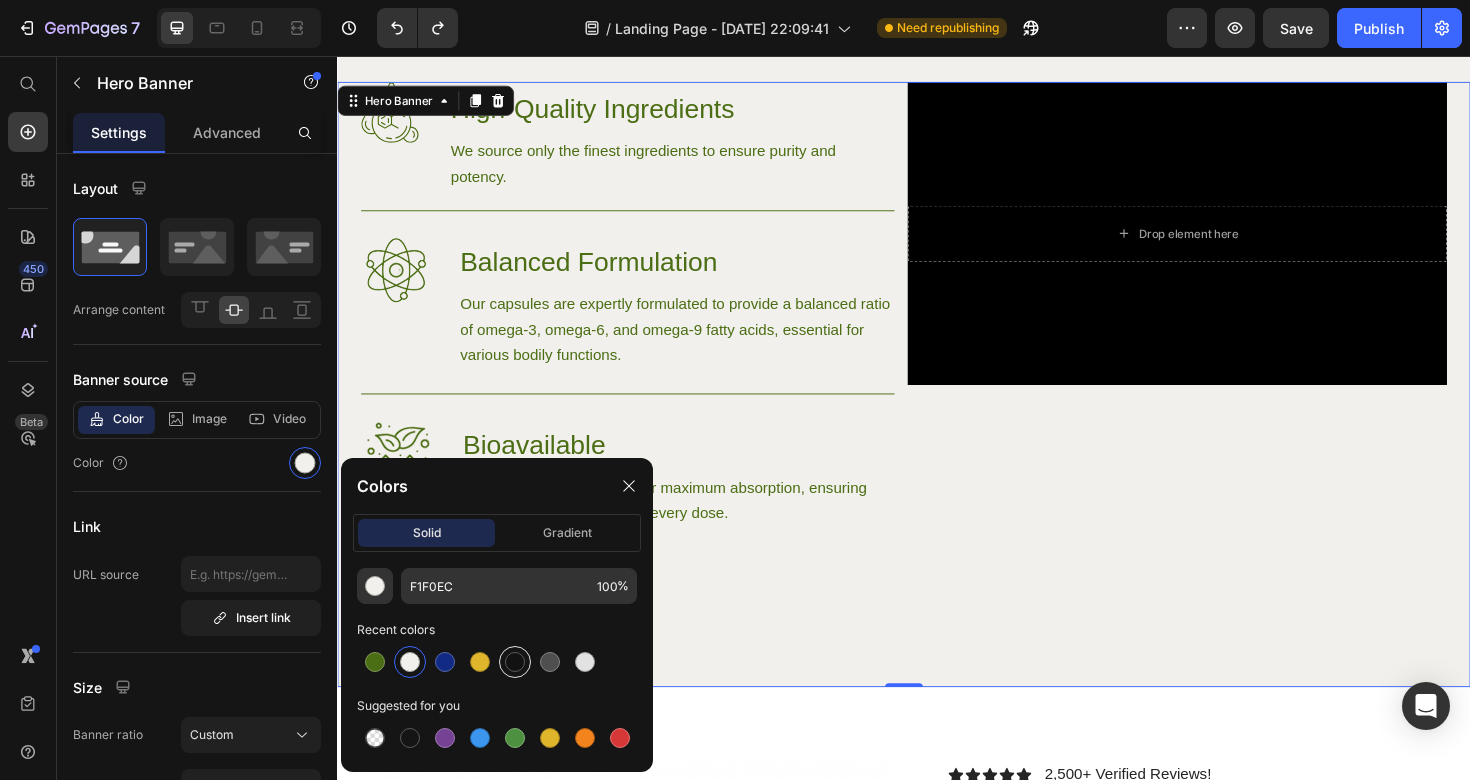 click at bounding box center [515, 662] 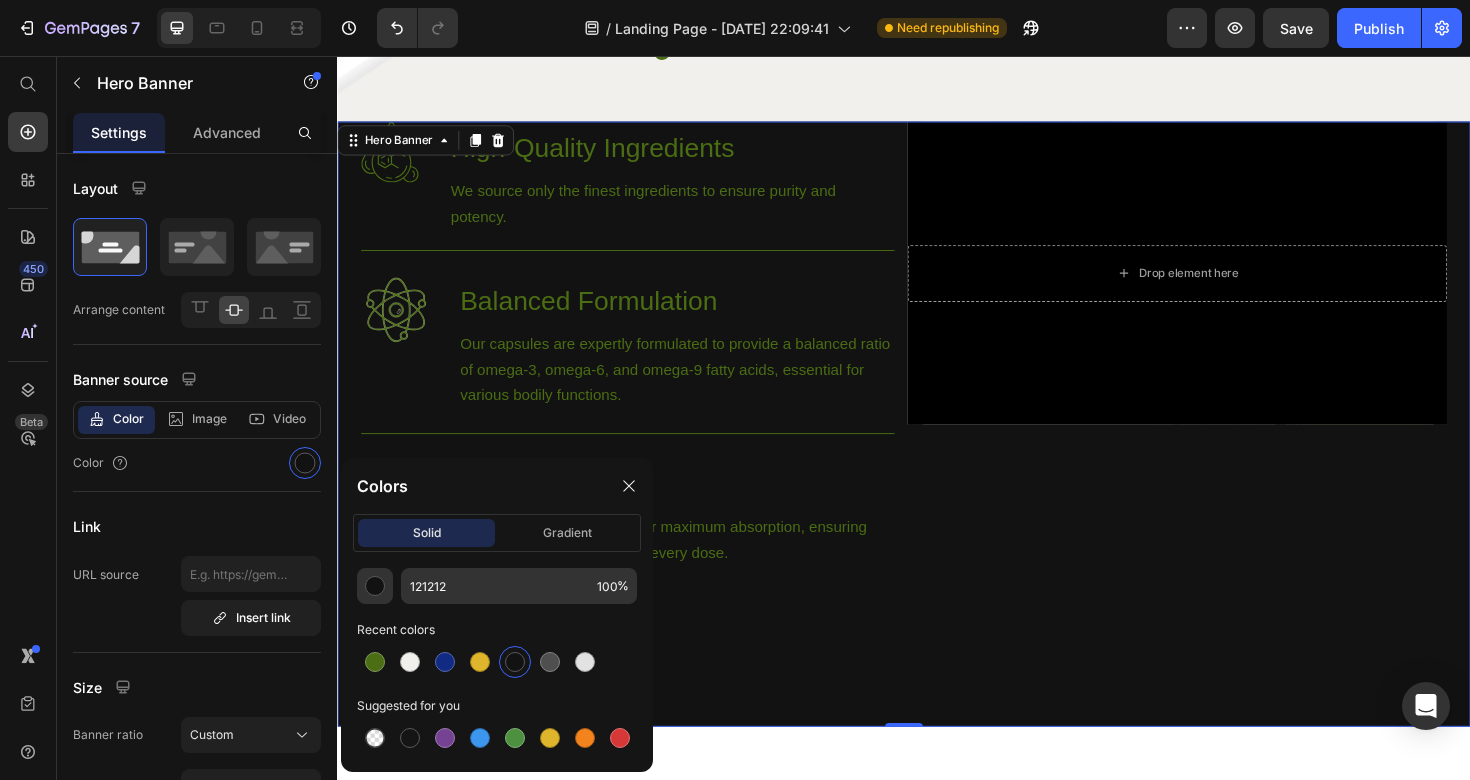 scroll, scrollTop: 1469, scrollLeft: 0, axis: vertical 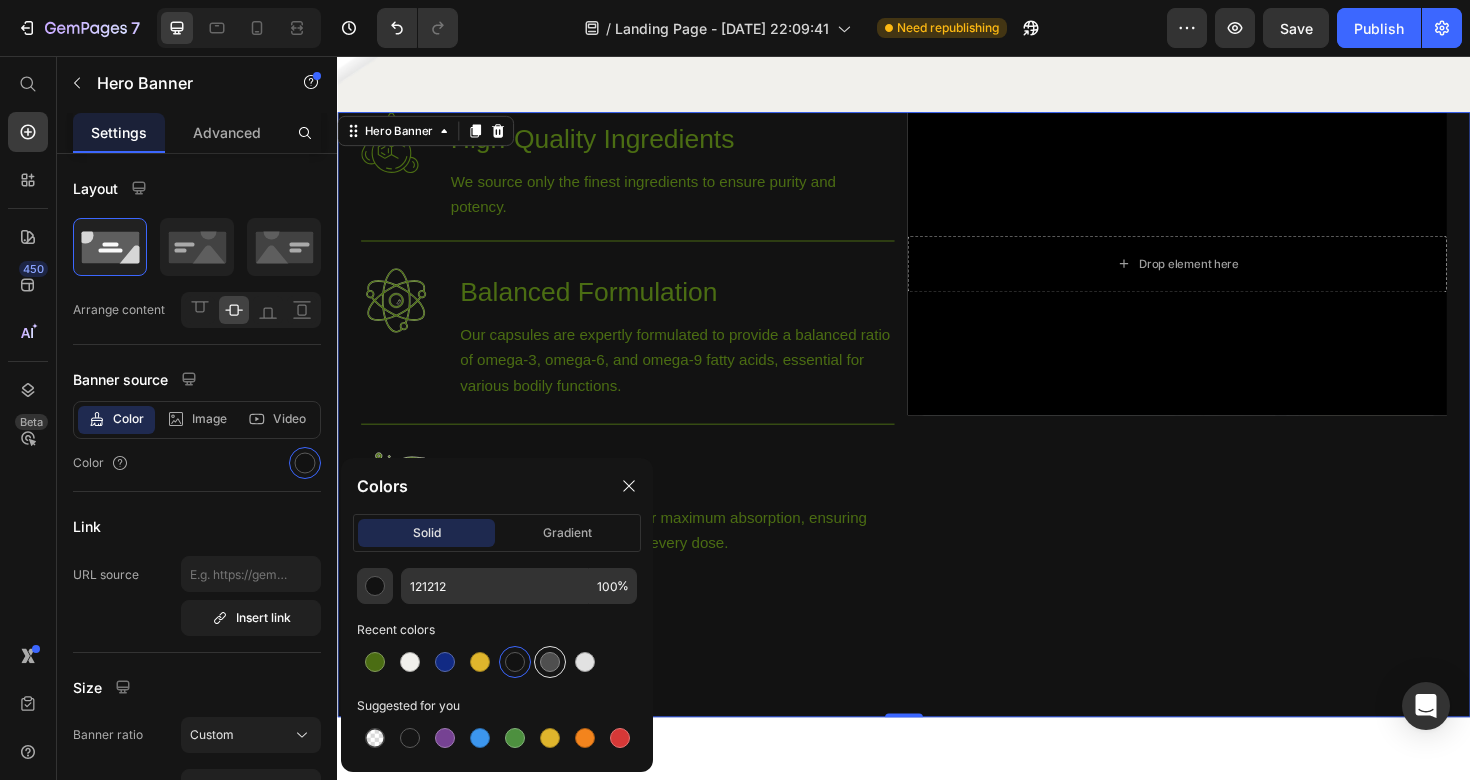 click at bounding box center (550, 662) 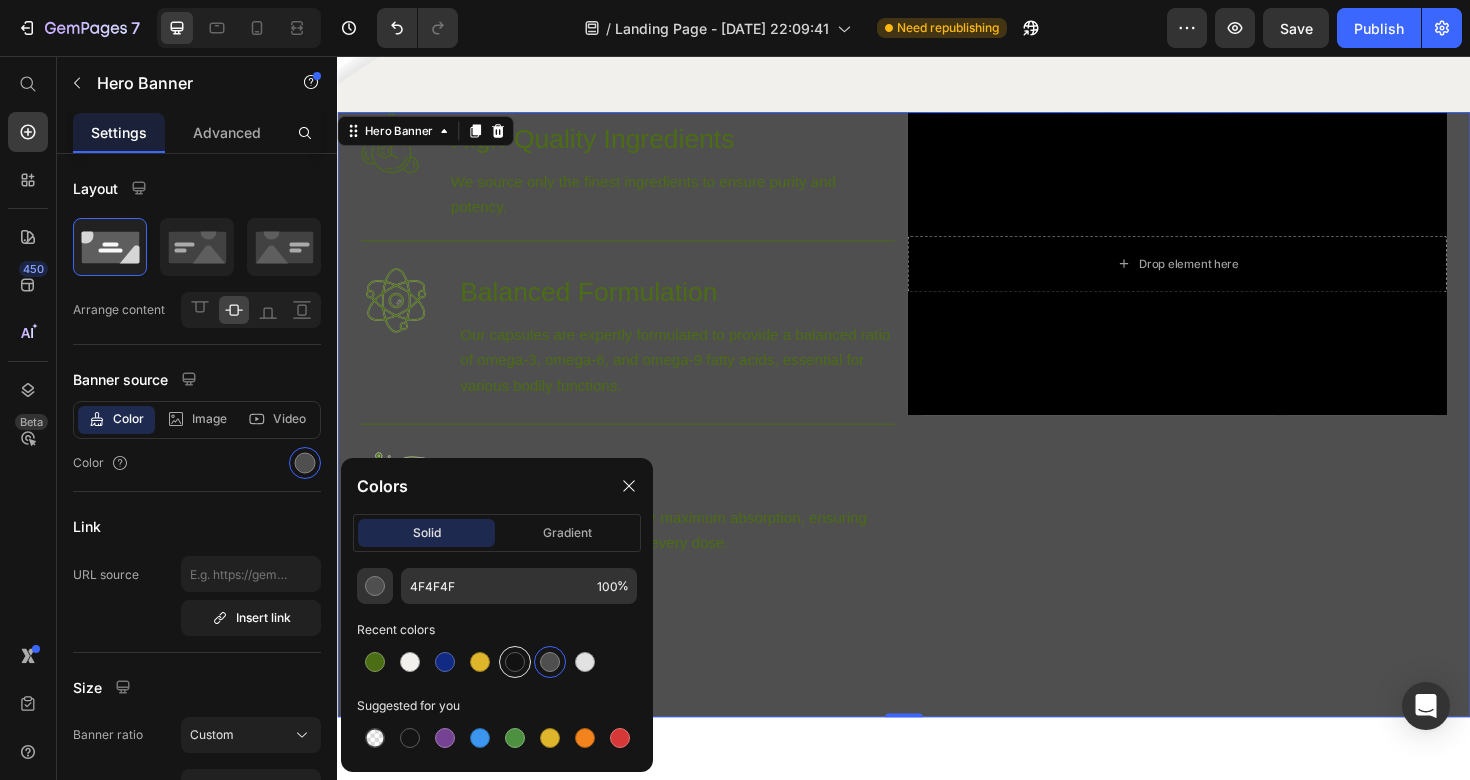 click at bounding box center (515, 662) 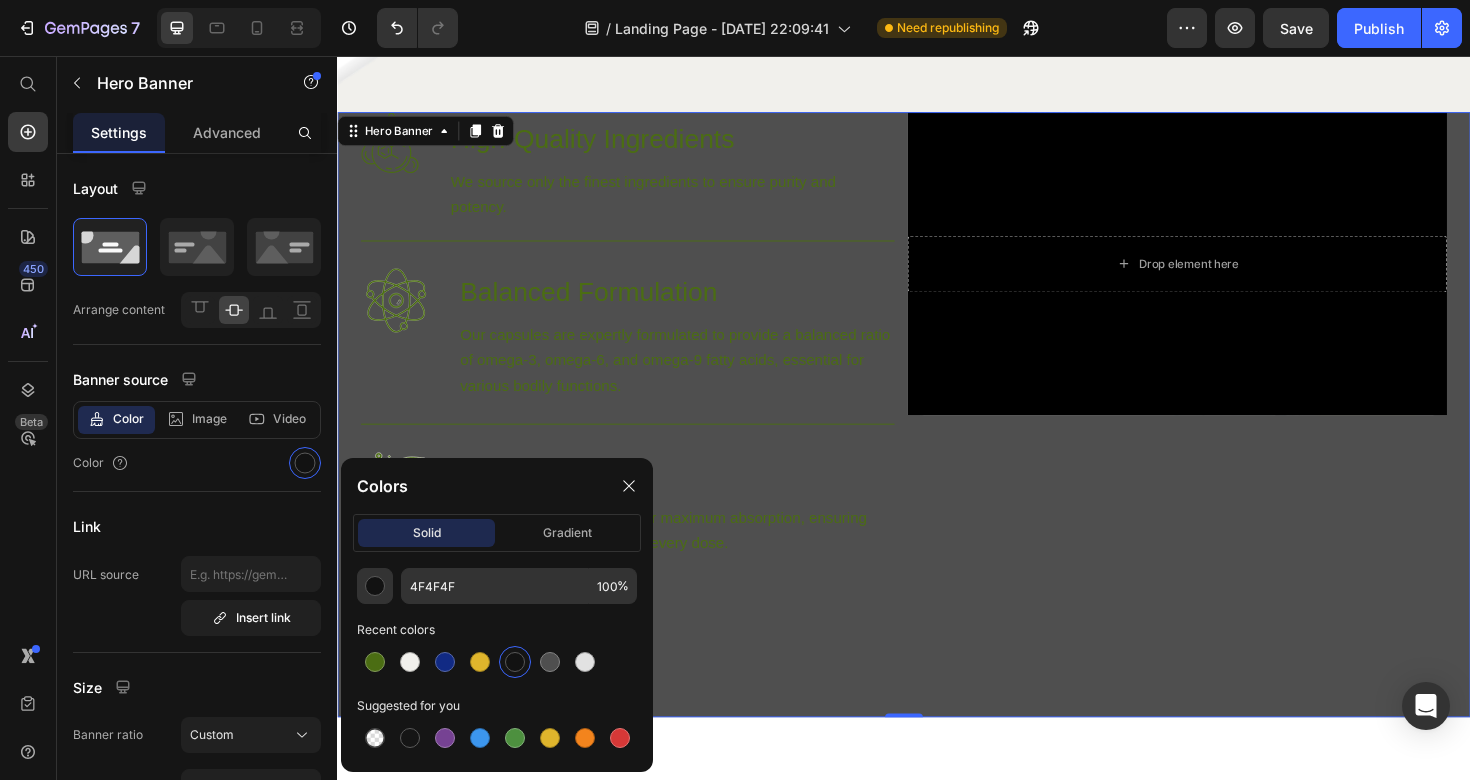 type on "121212" 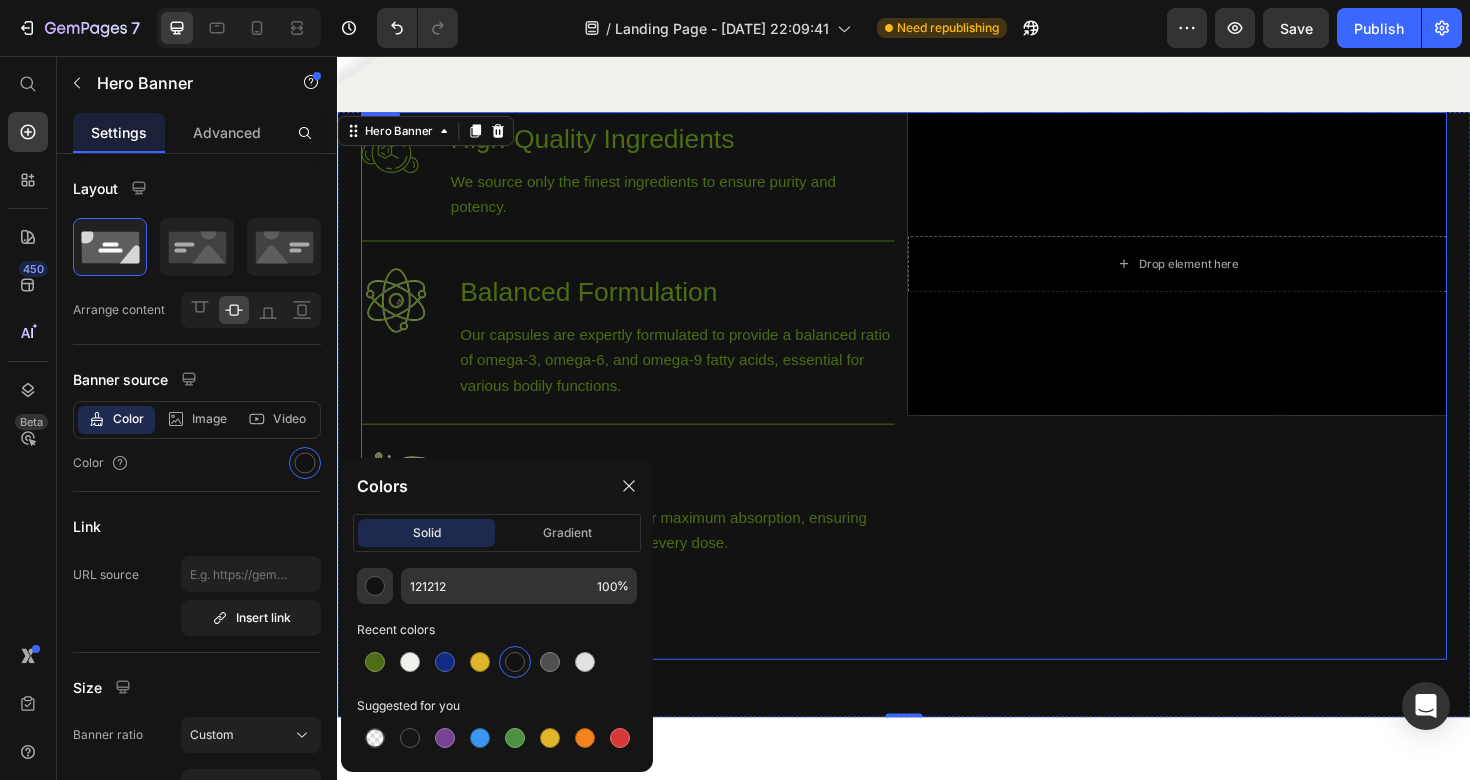click on "Drop element here Hero Banner" at bounding box center [1226, 405] 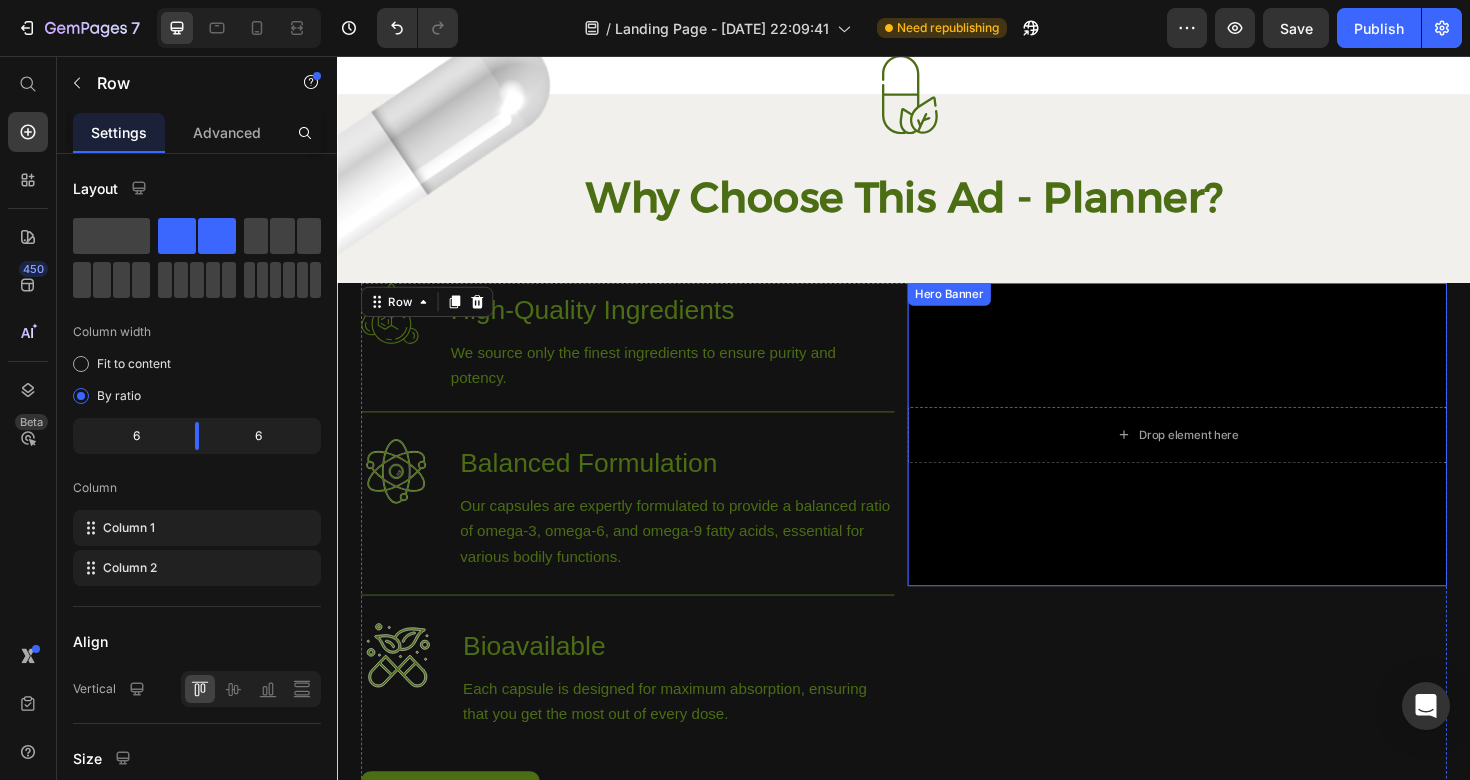 scroll, scrollTop: 1294, scrollLeft: 0, axis: vertical 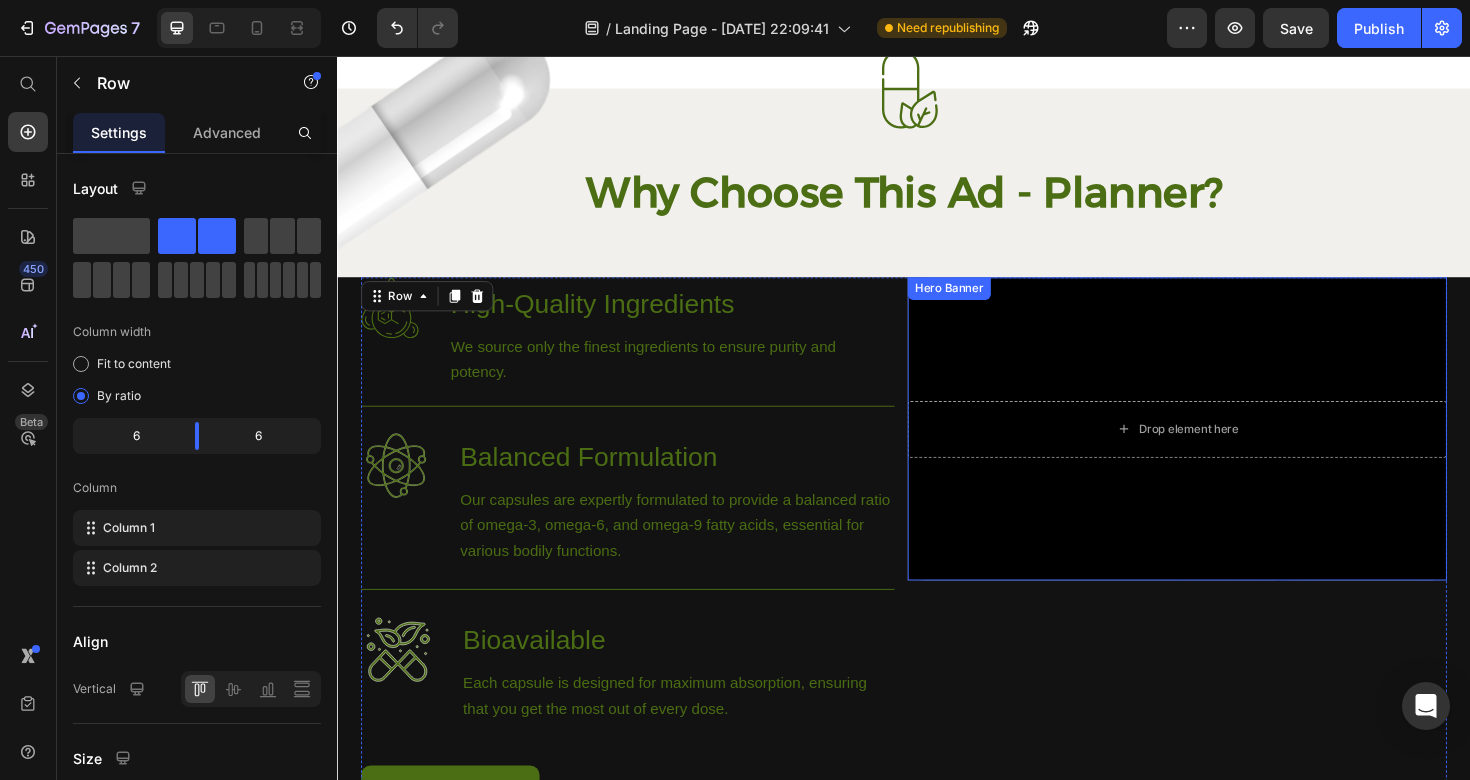 click at bounding box center (1226, 450) 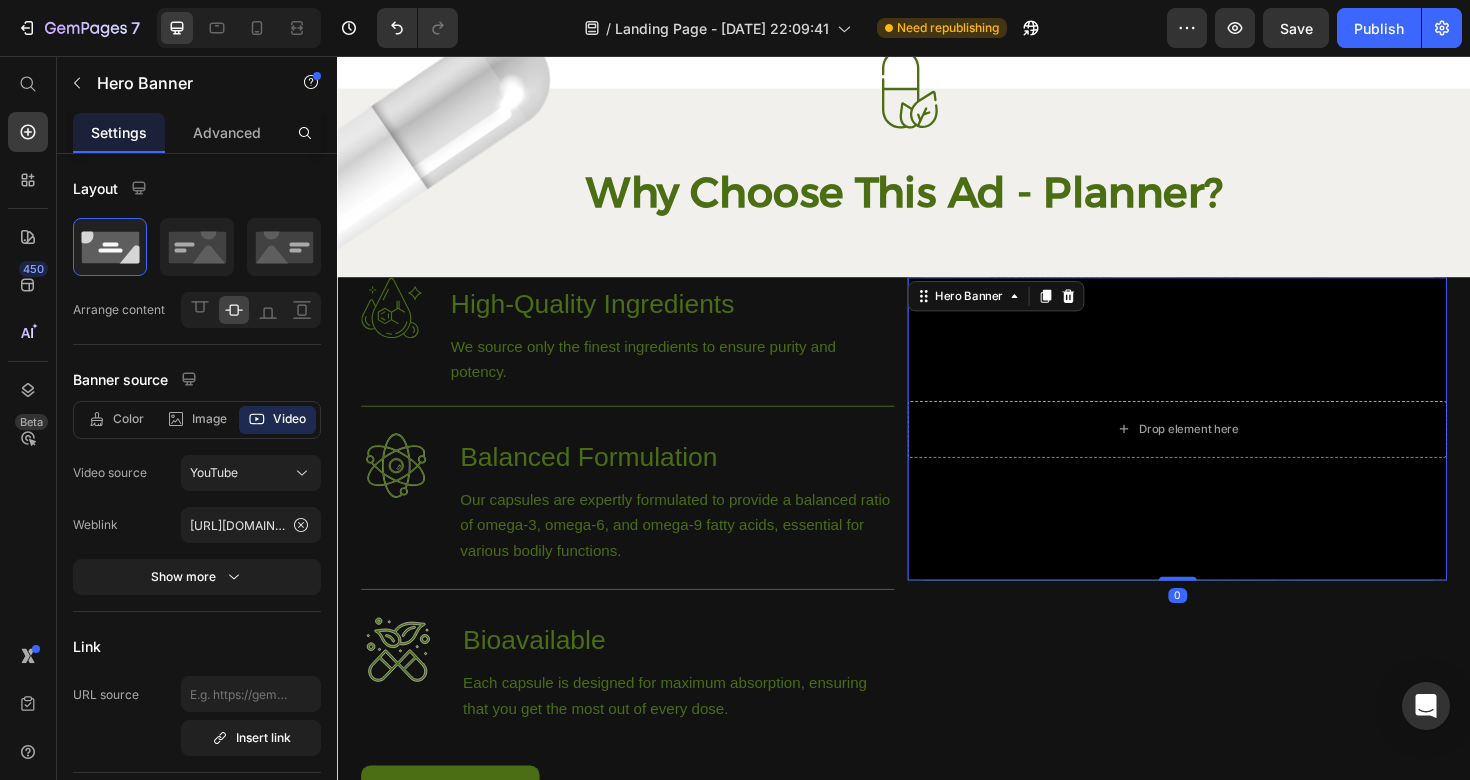 click at bounding box center [1226, 450] 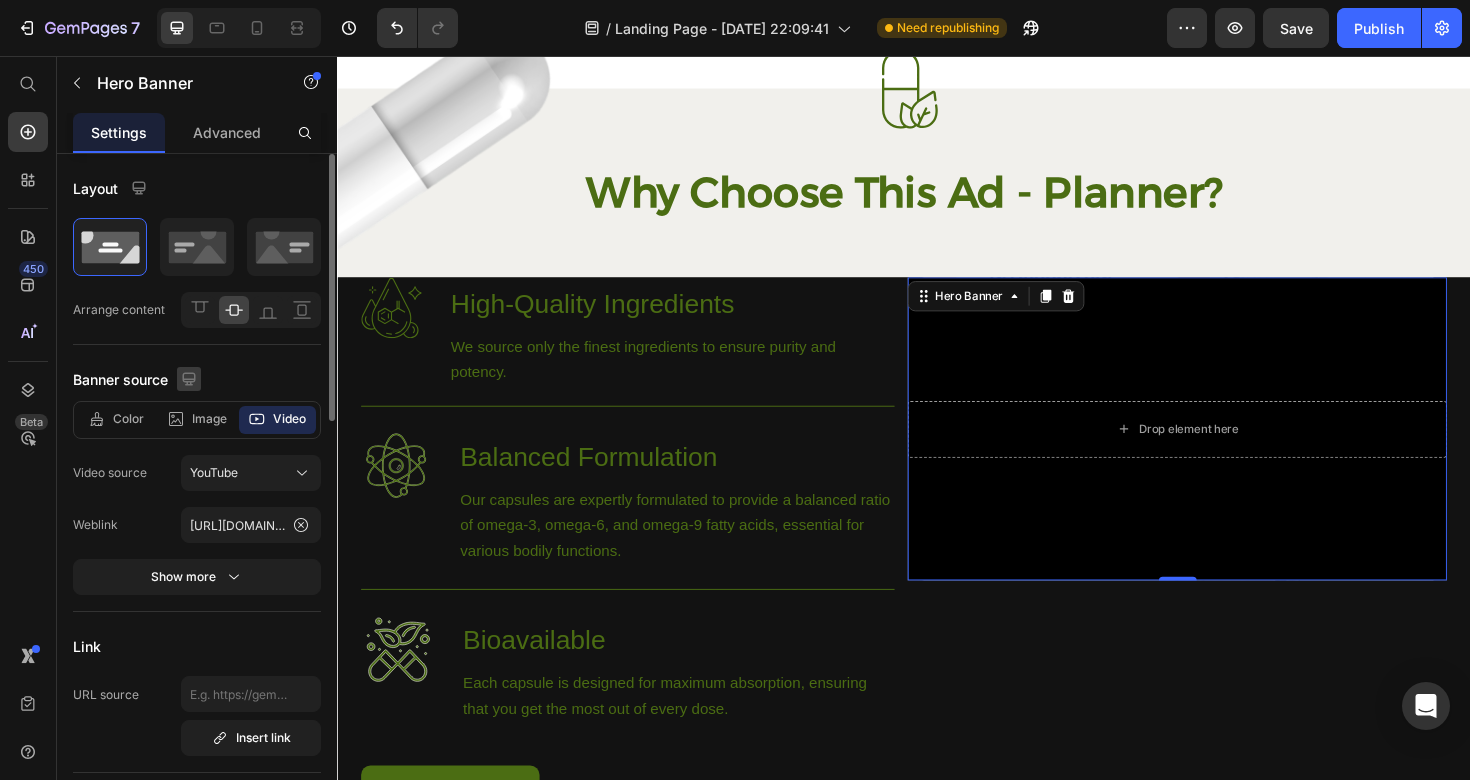click 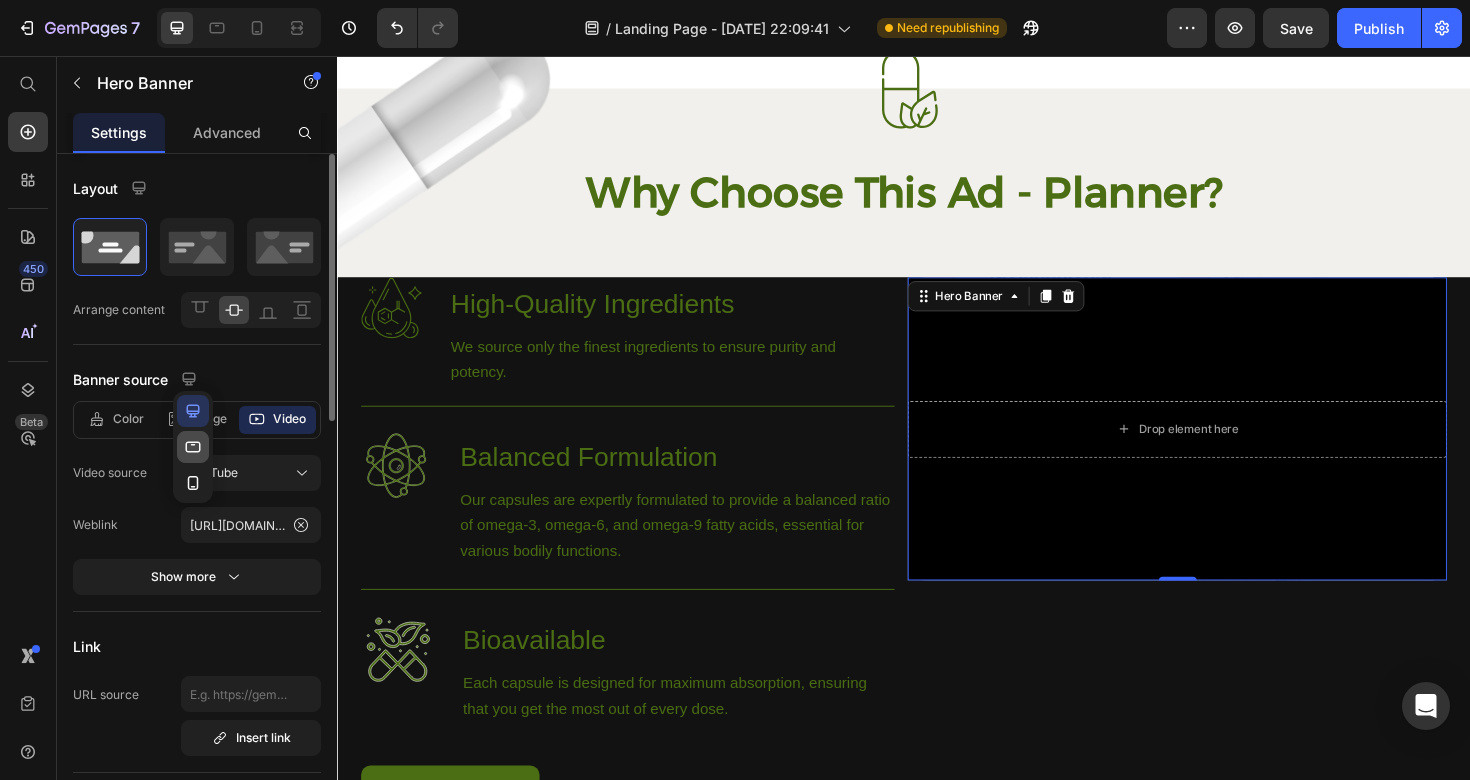 click 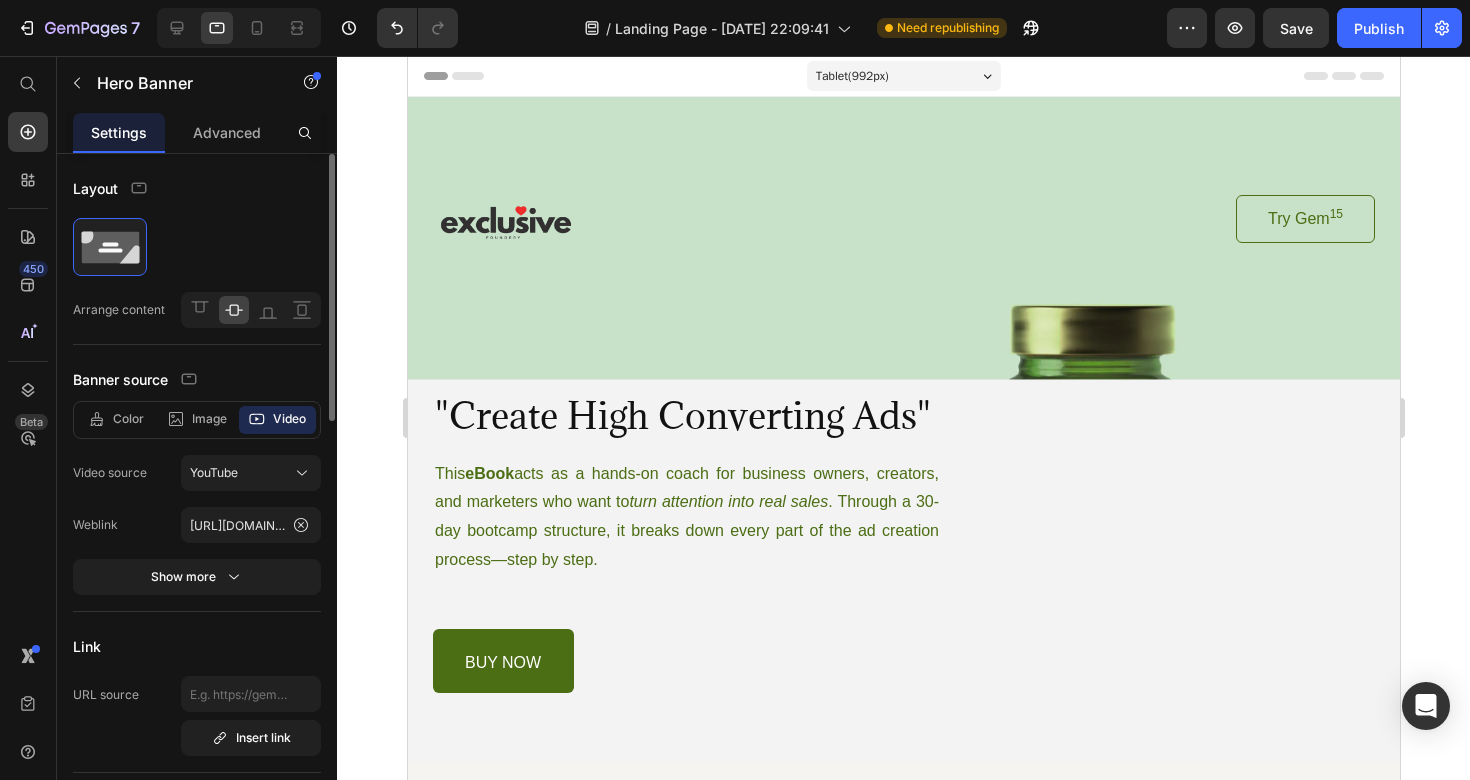 scroll, scrollTop: 0, scrollLeft: 0, axis: both 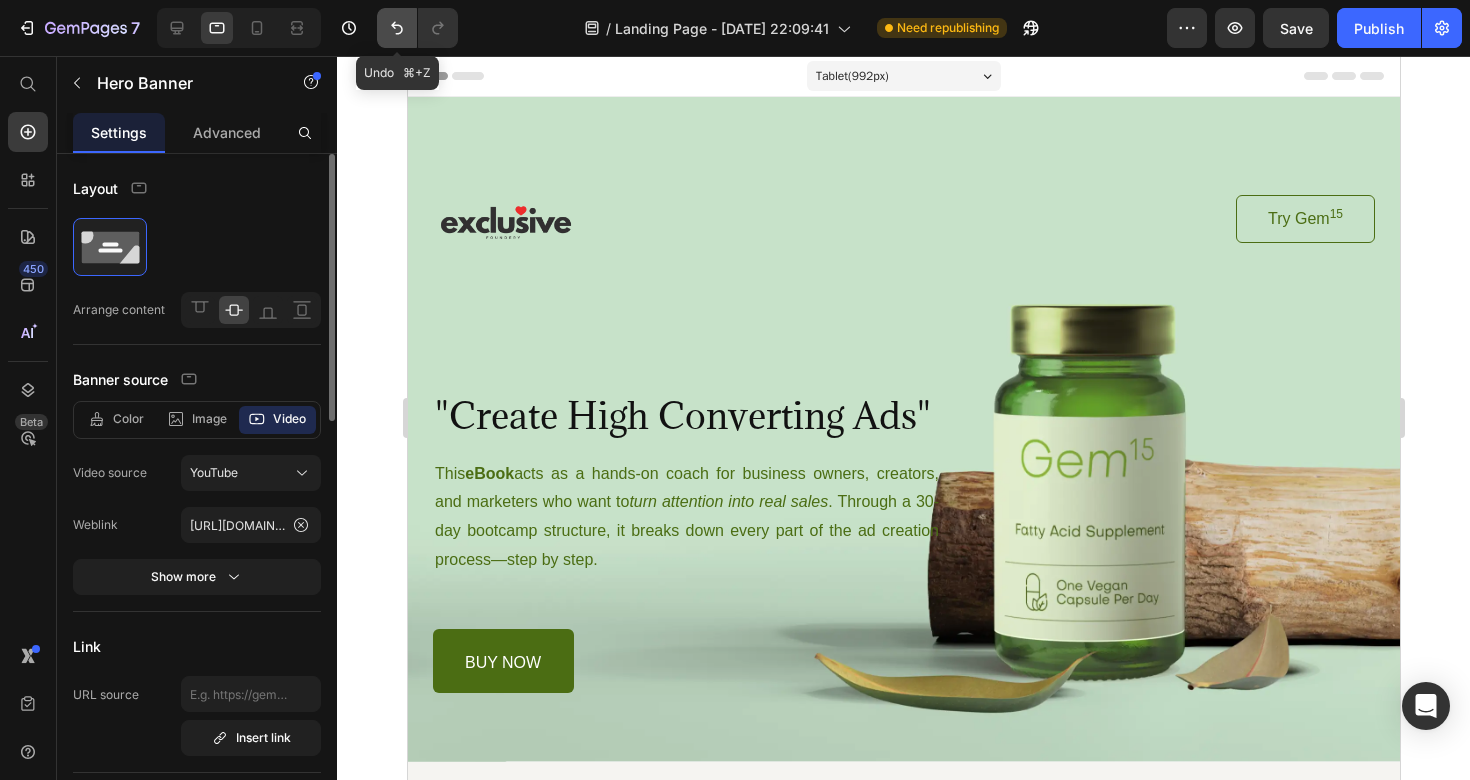 click 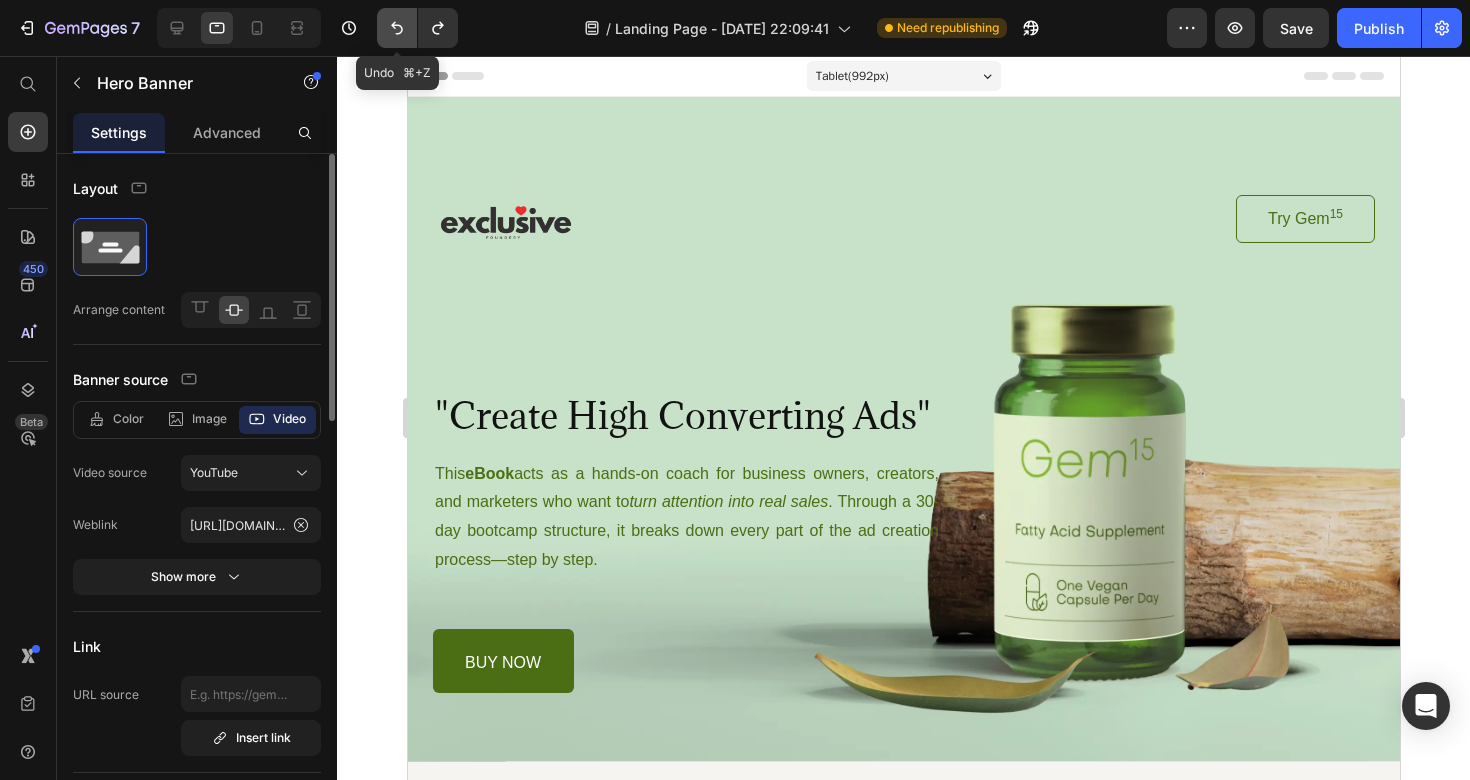 click 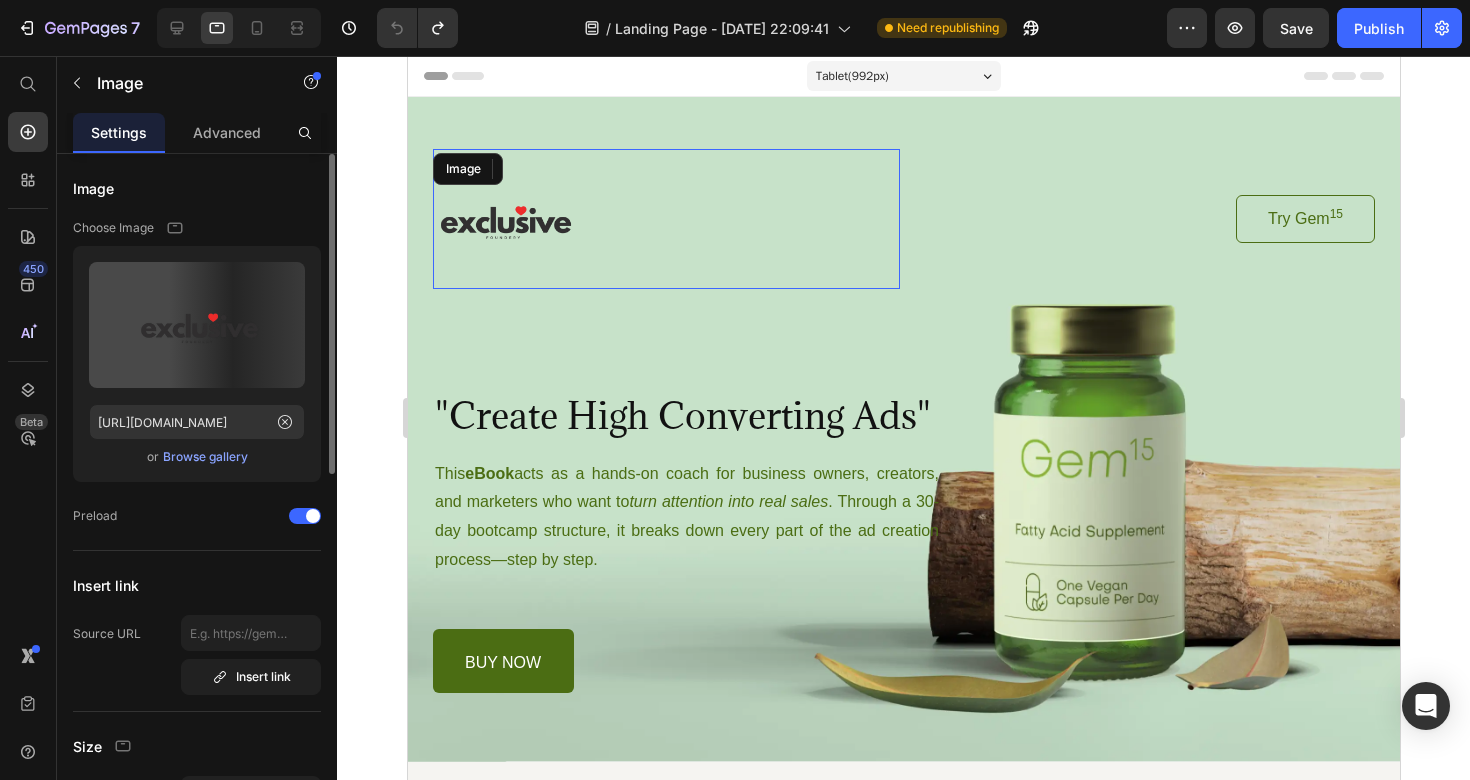 click at bounding box center (665, 219) 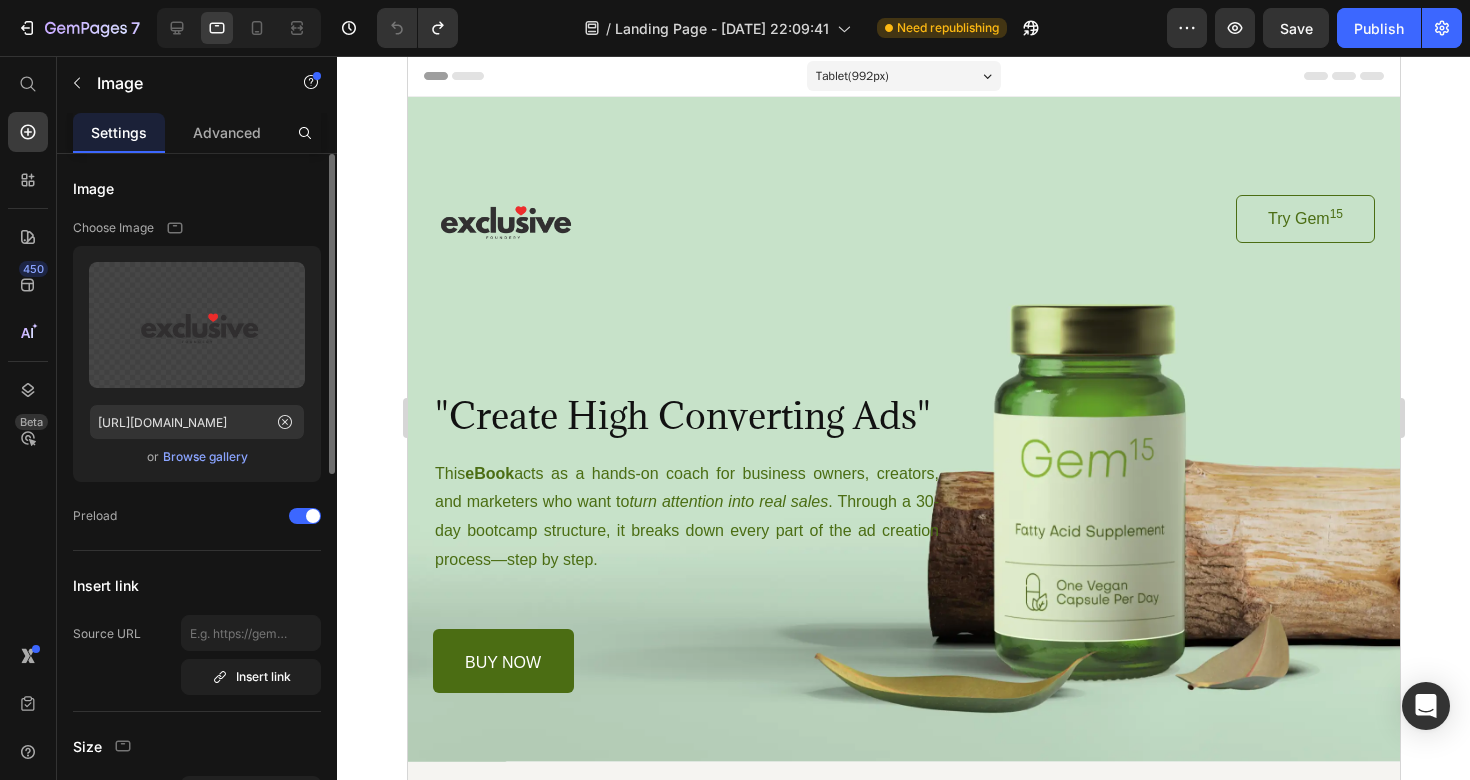 scroll, scrollTop: 0, scrollLeft: 0, axis: both 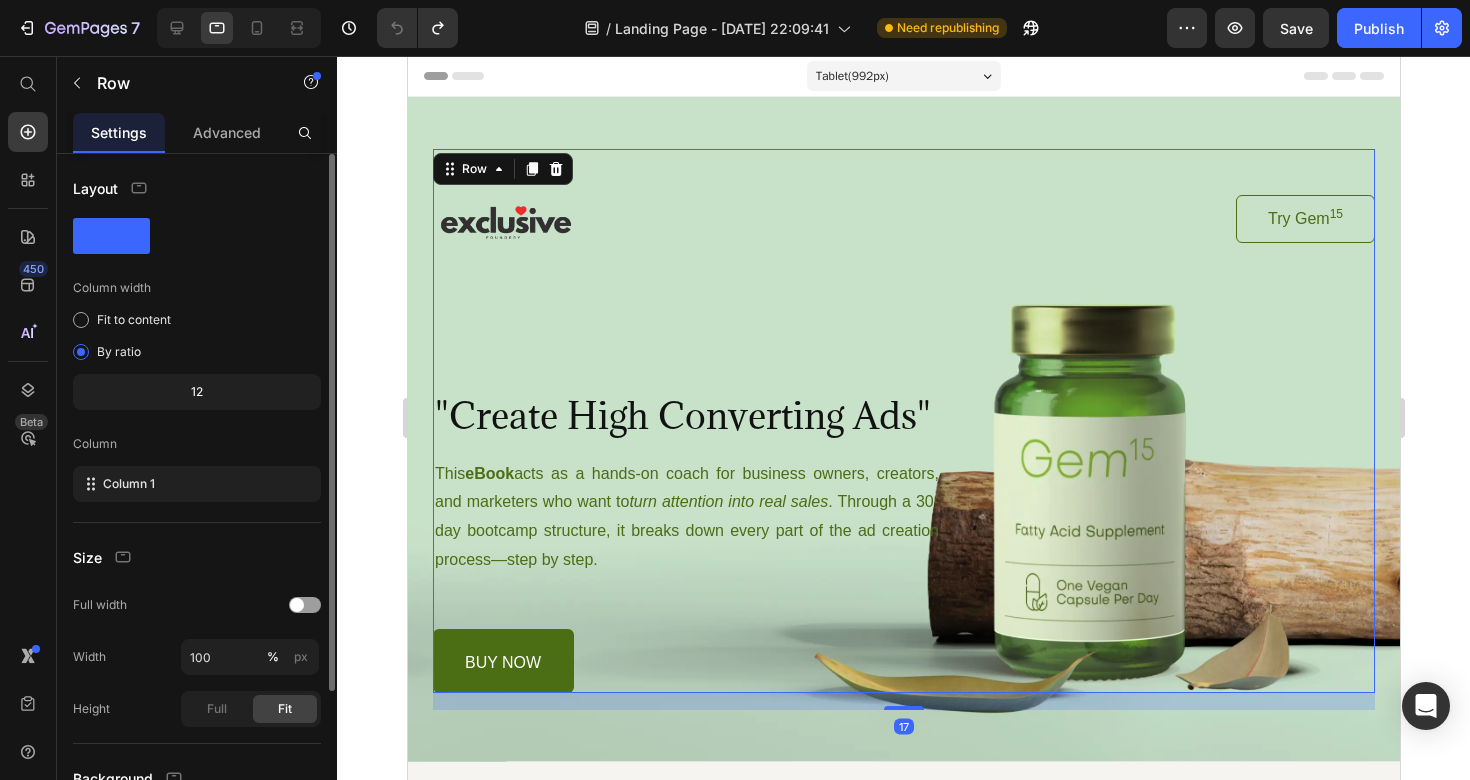 click on "Image Try Gem 15 Button Row "Create High Converting Ads" Heading This  eBook  acts as a hands-on coach for business owners, creators, and marketers who want to  turn attention into real sales . Through a 30-day bootcamp structure, it breaks down every part of the ad creation process—step by step. Text Block buy now Button Row" at bounding box center (903, 421) 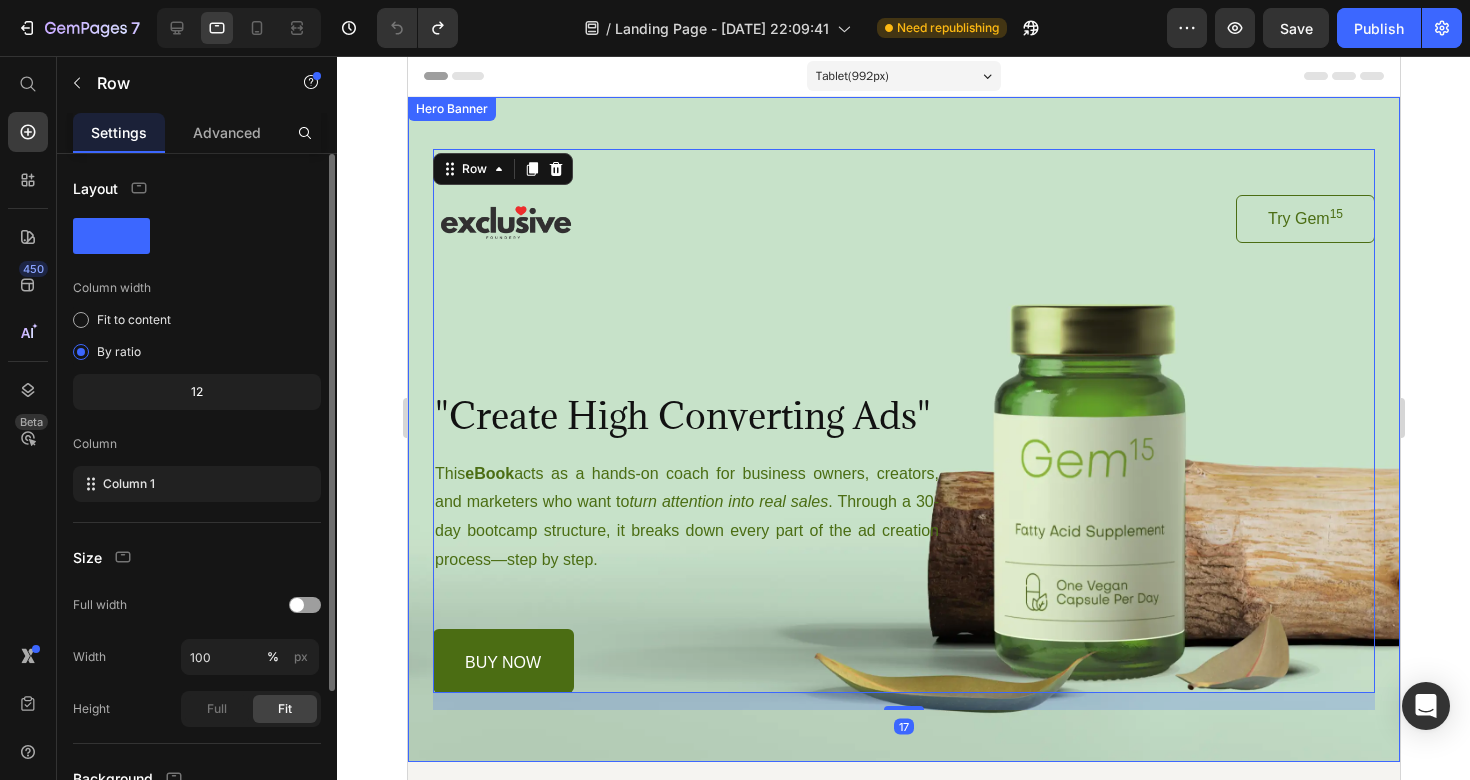 click on "Image Try Gem 15 Button Row "Create High Converting Ads" Heading This  eBook  acts as a hands-on coach for business owners, creators, and marketers who want to  turn attention into real sales . Through a 30-day bootcamp structure, it breaks down every part of the ad creation process—step by step. Text Block buy now Button [STREET_ADDRESS]" at bounding box center [903, 429] 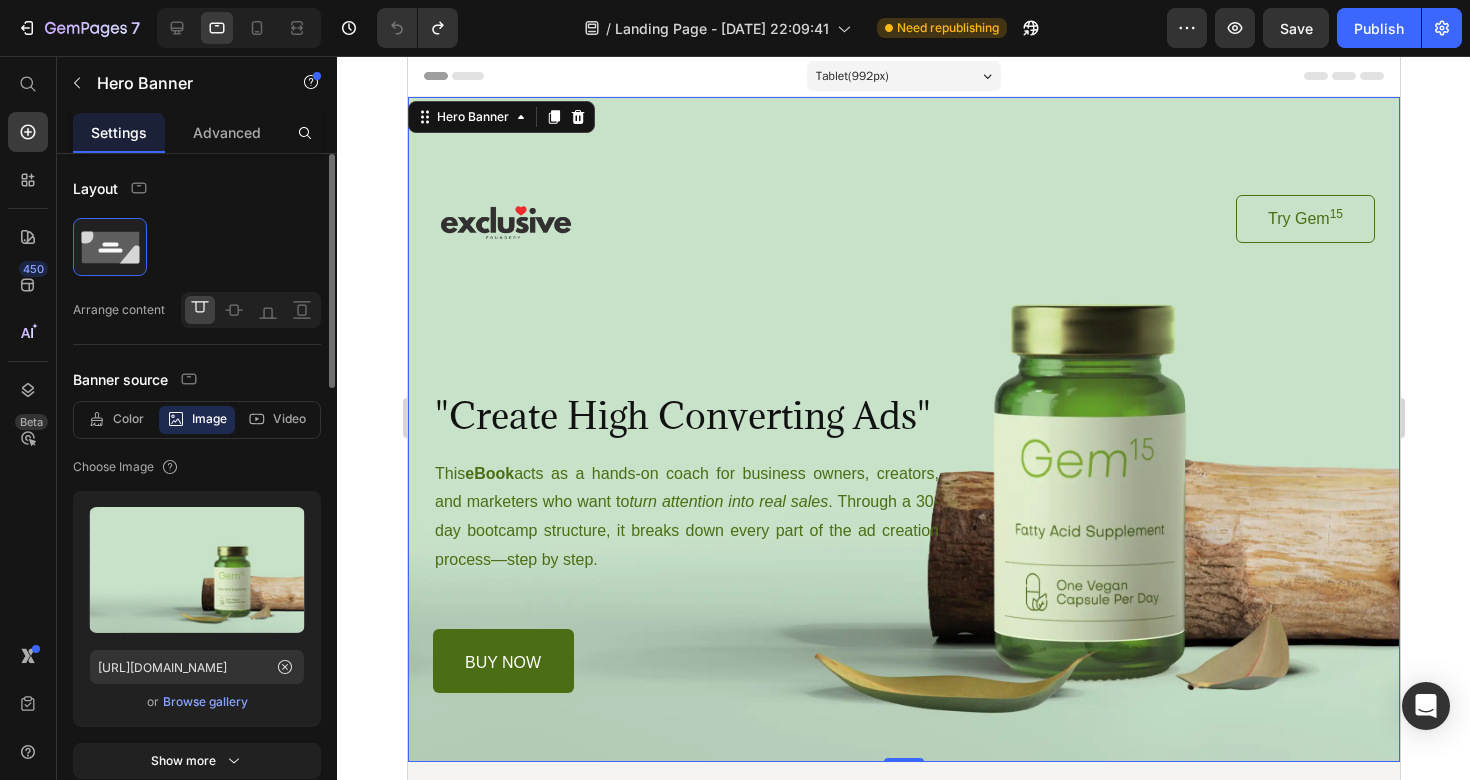 click on "Browse gallery" at bounding box center [205, 702] 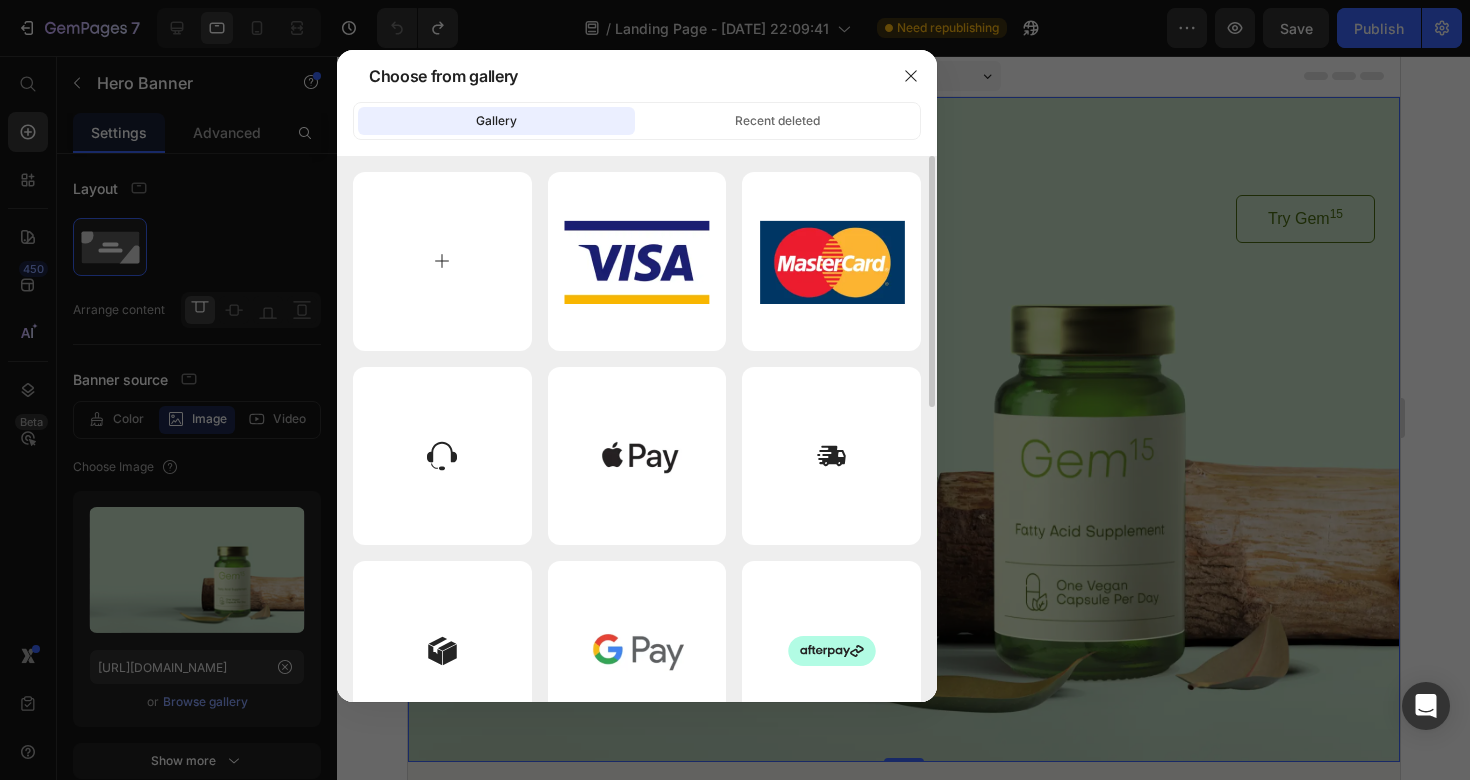 click at bounding box center (442, 261) 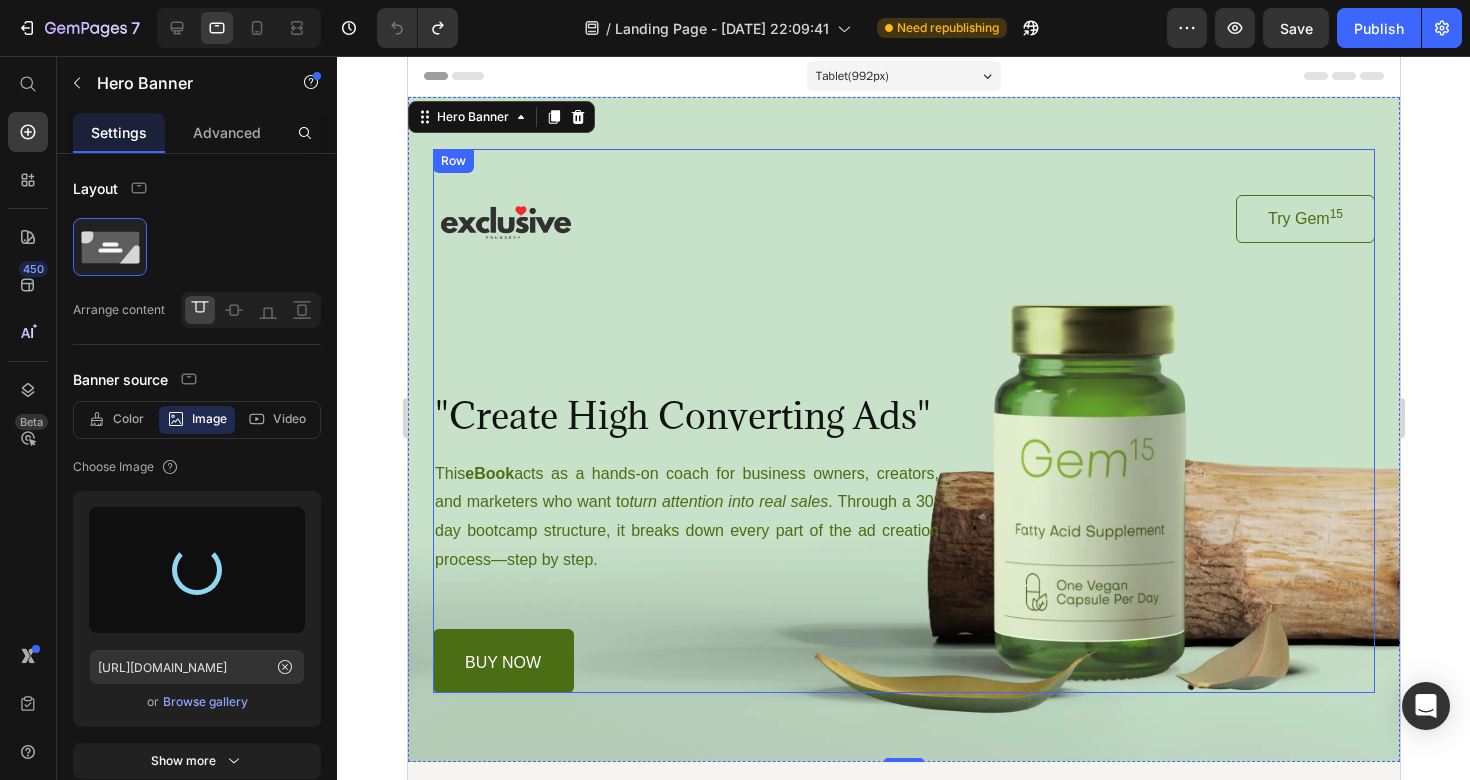 type on "[URL][DOMAIN_NAME]" 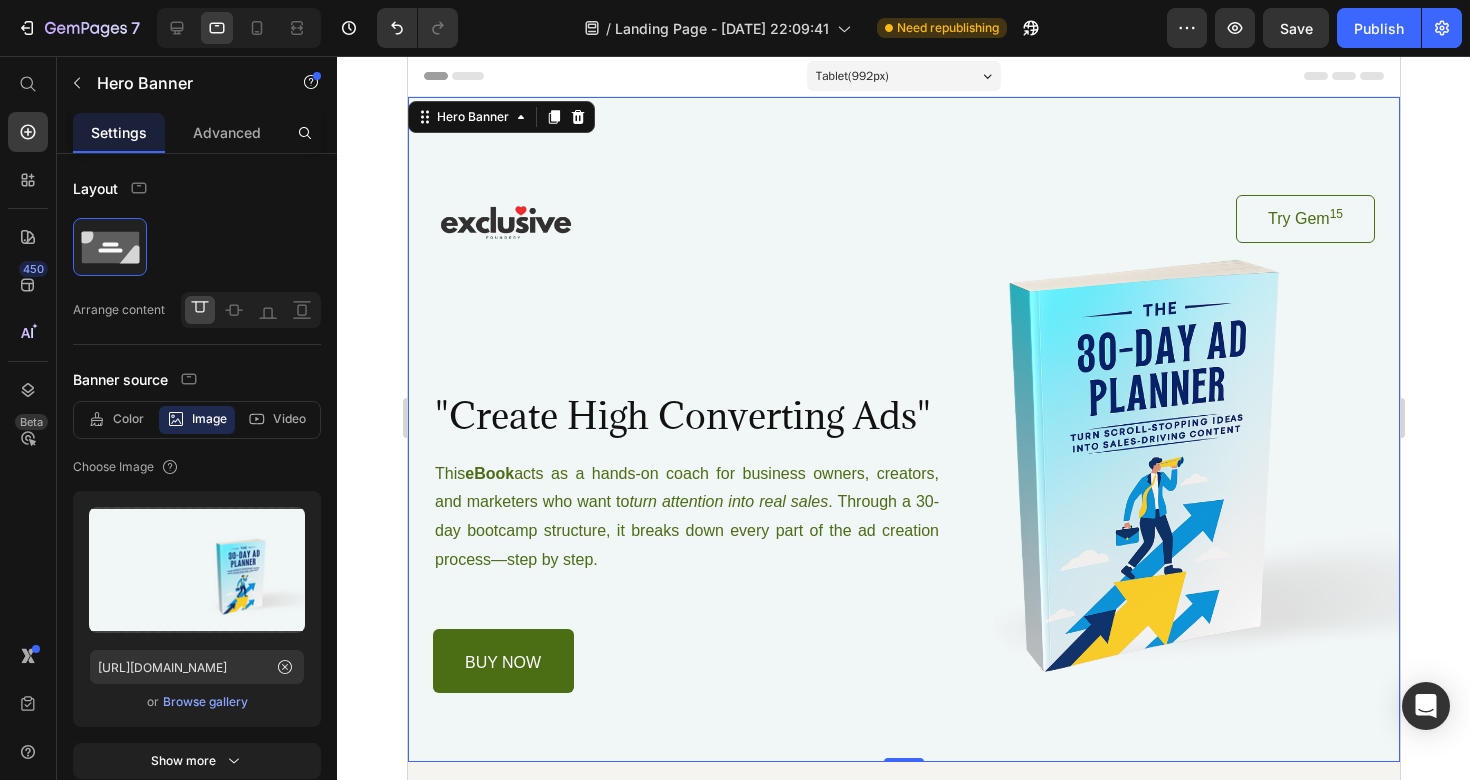 click 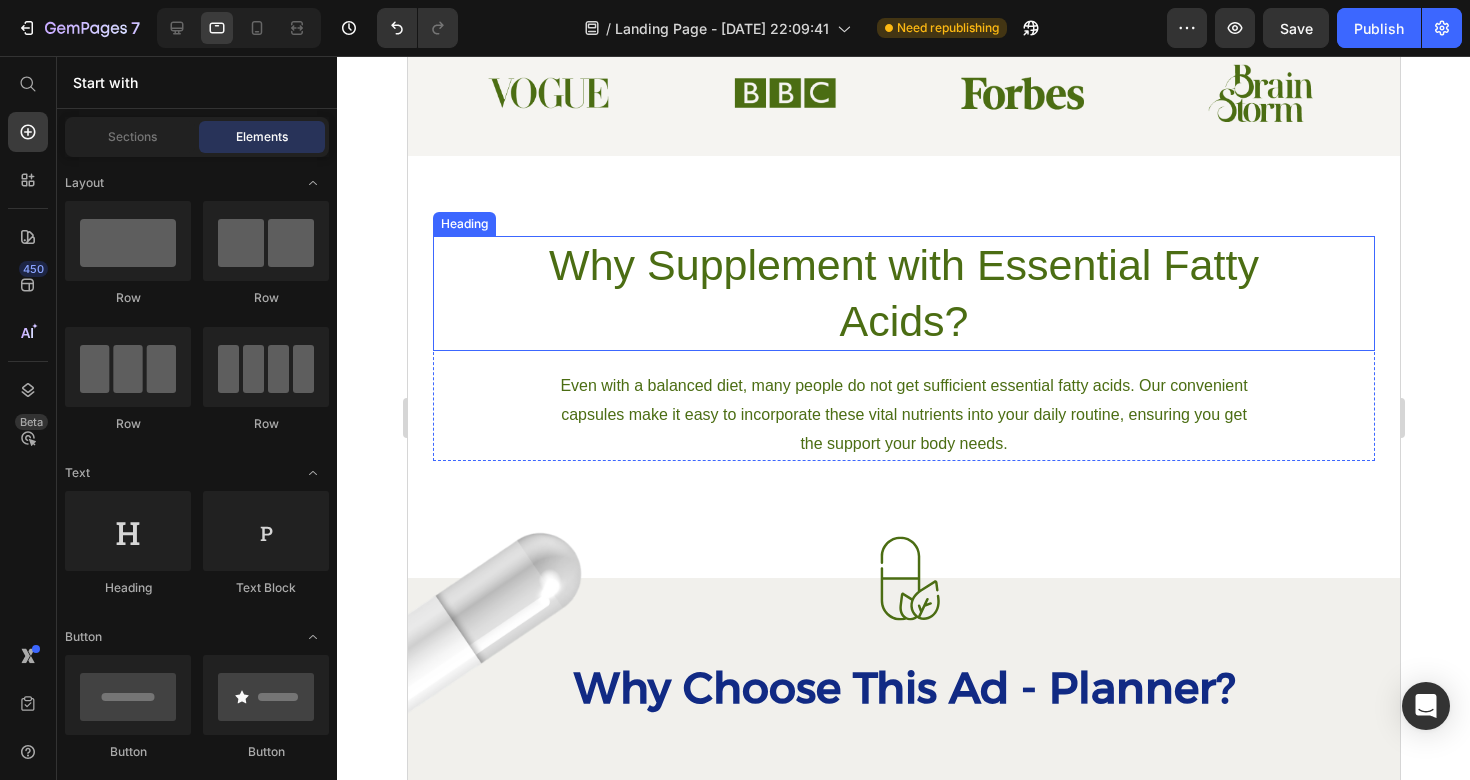 scroll, scrollTop: 1284, scrollLeft: 0, axis: vertical 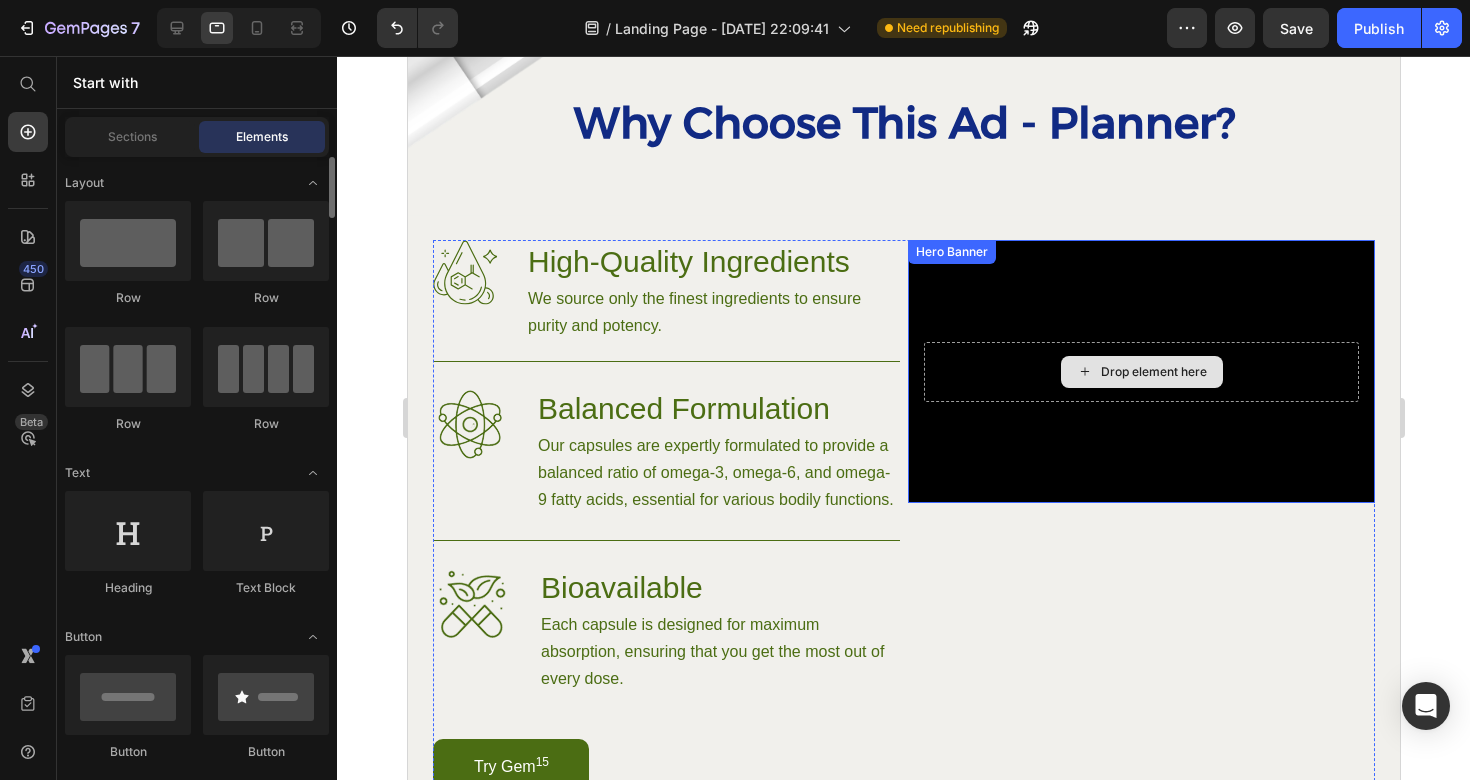 click on "Drop element here" at bounding box center [1140, 372] 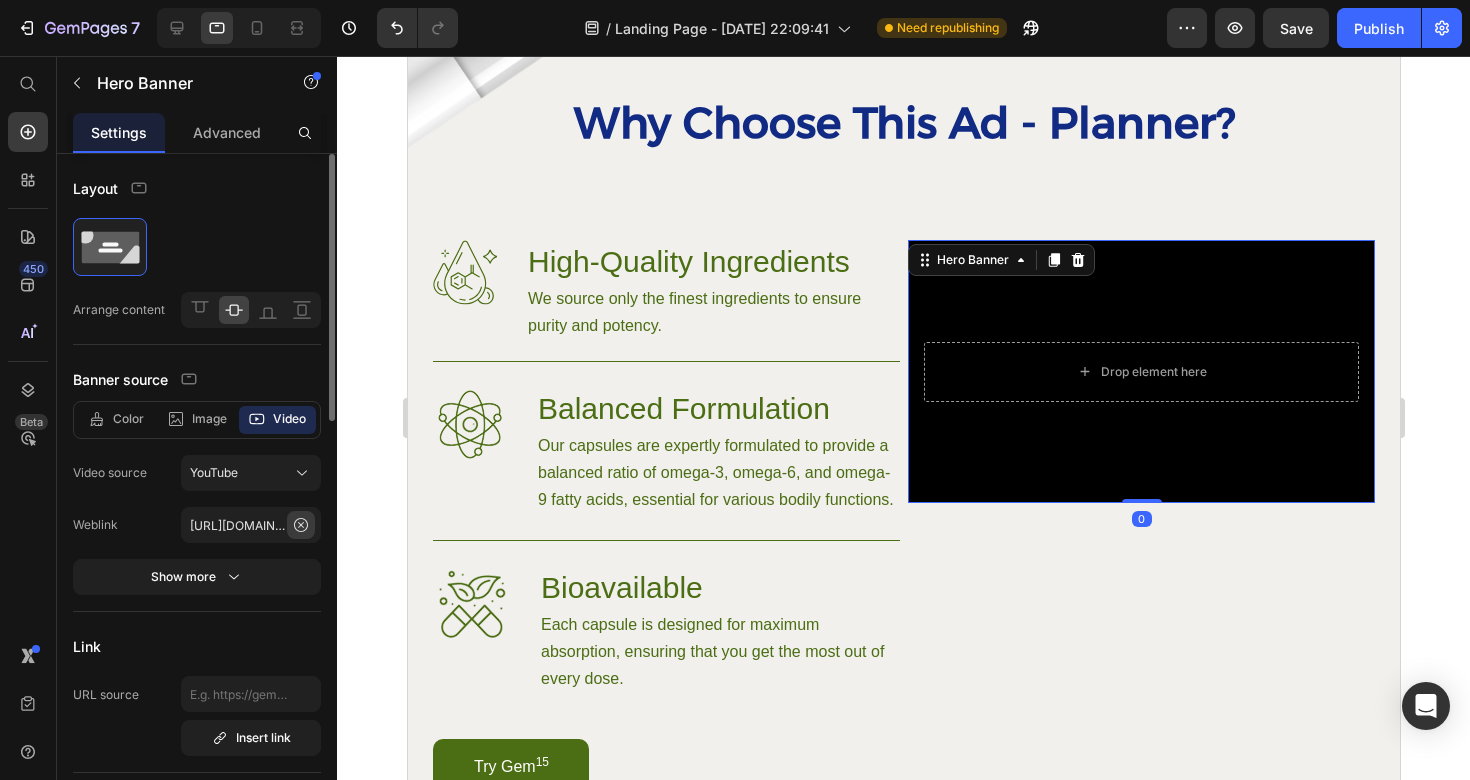click 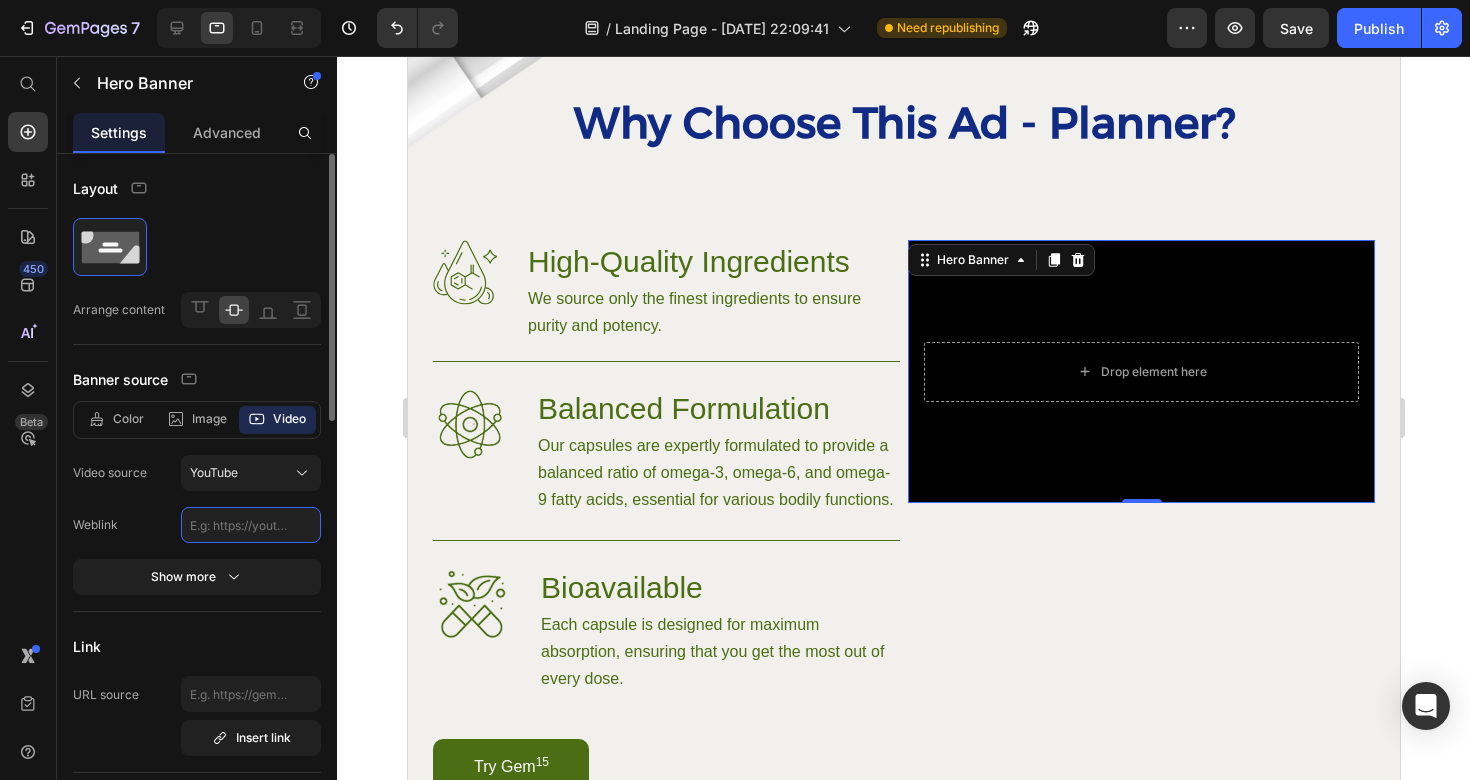 paste on "[URL][DOMAIN_NAME]" 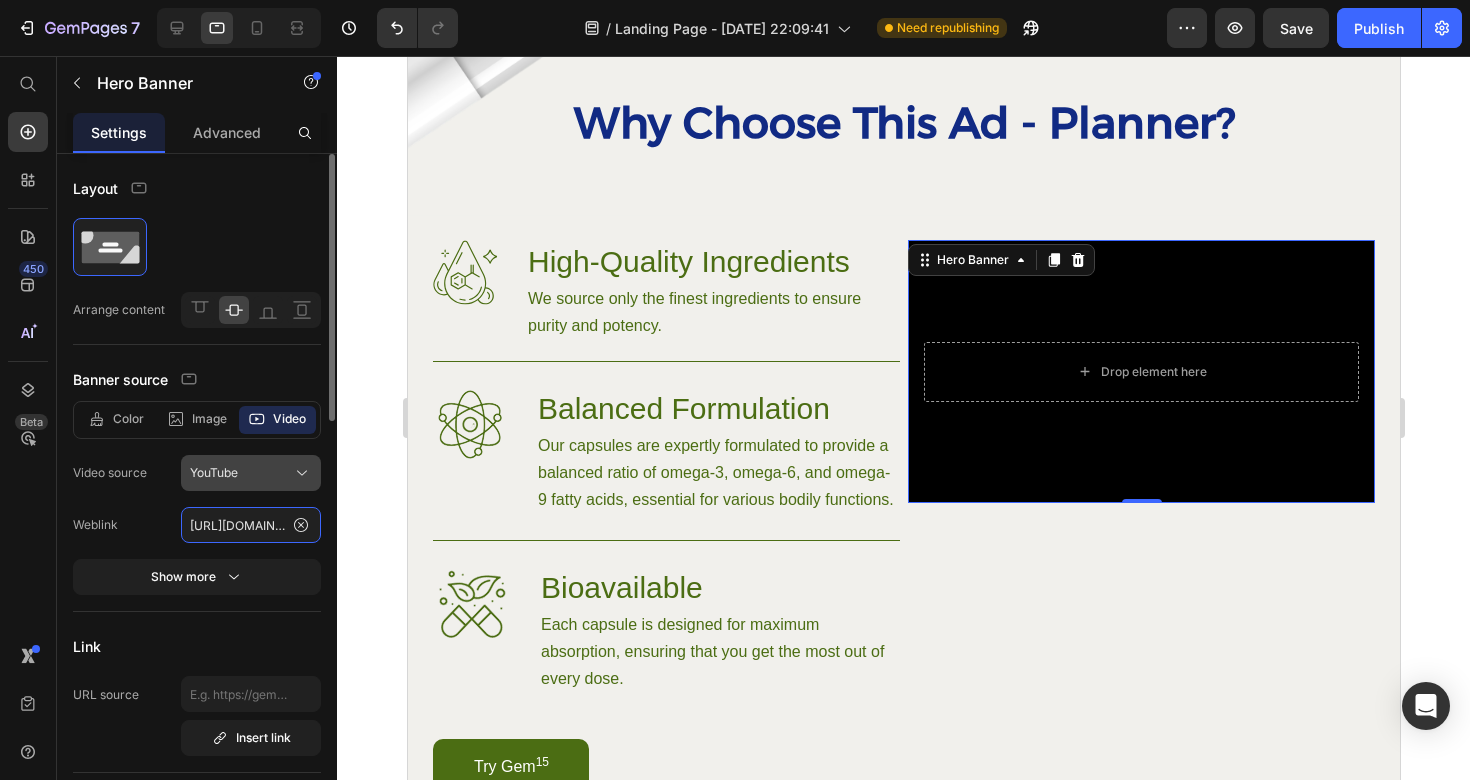type on "[URL][DOMAIN_NAME]" 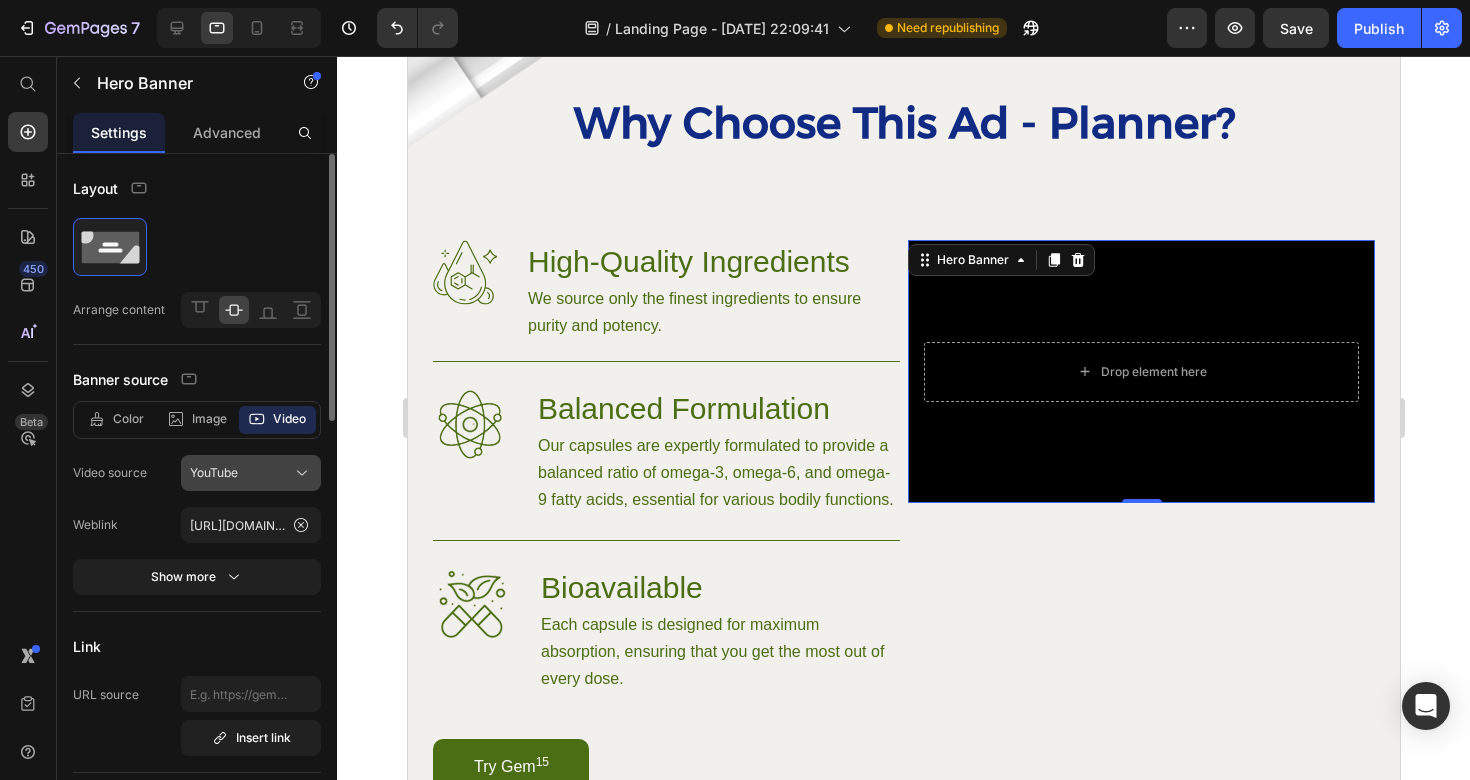 click on "YouTube" at bounding box center (214, 473) 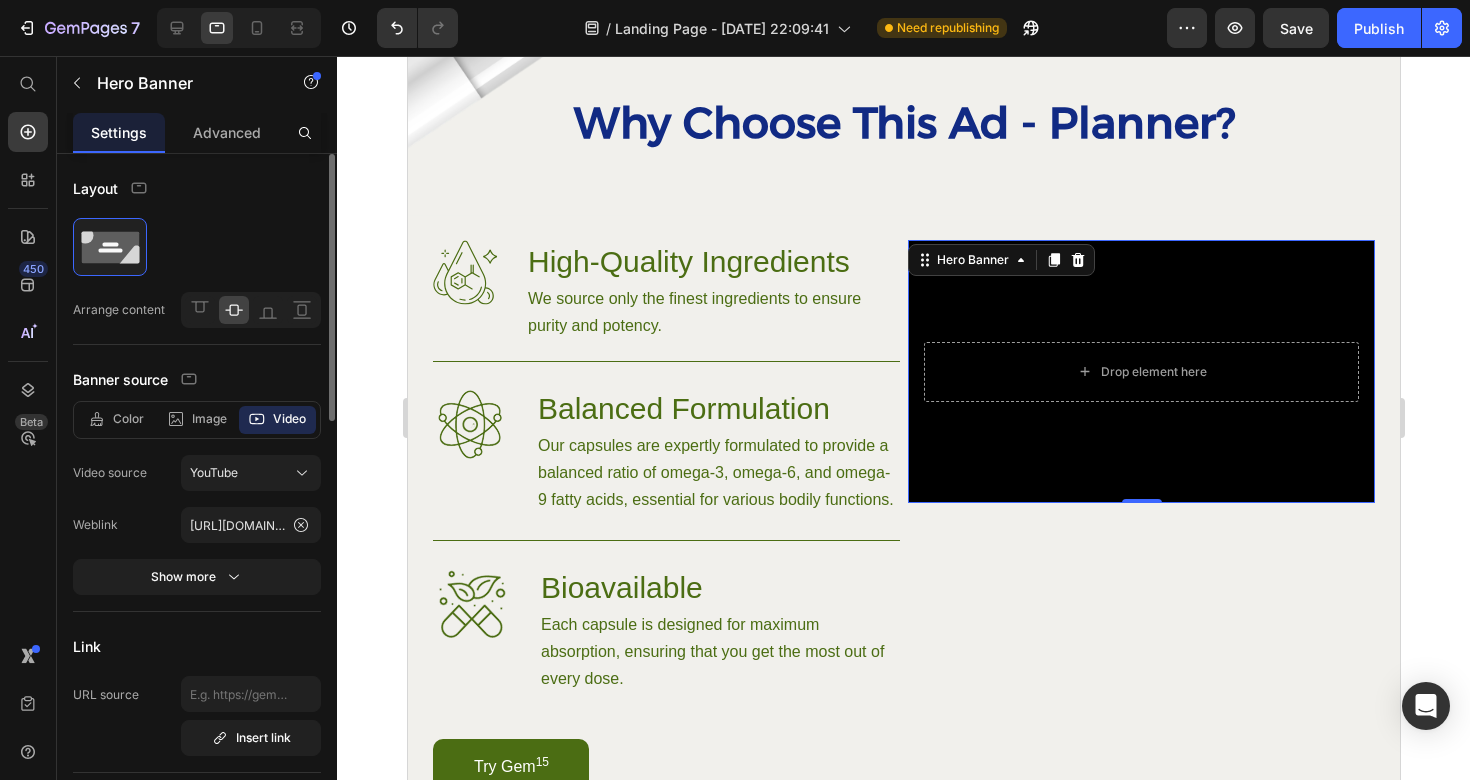 click on "Color Image Video Video source YouTube Weblink [URL][DOMAIN_NAME] Show more" 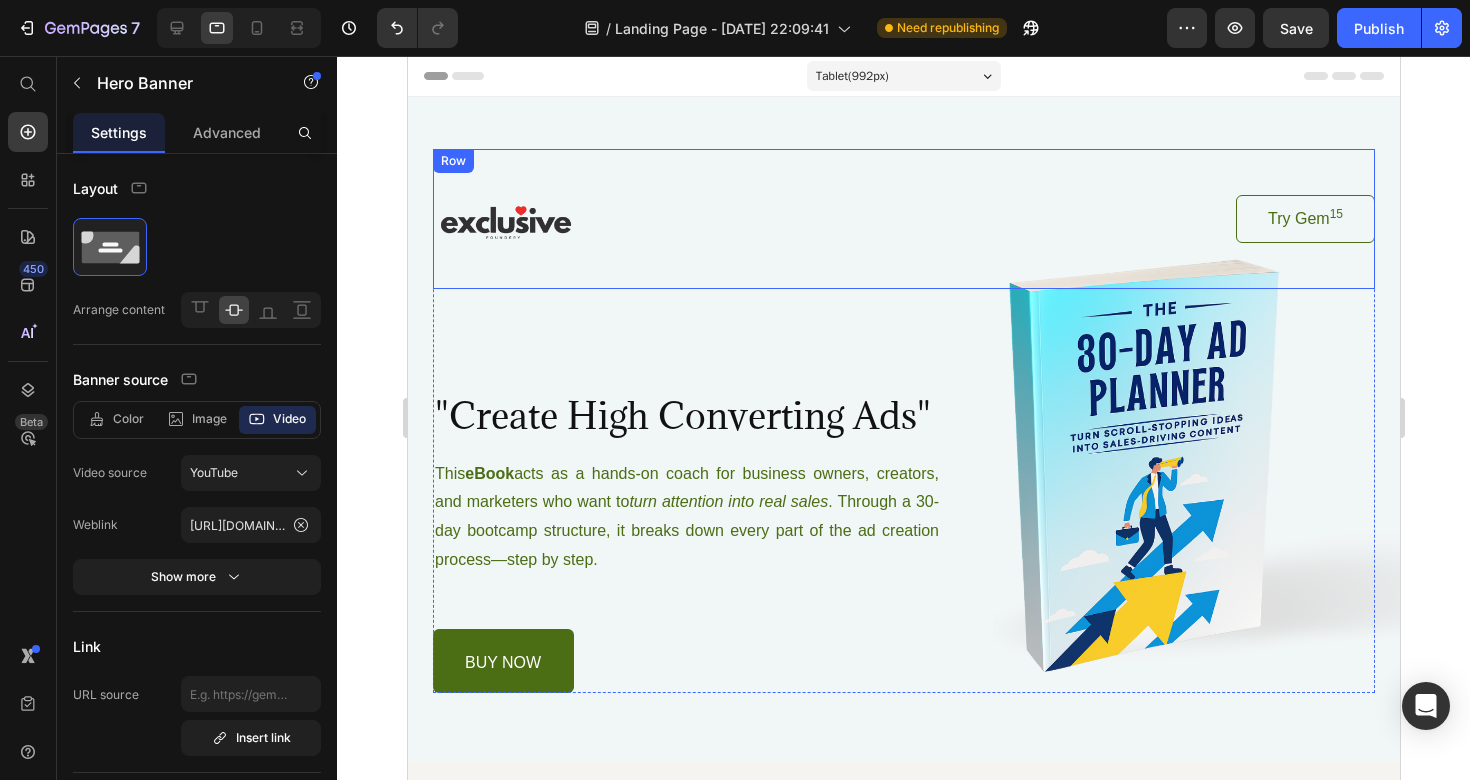 scroll, scrollTop: 0, scrollLeft: 0, axis: both 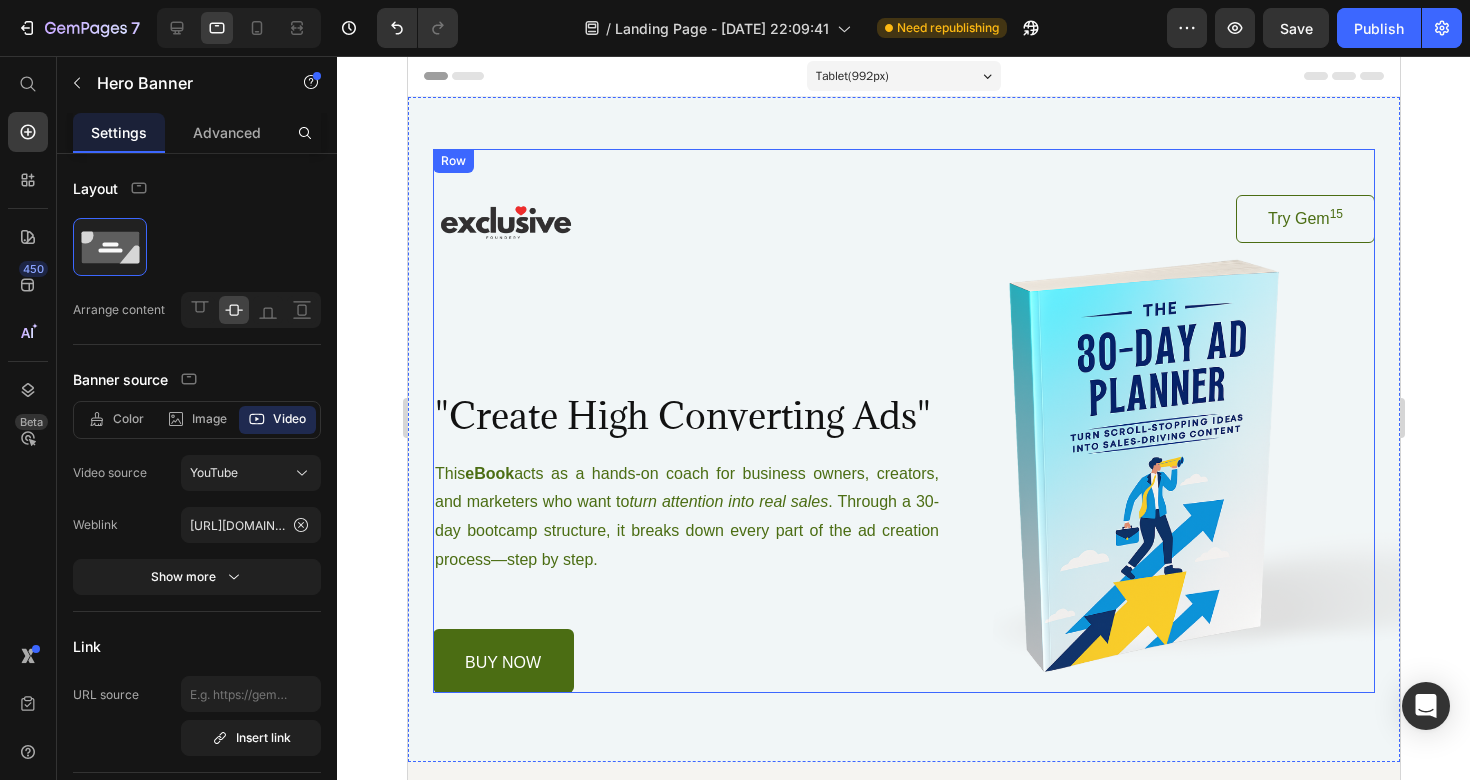 click on "Image Try Gem 15 Button Row "Create High Converting Ads" Heading This  eBook  acts as a hands-on coach for business owners, creators, and marketers who want to  turn attention into real sales . Through a 30-day bootcamp structure, it breaks down every part of the ad creation process—step by step. Text Block buy now Button Row" at bounding box center [903, 421] 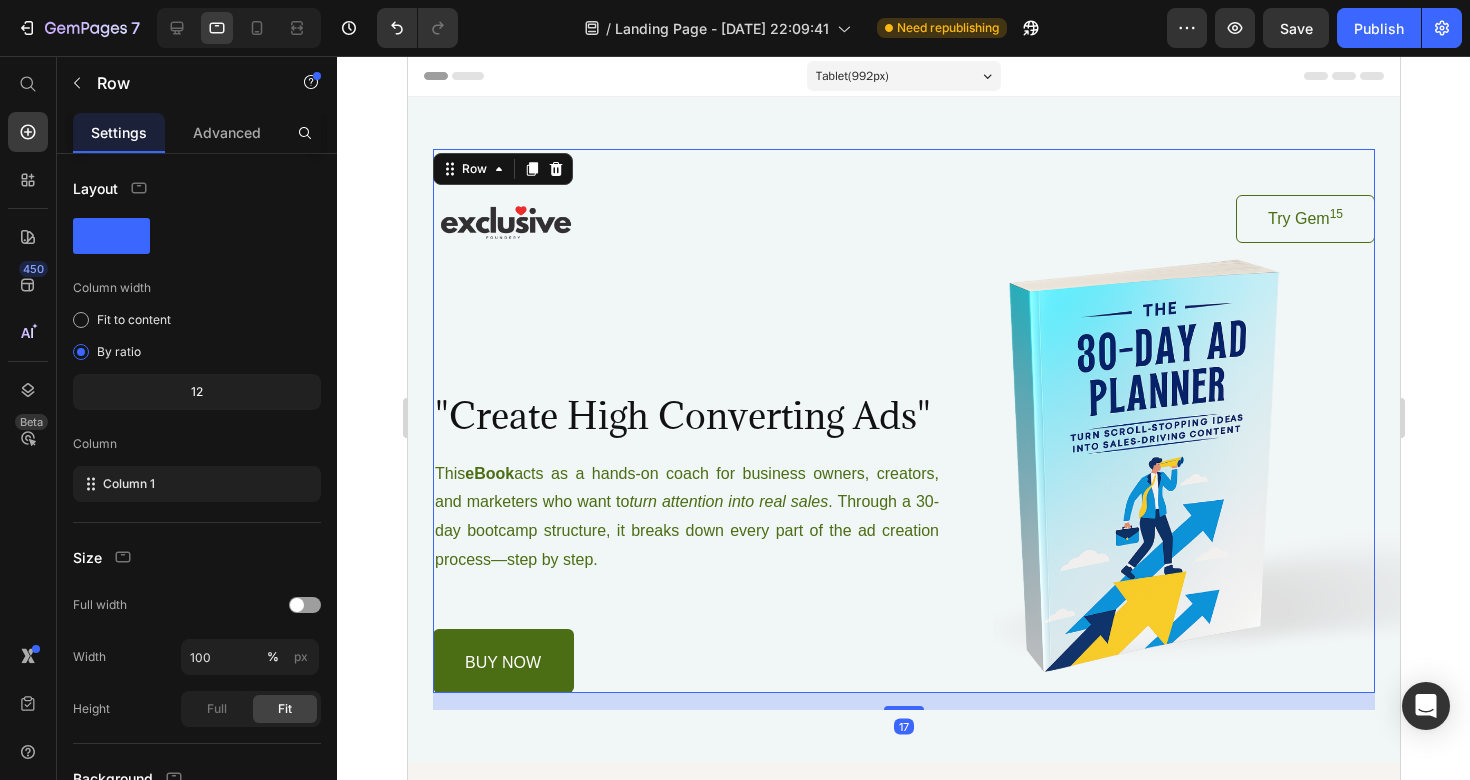 click on ""Create High Converting Ads"" at bounding box center [903, 416] 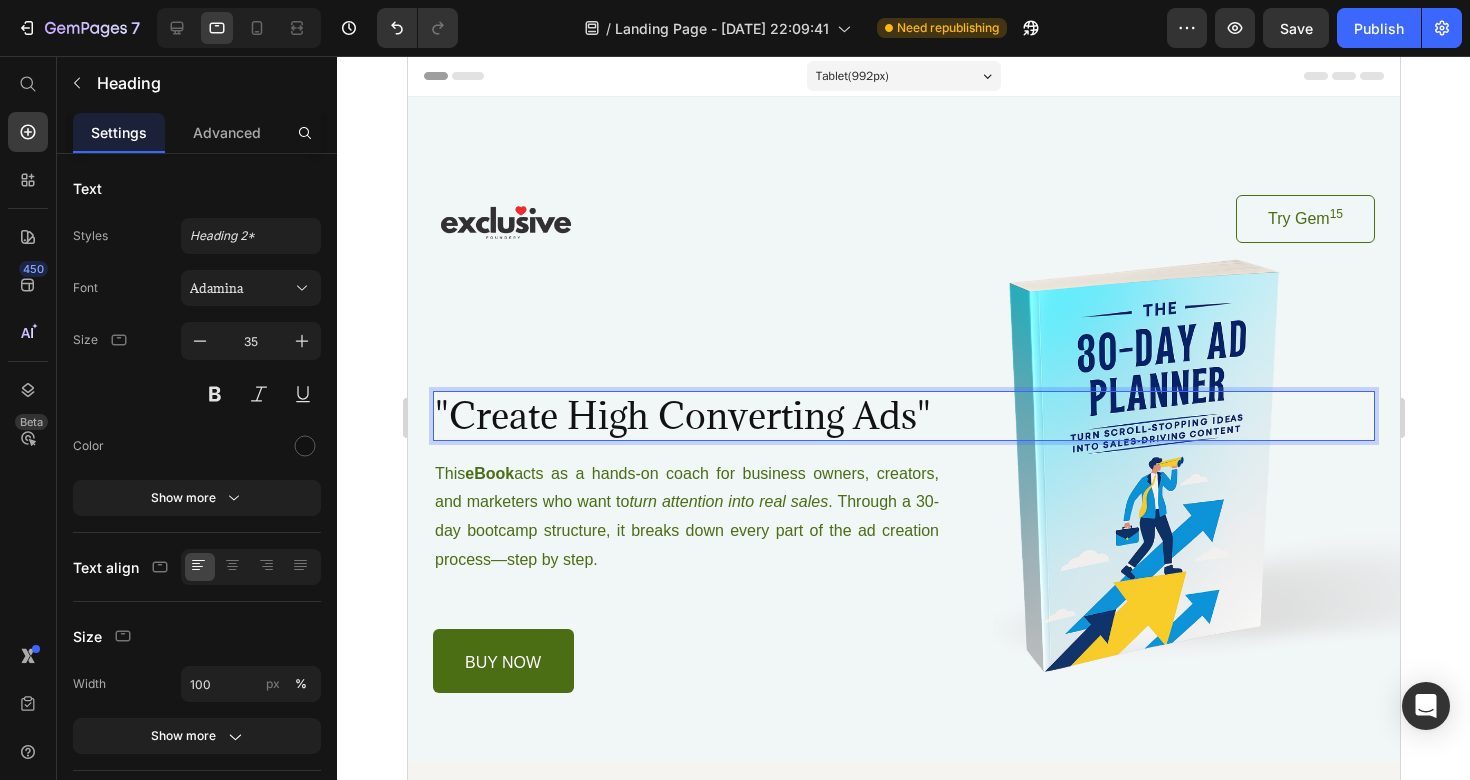 click on ""Create High Converting Ads"" at bounding box center [903, 416] 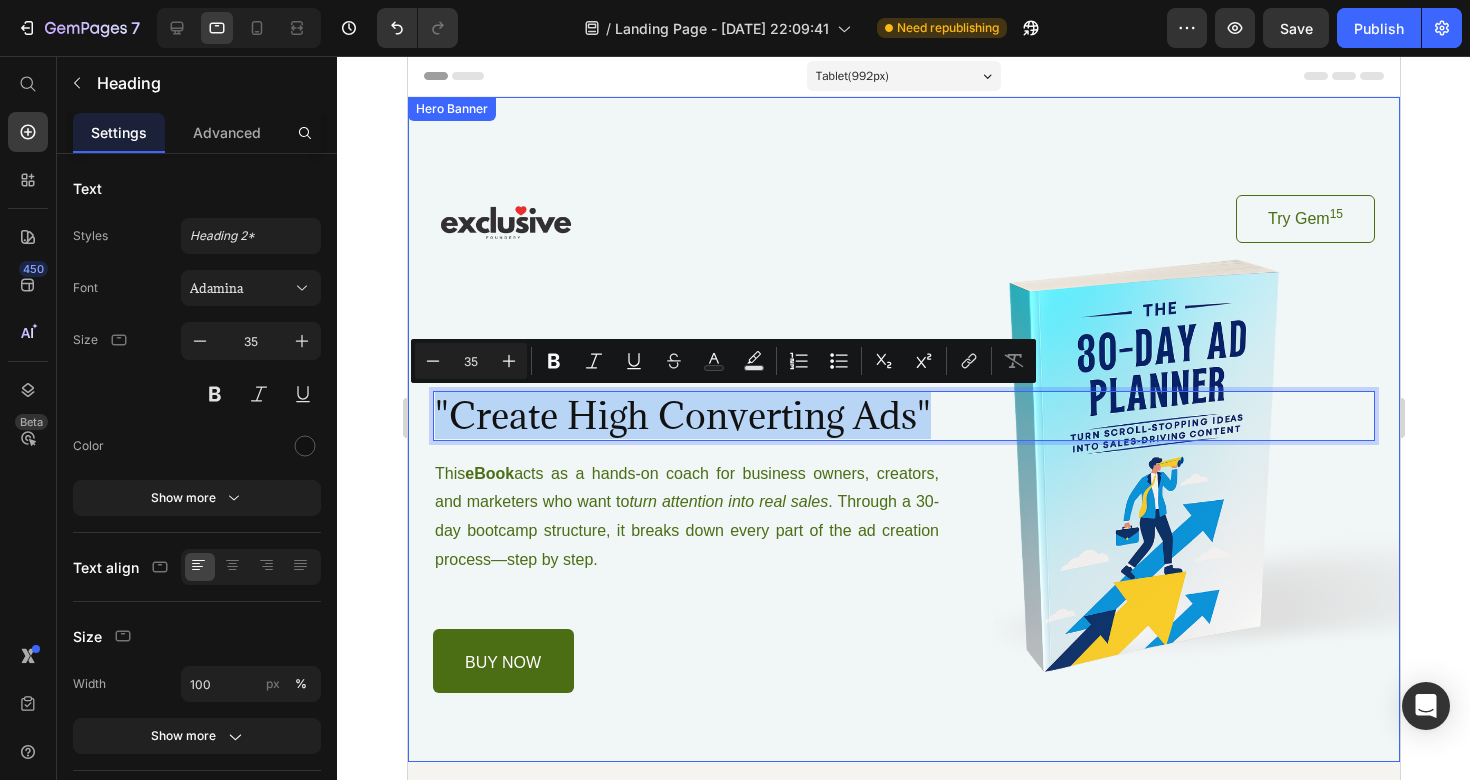 drag, startPoint x: 935, startPoint y: 417, endPoint x: 421, endPoint y: 424, distance: 514.04767 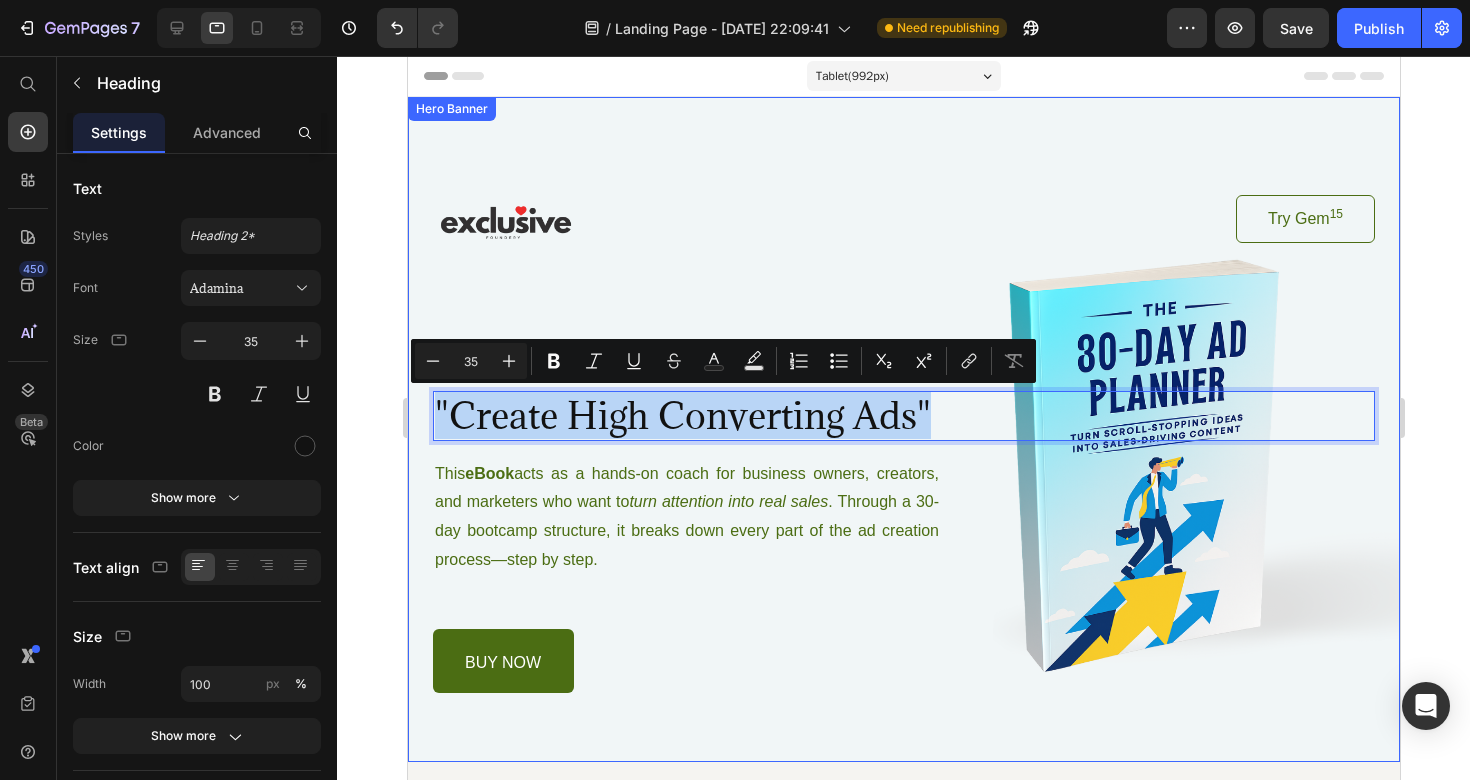 click on "Image Try Gem 15 Button Row "Create High Converting Ads" Heading   17 This  eBook  acts as a hands-on coach for business owners, creators, and marketers who want to  turn attention into real sales . Through a 30-day bootcamp structure, it breaks down every part of the ad creation process—step by step. Text Block buy now Button Row Row" at bounding box center (903, 429) 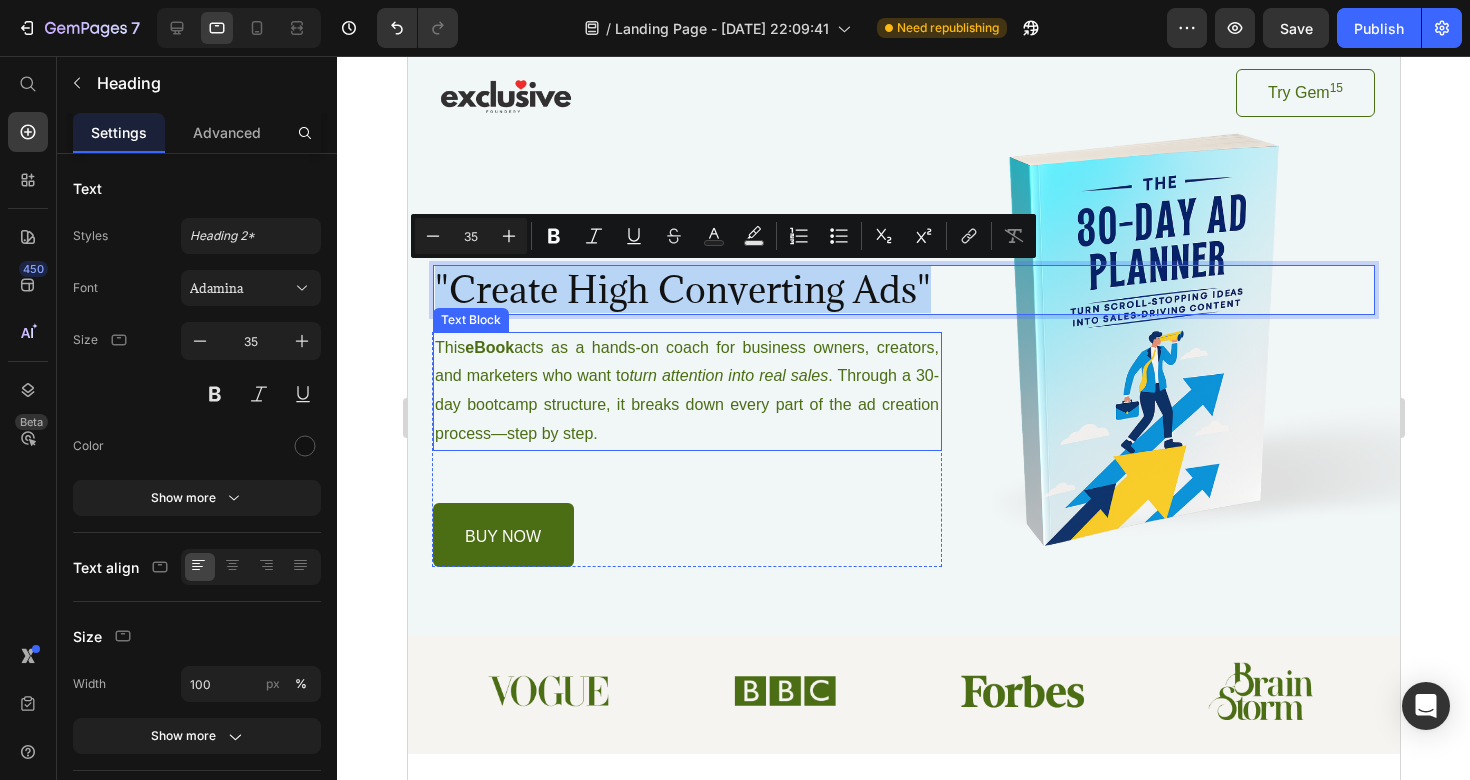 scroll, scrollTop: 124, scrollLeft: 0, axis: vertical 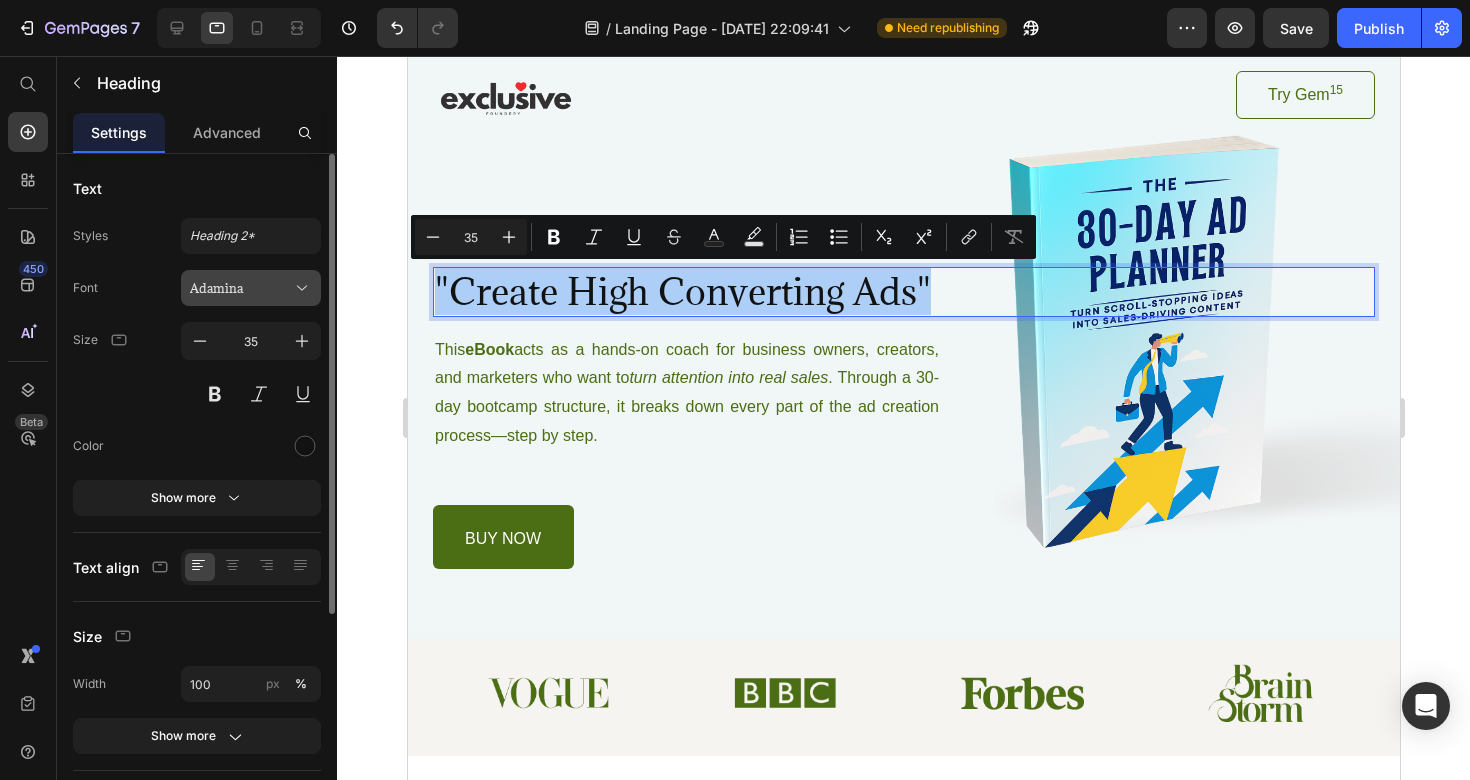 click on "Adamina" at bounding box center (241, 288) 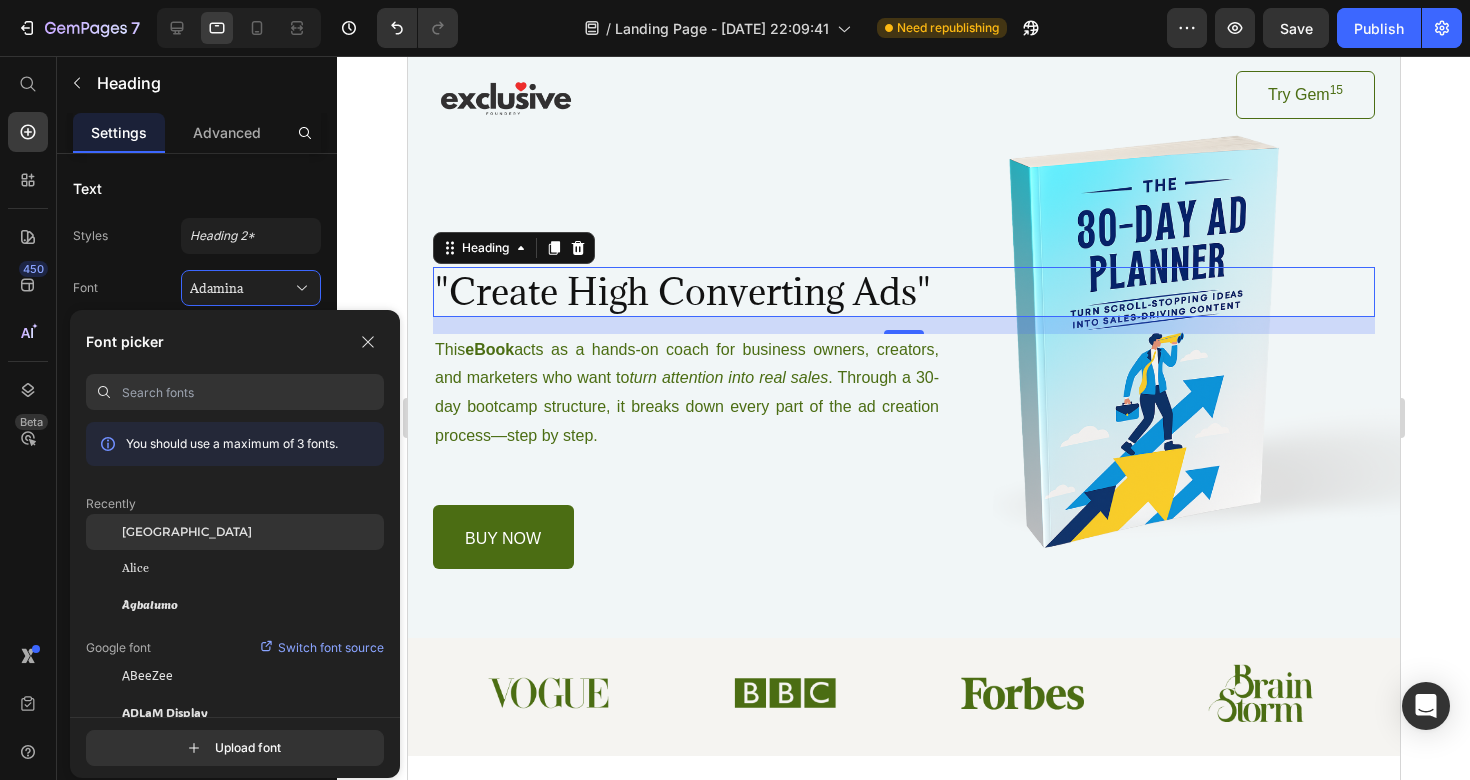 click on "[GEOGRAPHIC_DATA]" 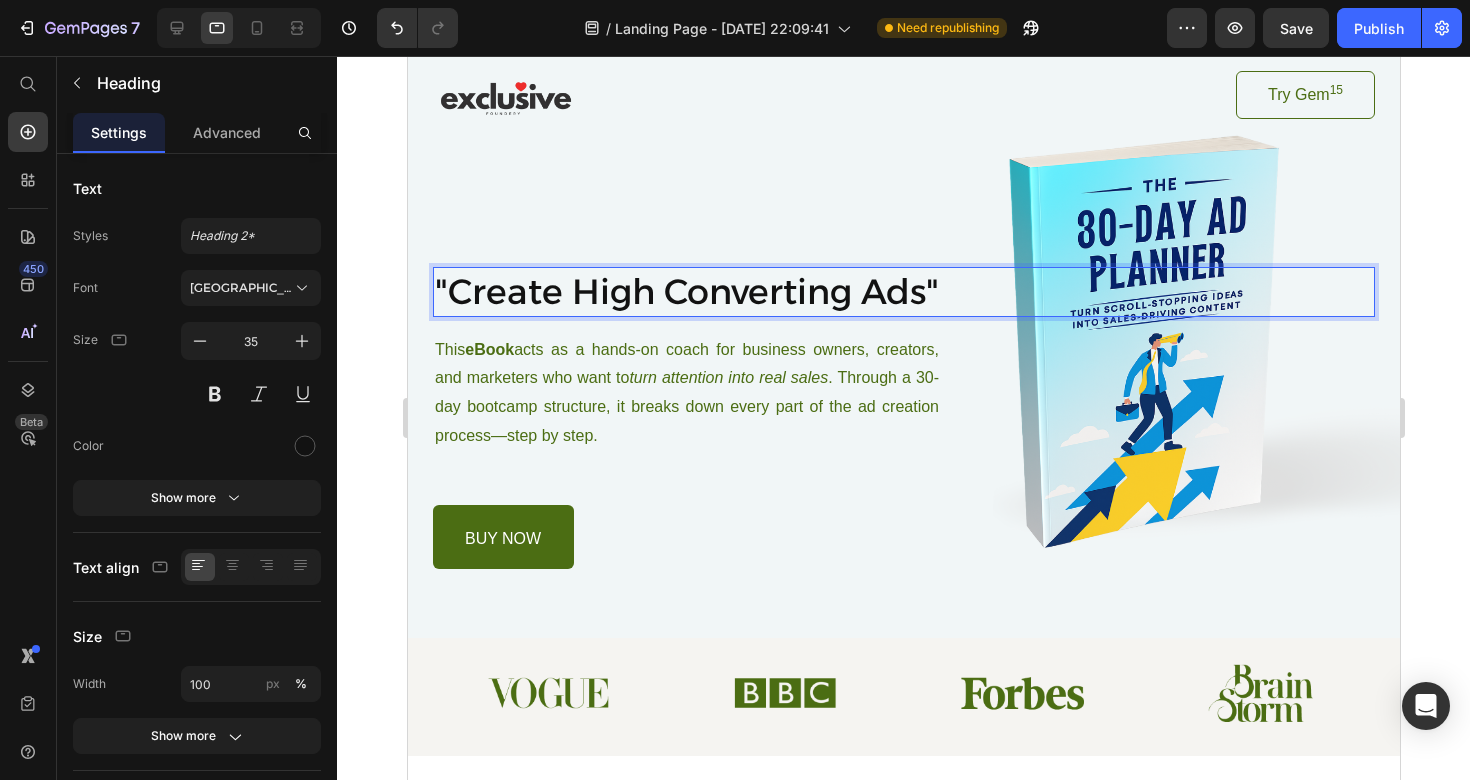click on ""Create High Converting Ads"" at bounding box center [903, 292] 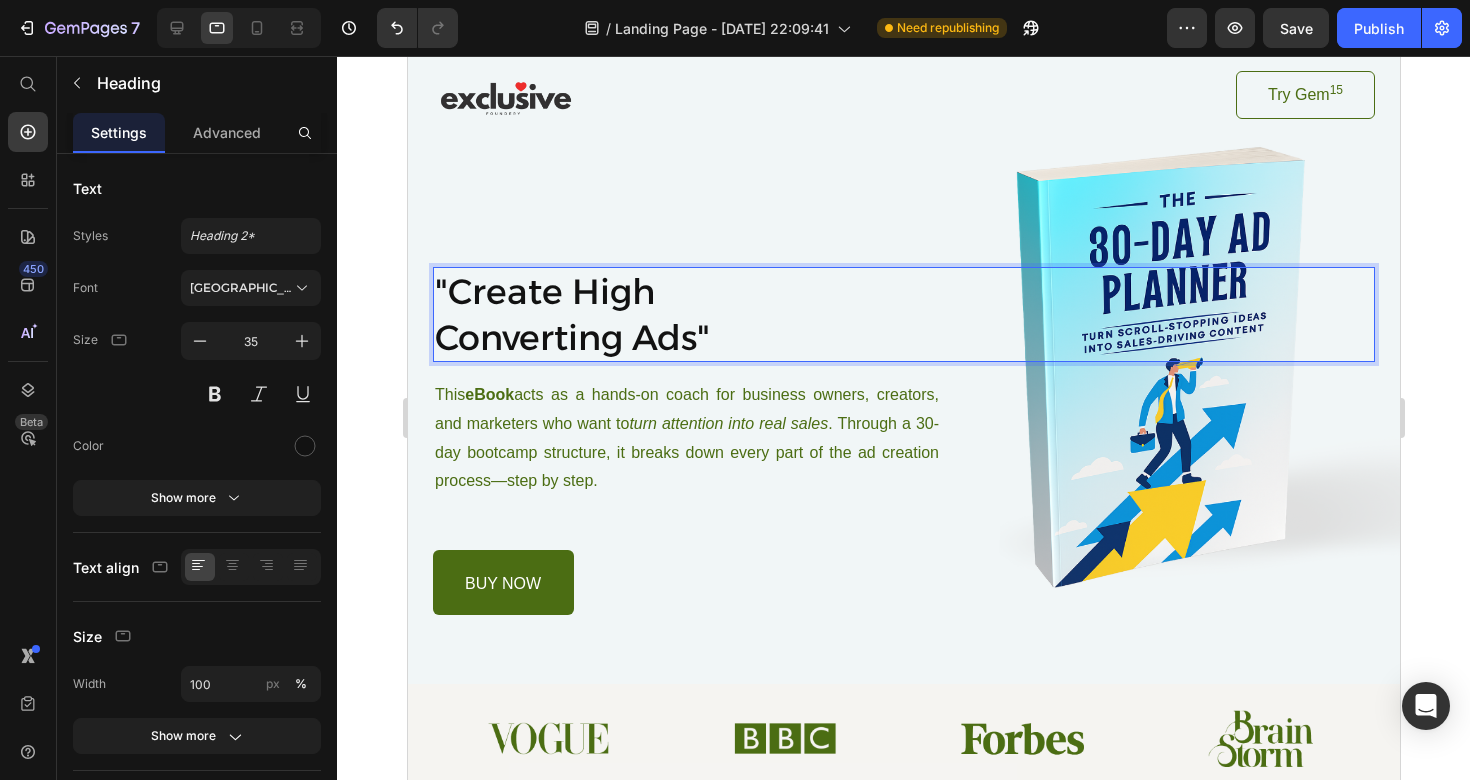 click on ""Create High  Converting Ads"" at bounding box center [903, 314] 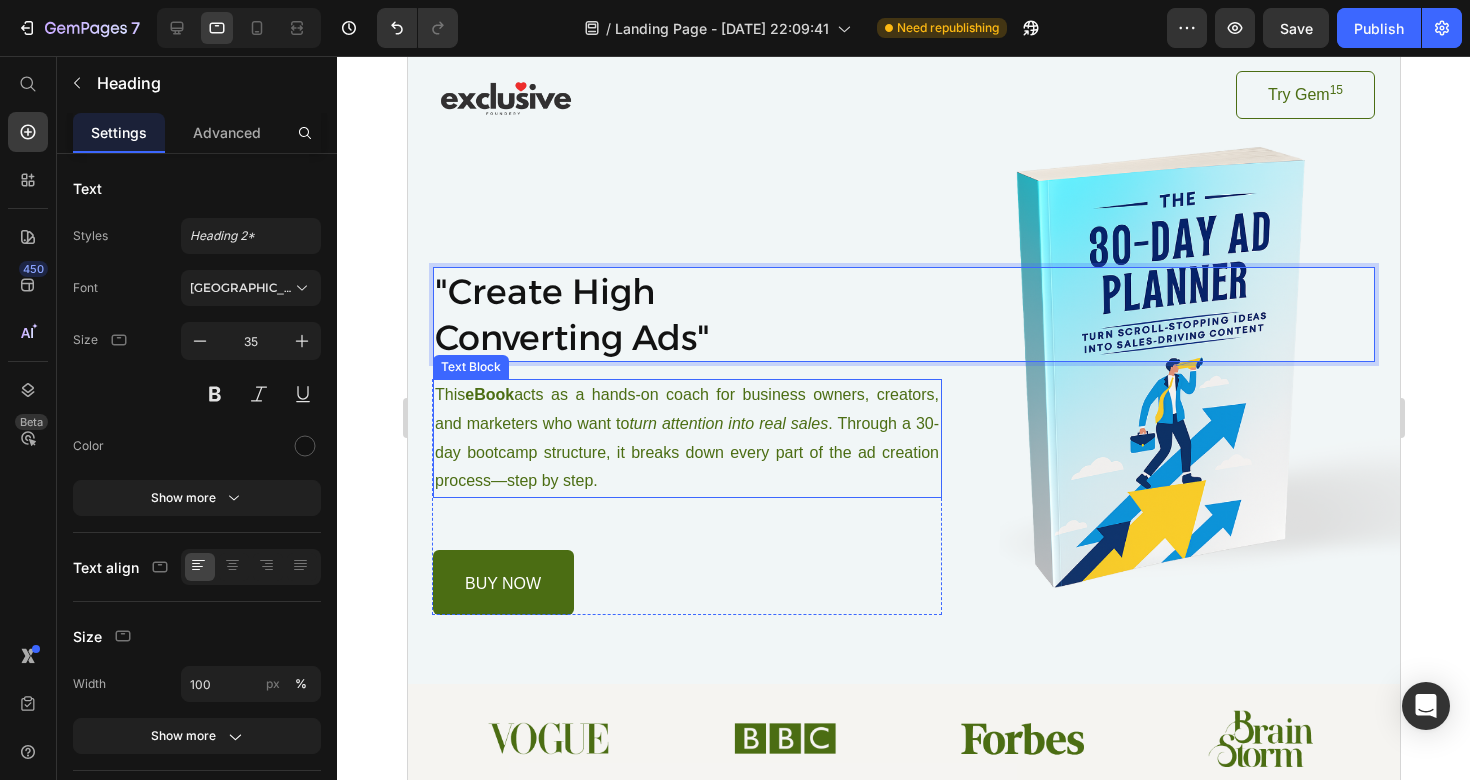 click on "This  eBook  acts as a hands-on coach for business owners, creators, and marketers who want to  turn attention into real sales . Through a 30-day bootcamp structure, it breaks down every part of the ad creation process—step by step." at bounding box center [686, 438] 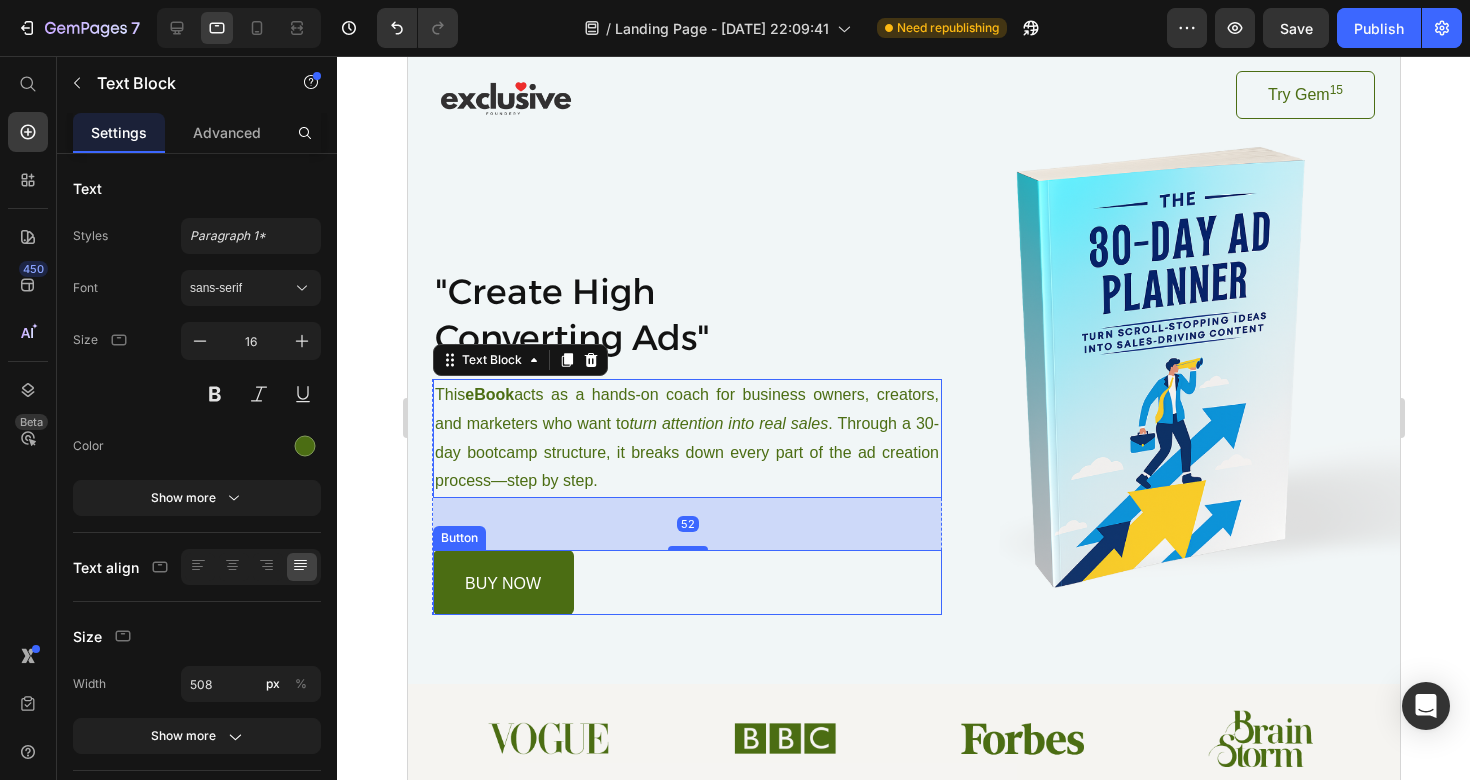click on "buy now Button" at bounding box center (686, 582) 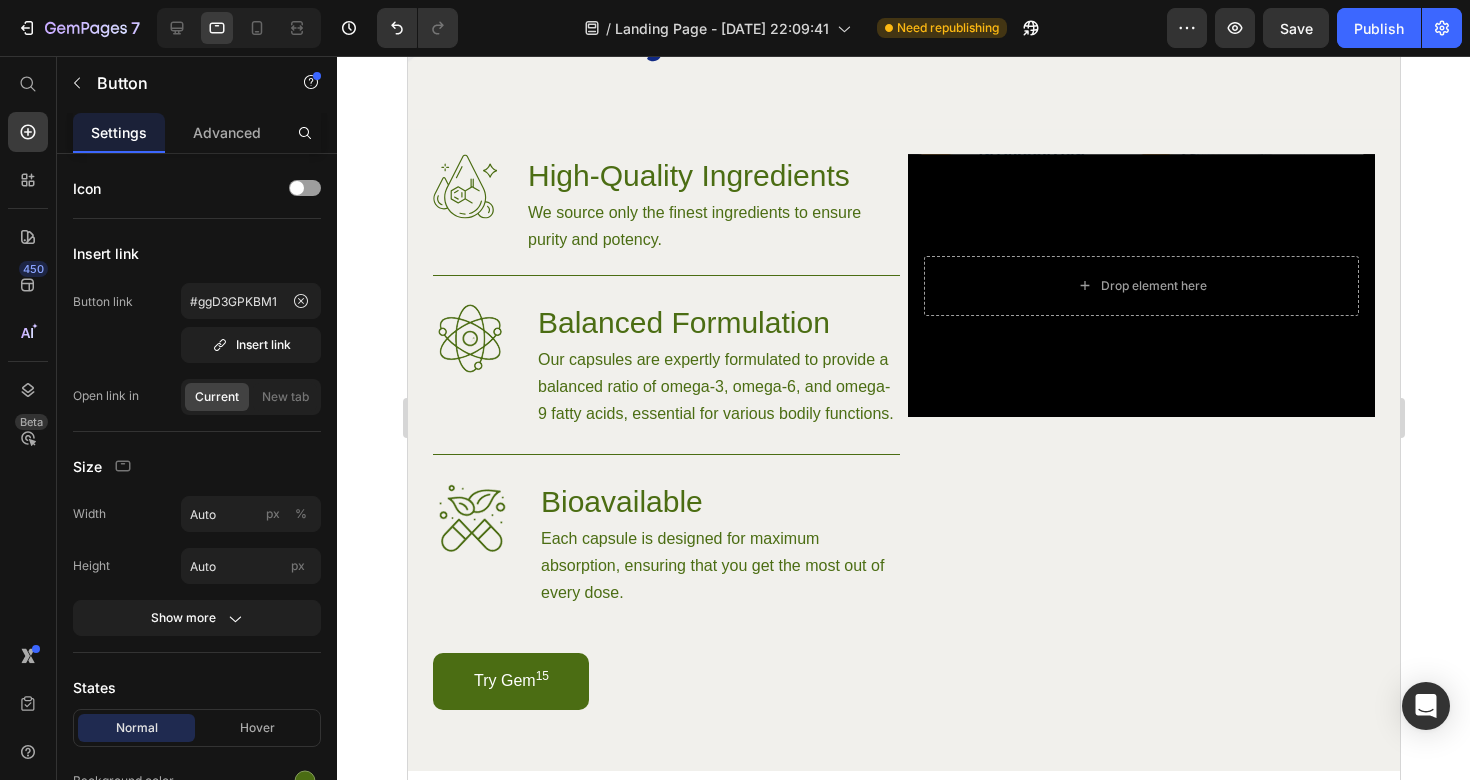 scroll, scrollTop: 1419, scrollLeft: 0, axis: vertical 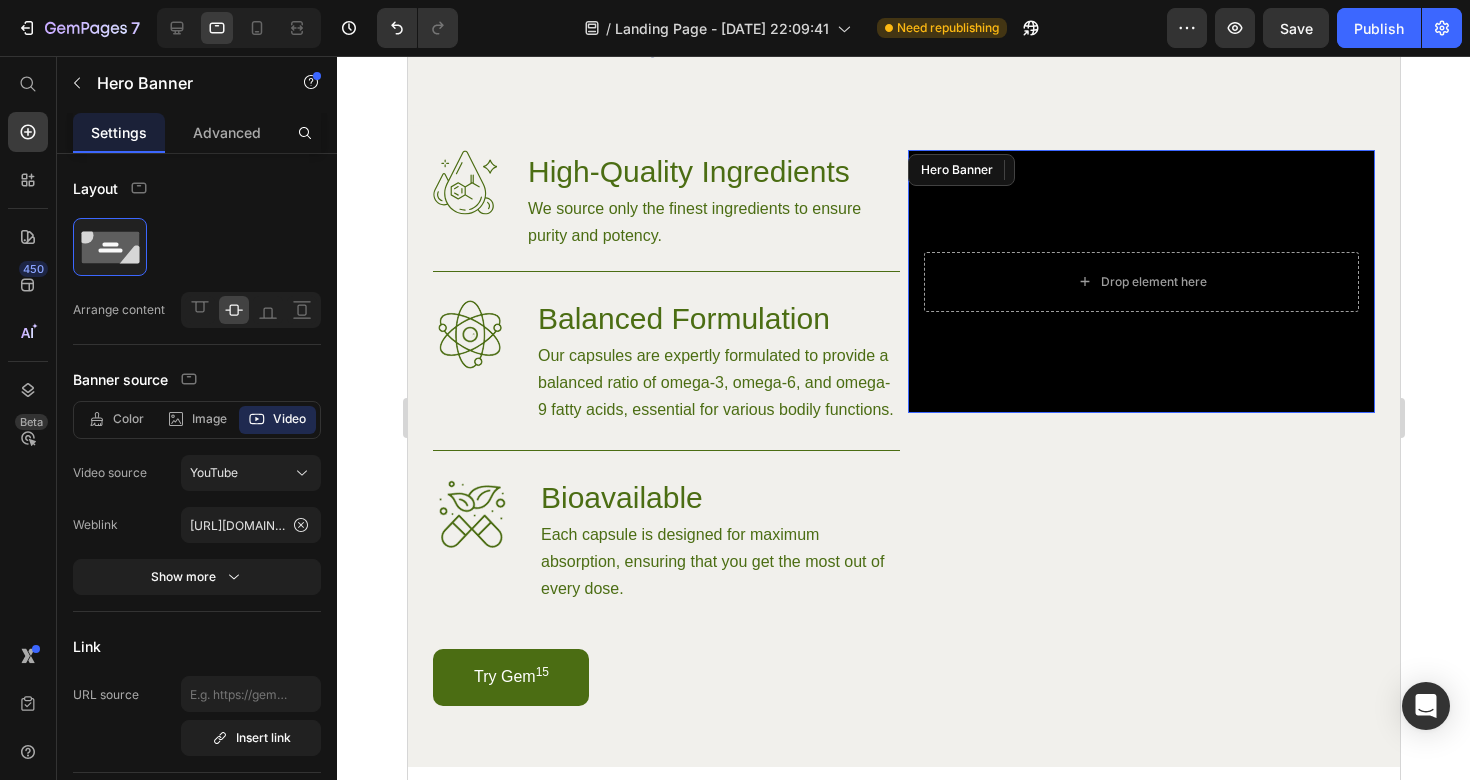 click at bounding box center (1140, 281) 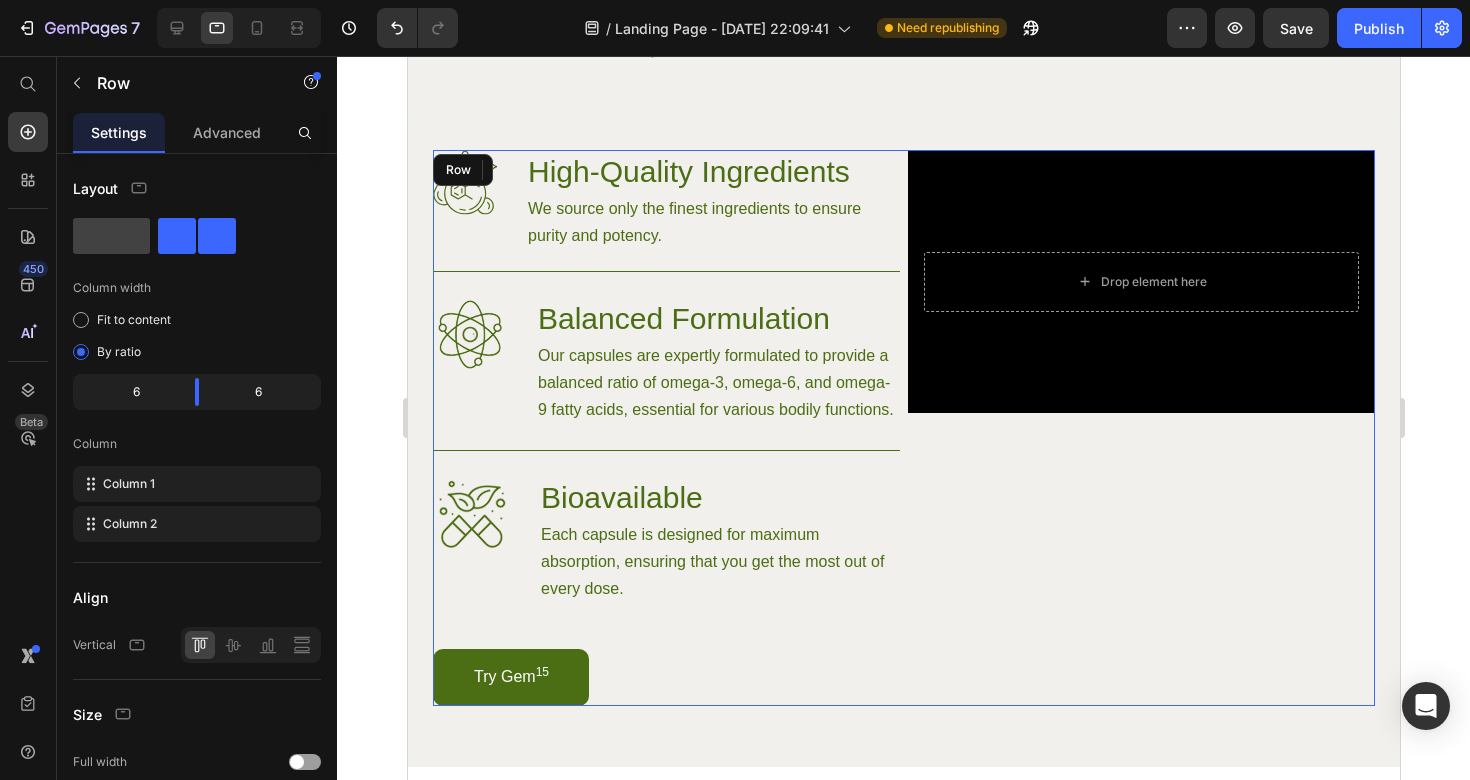 click on "Drop element here Hero Banner   0" at bounding box center (1140, 428) 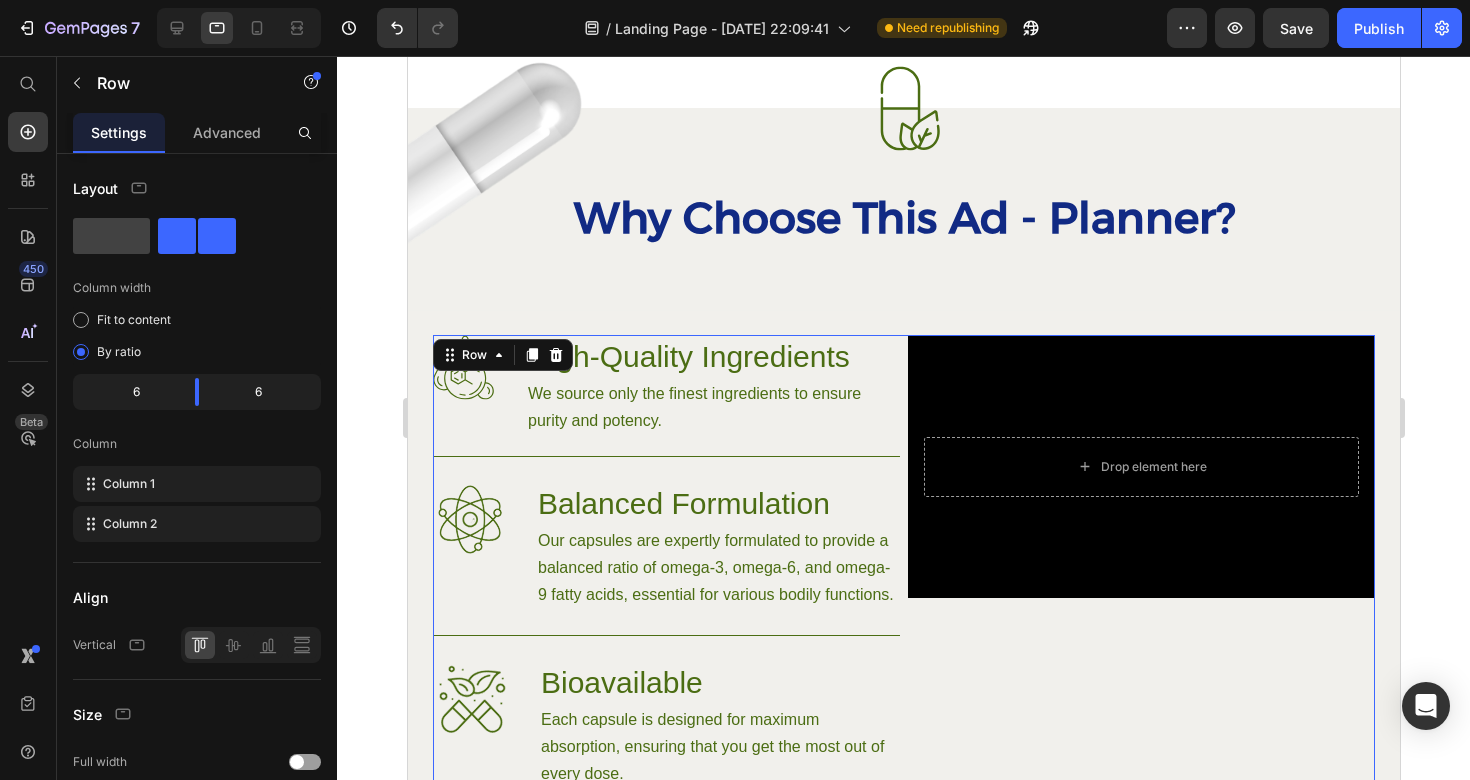 scroll, scrollTop: 1240, scrollLeft: 0, axis: vertical 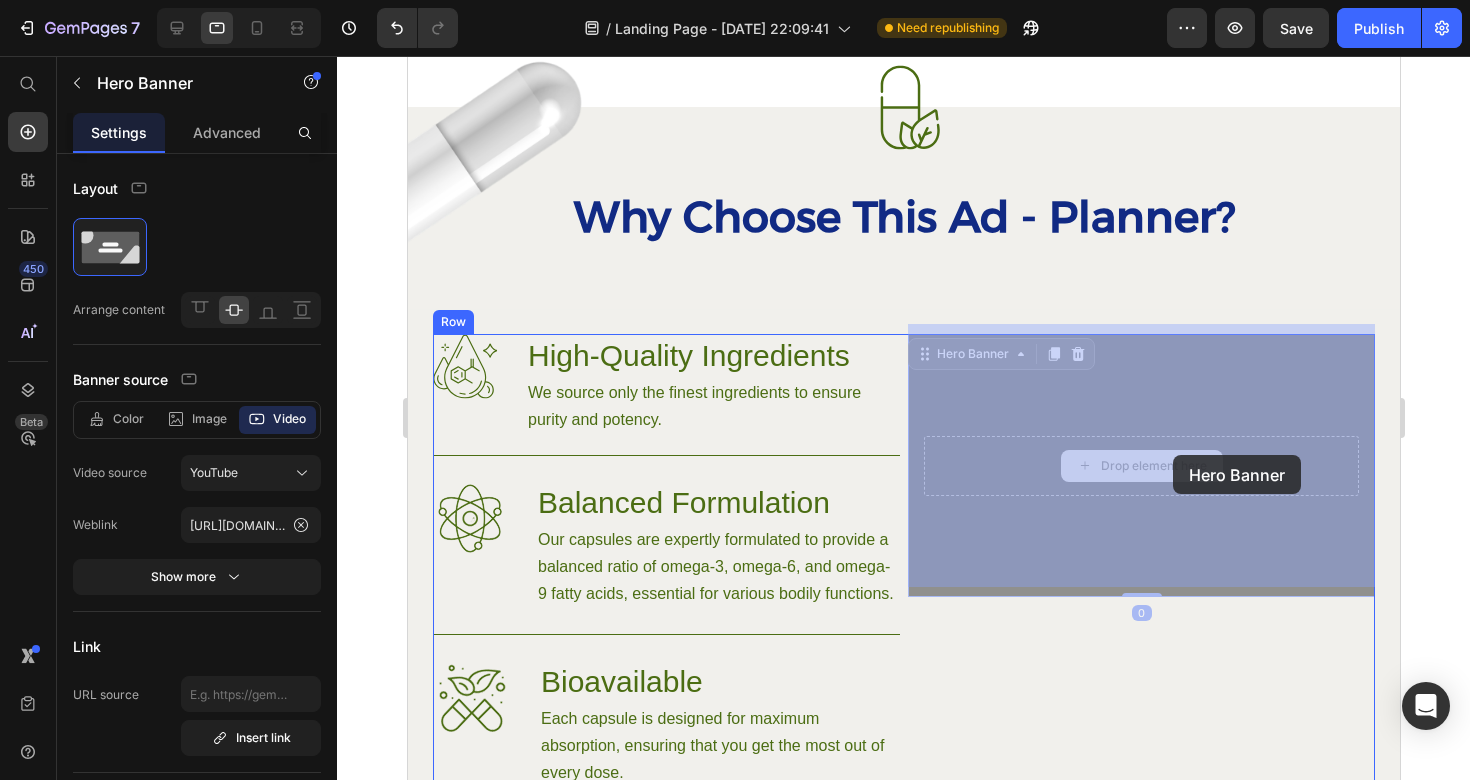 drag, startPoint x: 1163, startPoint y: 436, endPoint x: 1170, endPoint y: 452, distance: 17.464249 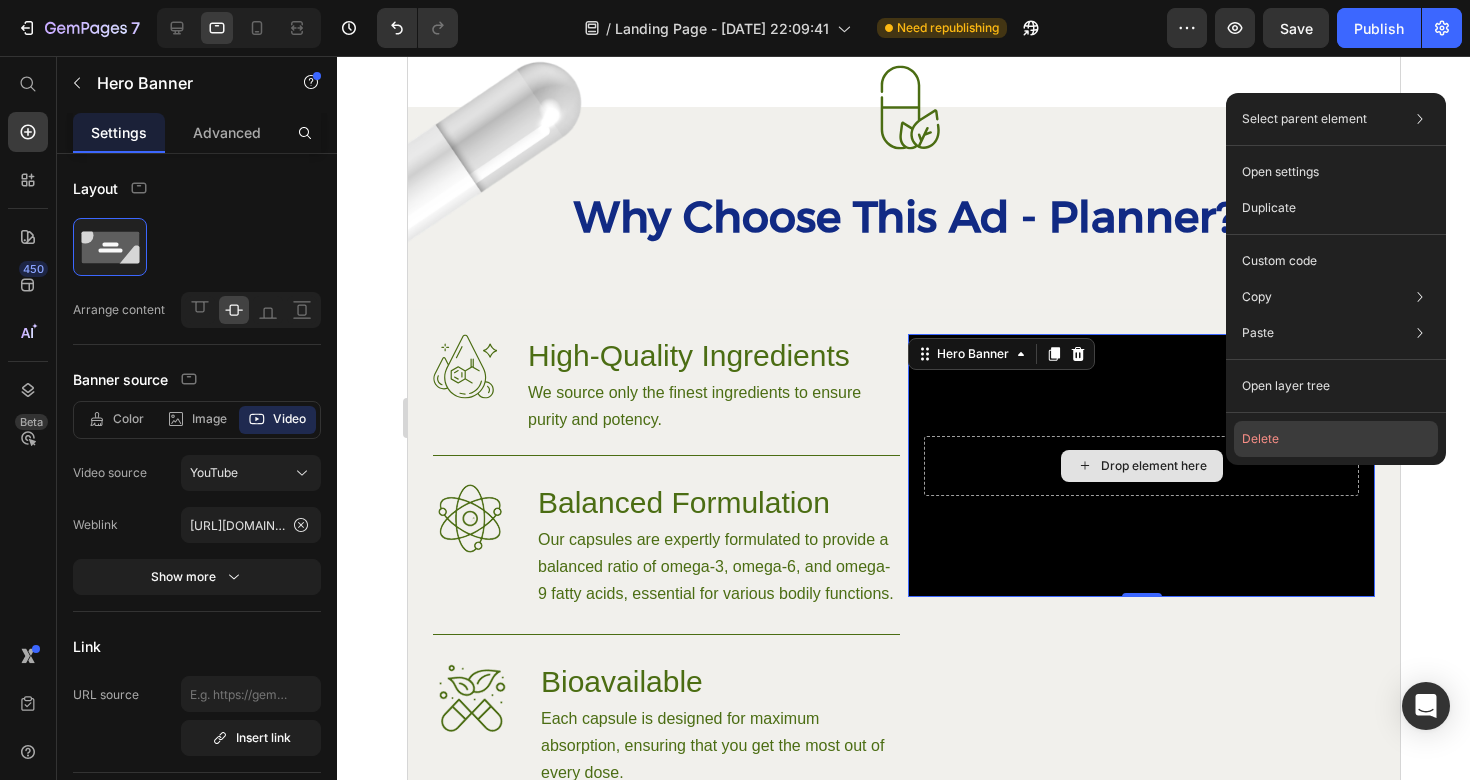 click on "Delete" 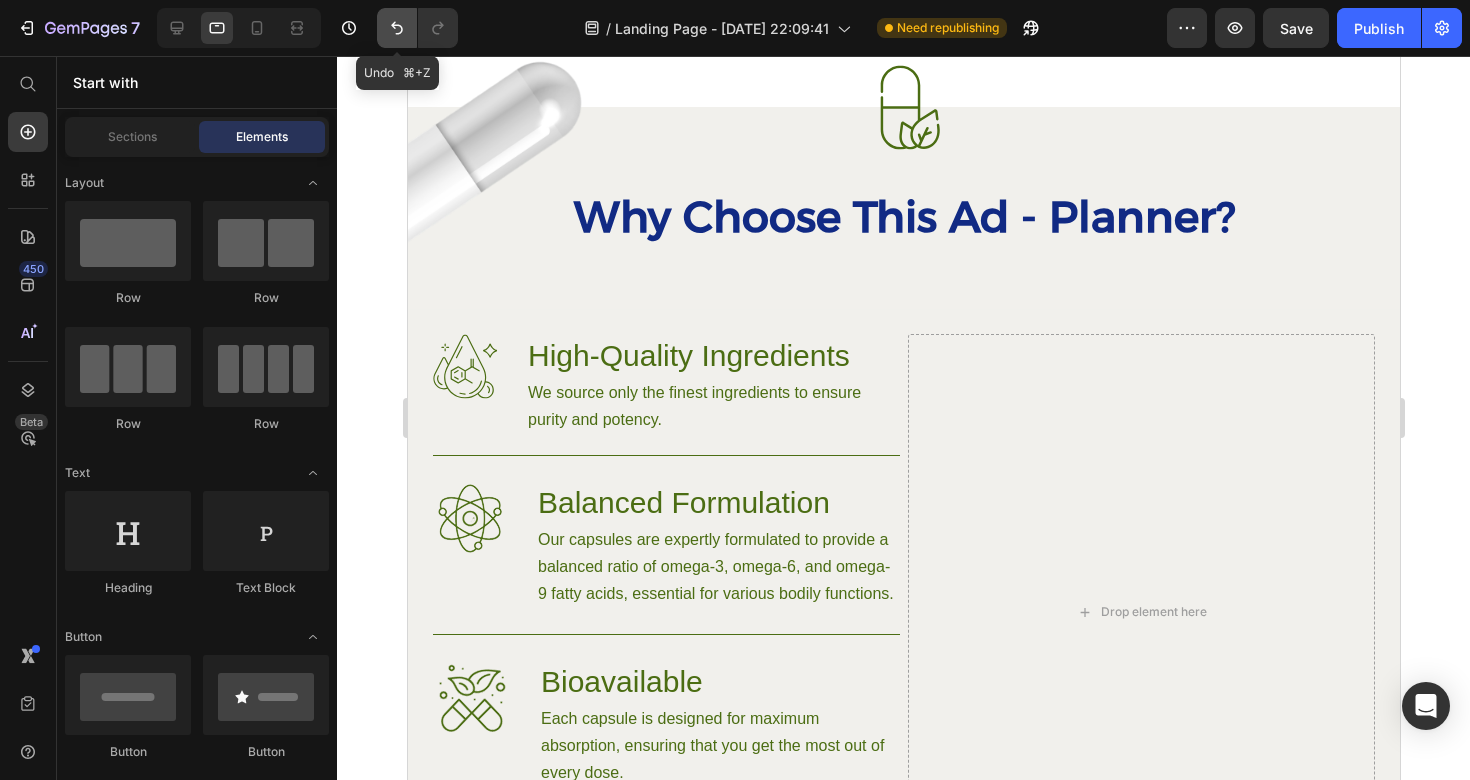 click 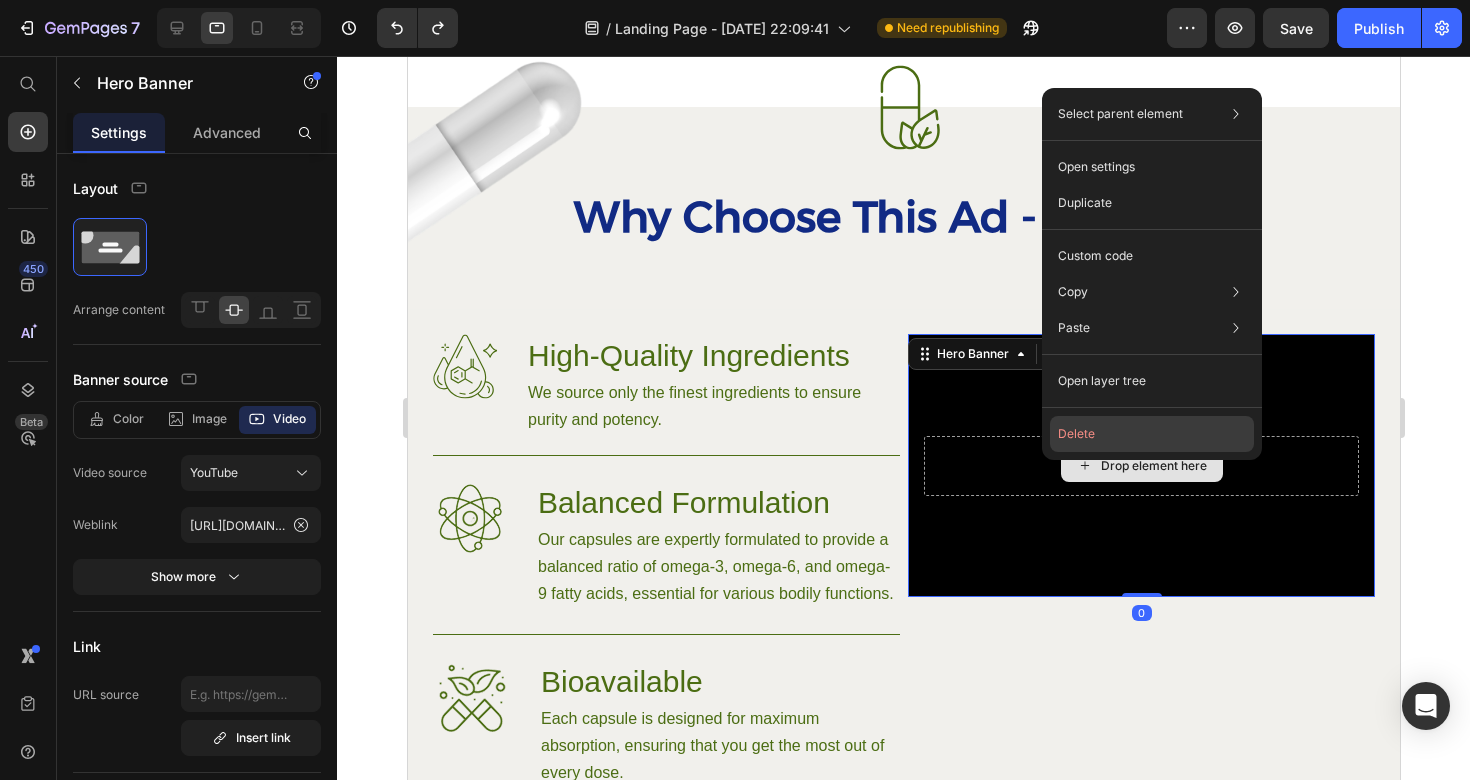 click on "Delete" 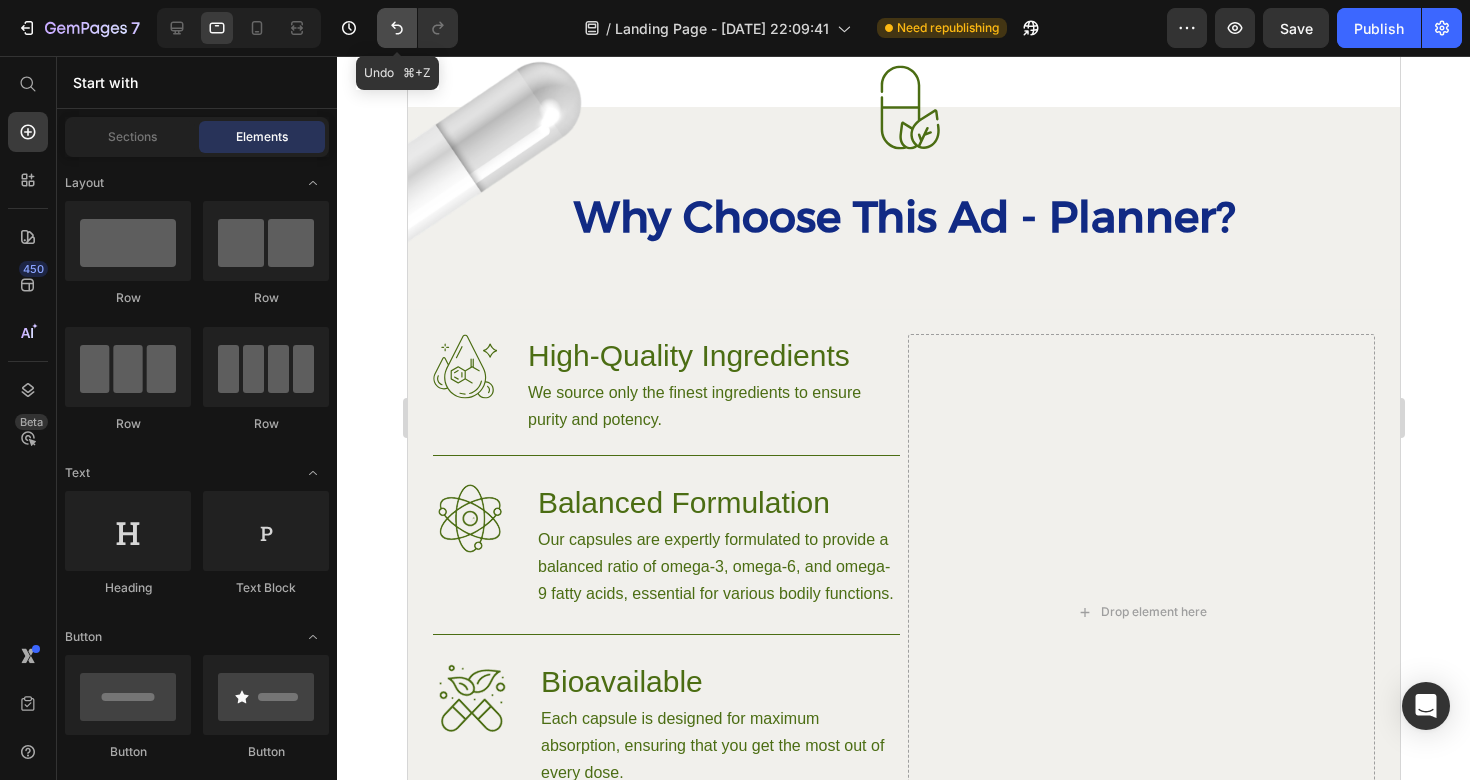 click 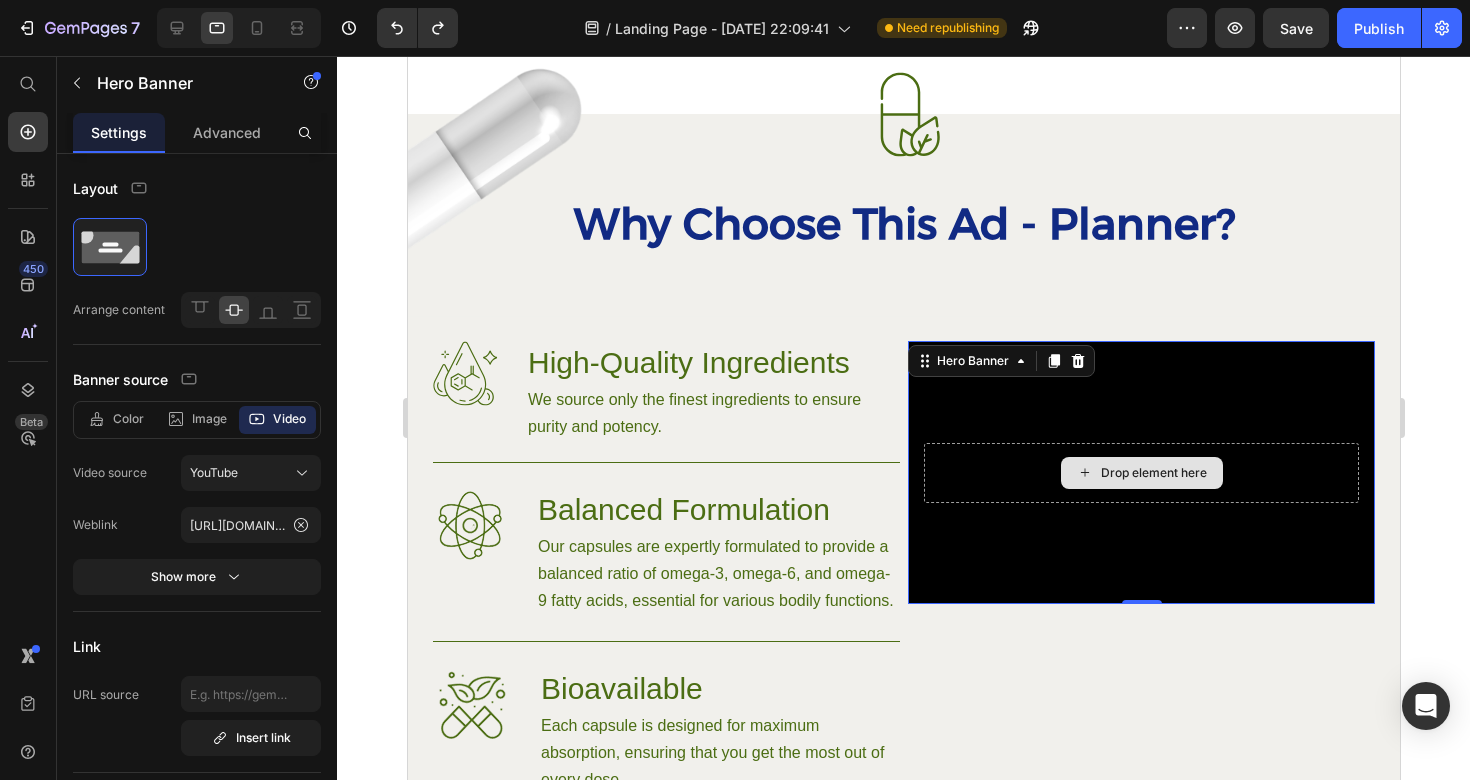 scroll, scrollTop: 1239, scrollLeft: 0, axis: vertical 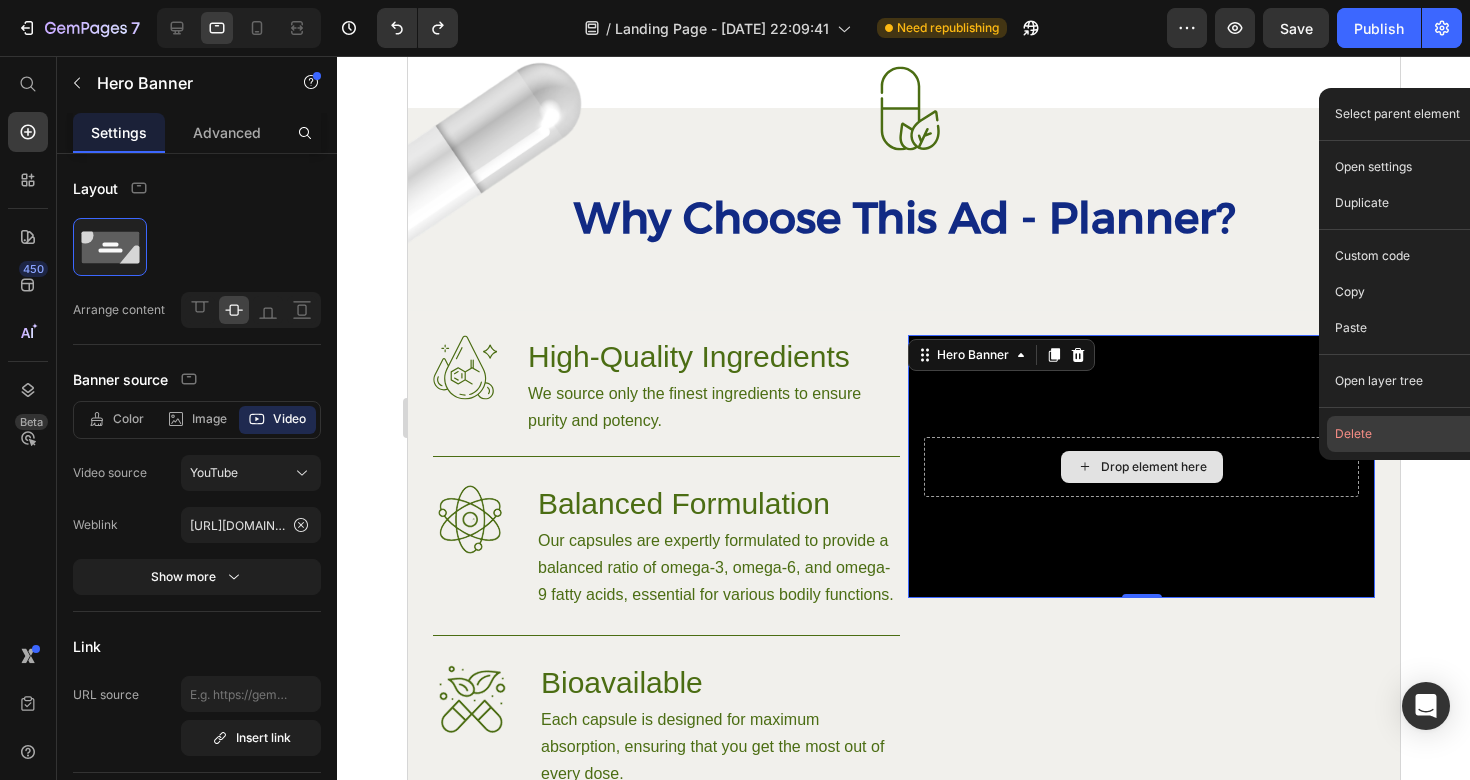 click on "Delete" 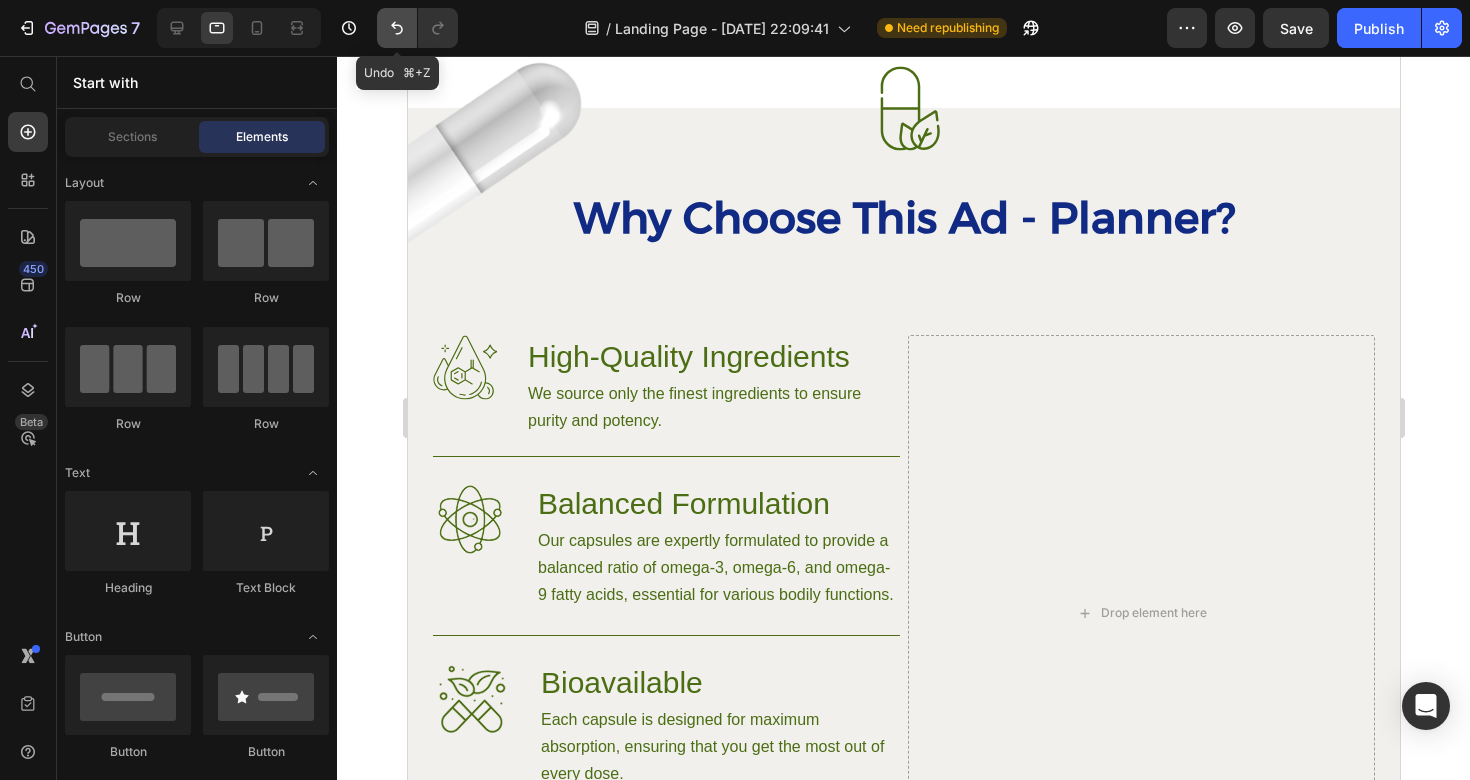 click 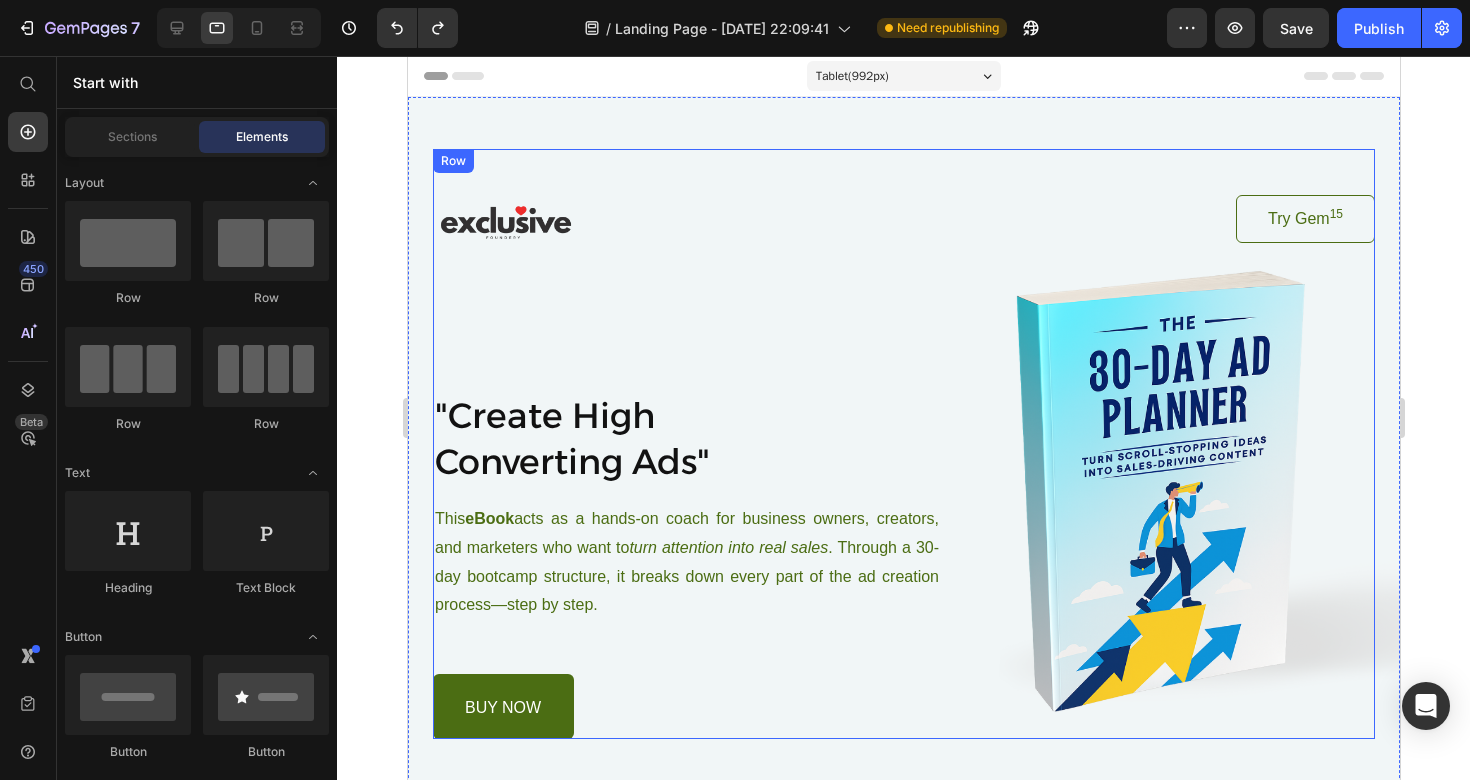 scroll, scrollTop: 0, scrollLeft: 0, axis: both 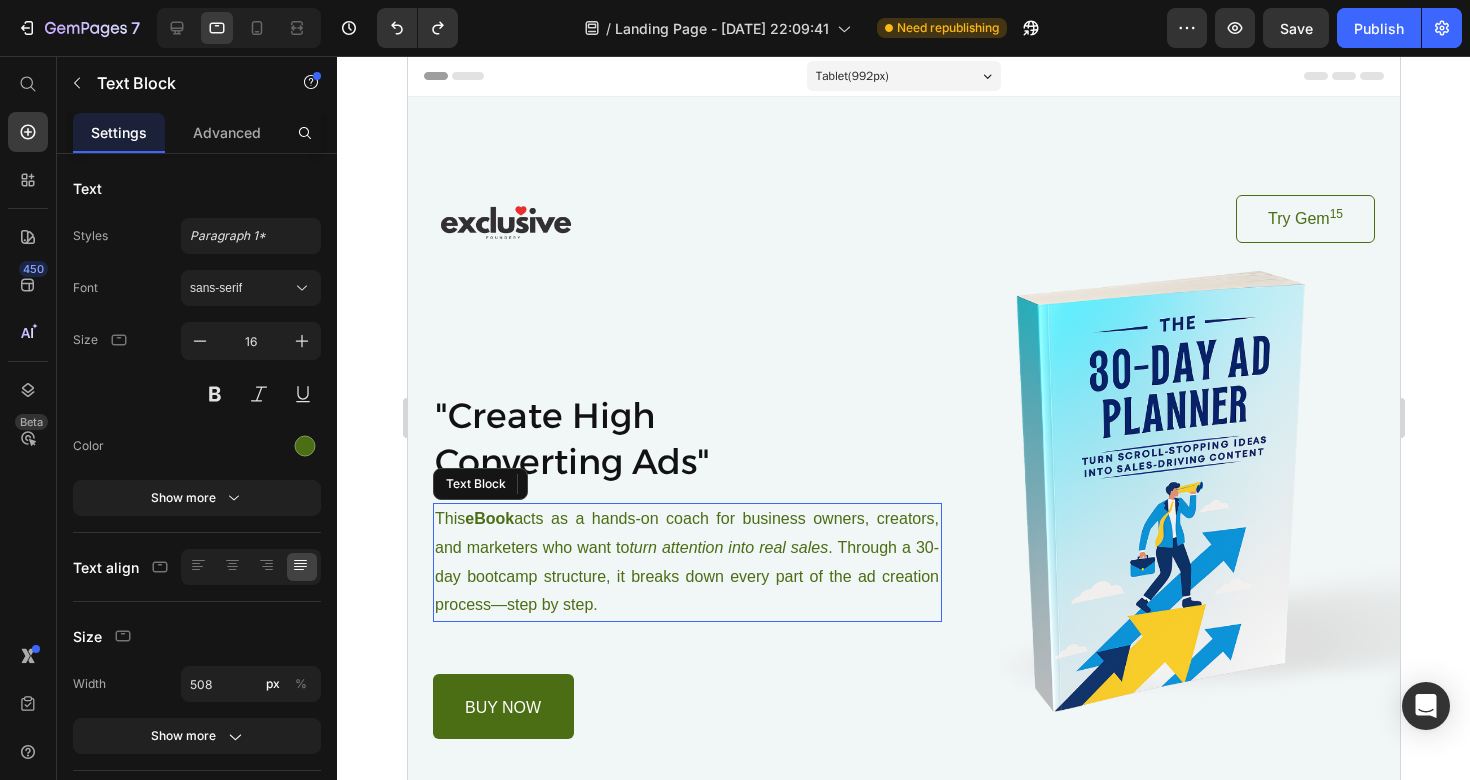 click on "This  eBook  acts as a hands-on coach for business owners, creators, and marketers who want to  turn attention into real sales . Through a 30-day bootcamp structure, it breaks down every part of the ad creation process—step by step." at bounding box center [686, 562] 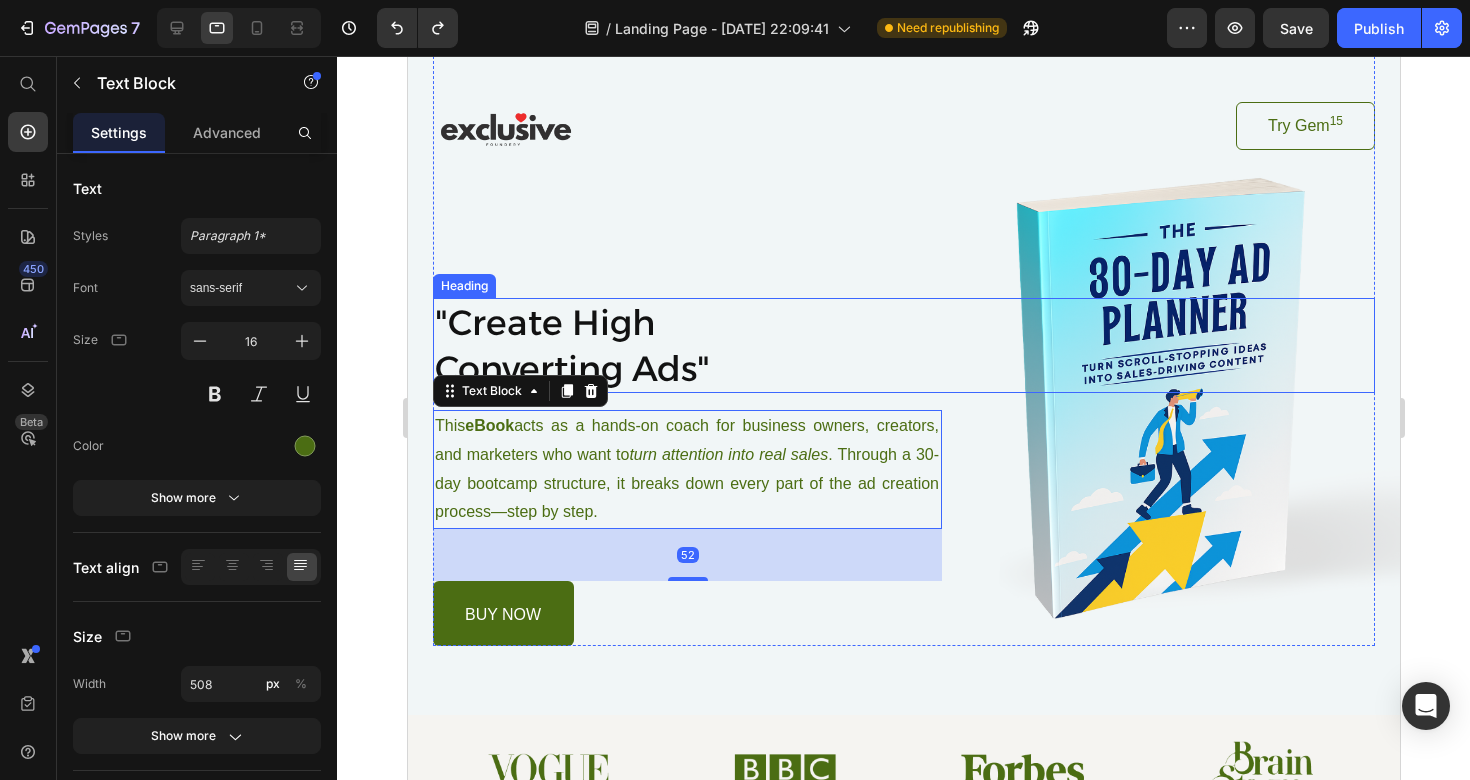 scroll, scrollTop: 92, scrollLeft: 0, axis: vertical 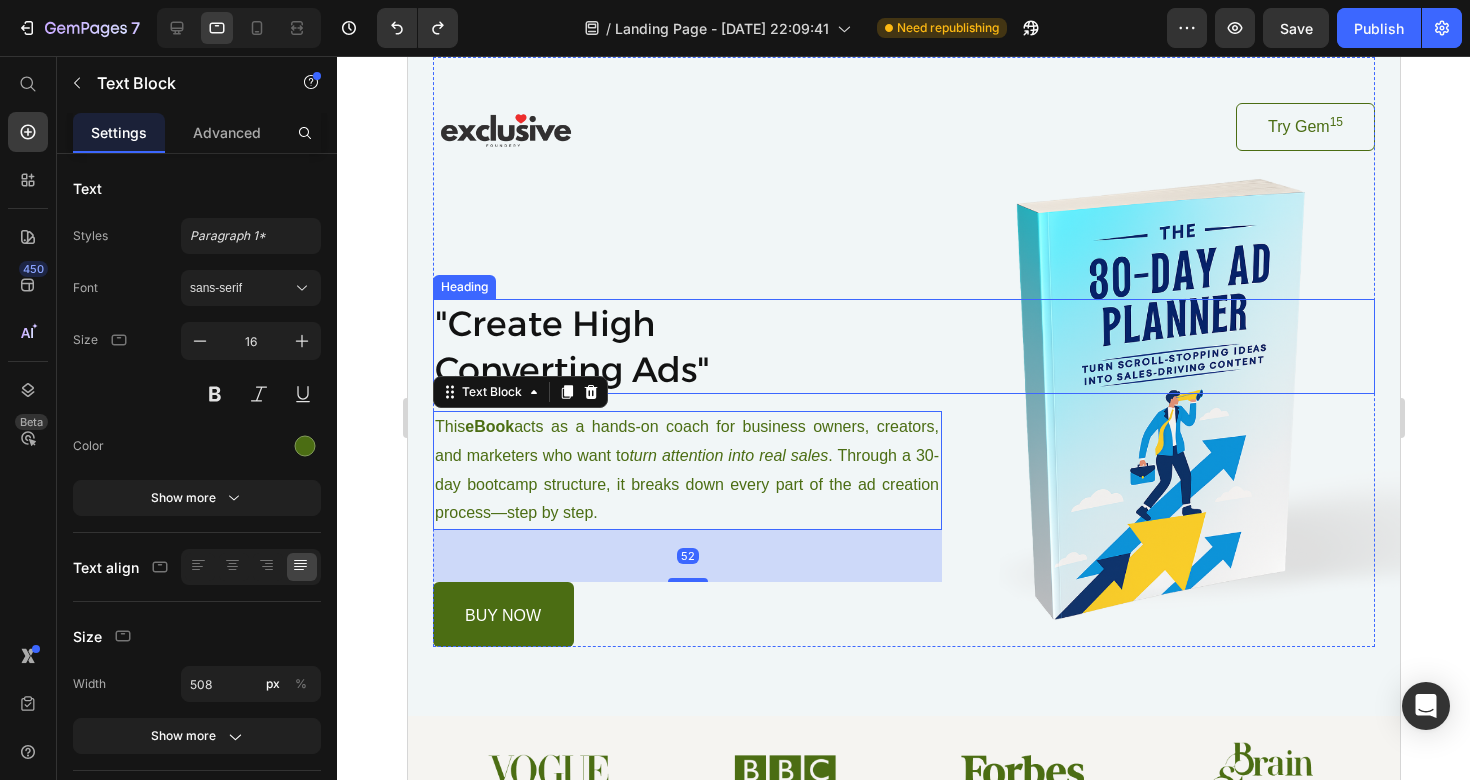 click on ""Create High  Converting Ads"" at bounding box center [903, 346] 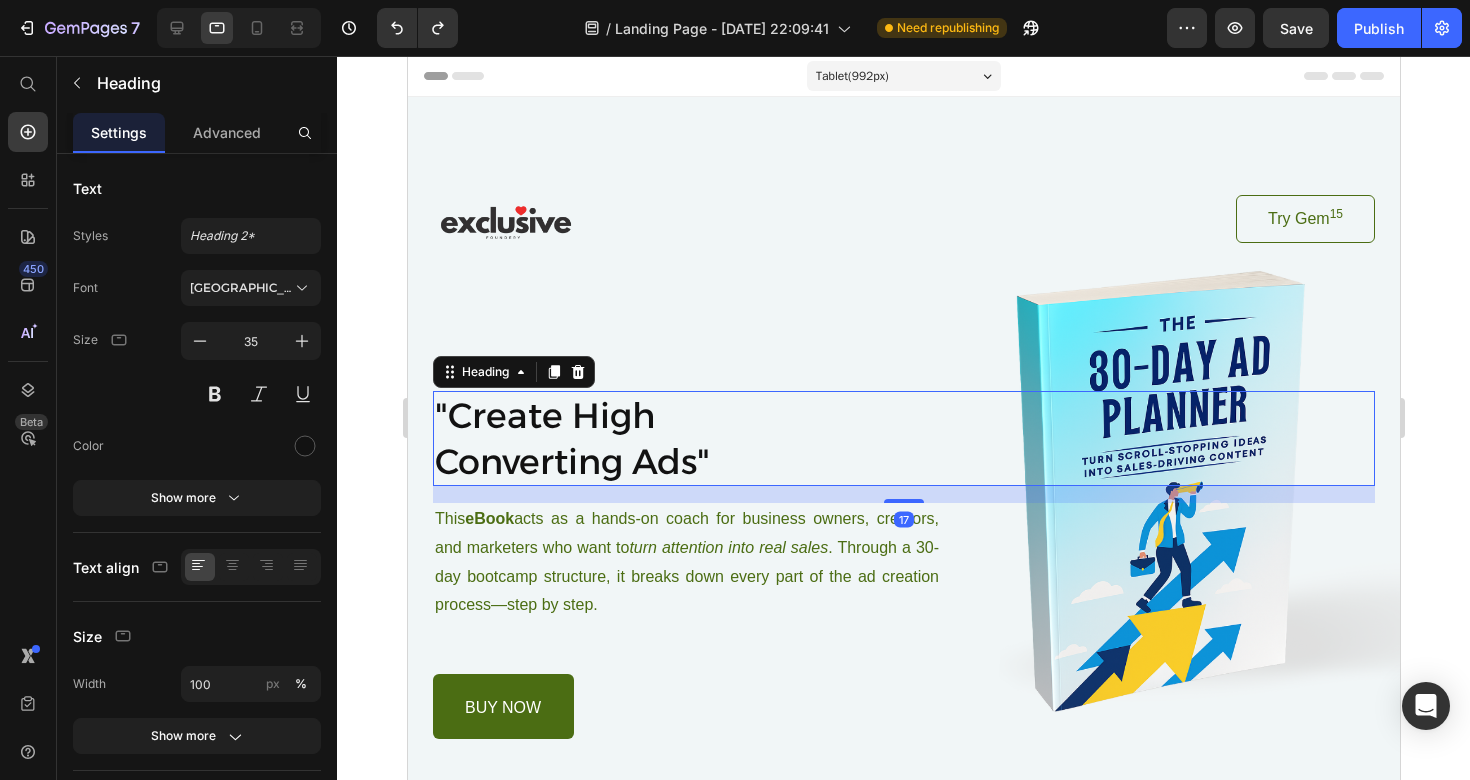 scroll, scrollTop: 0, scrollLeft: 0, axis: both 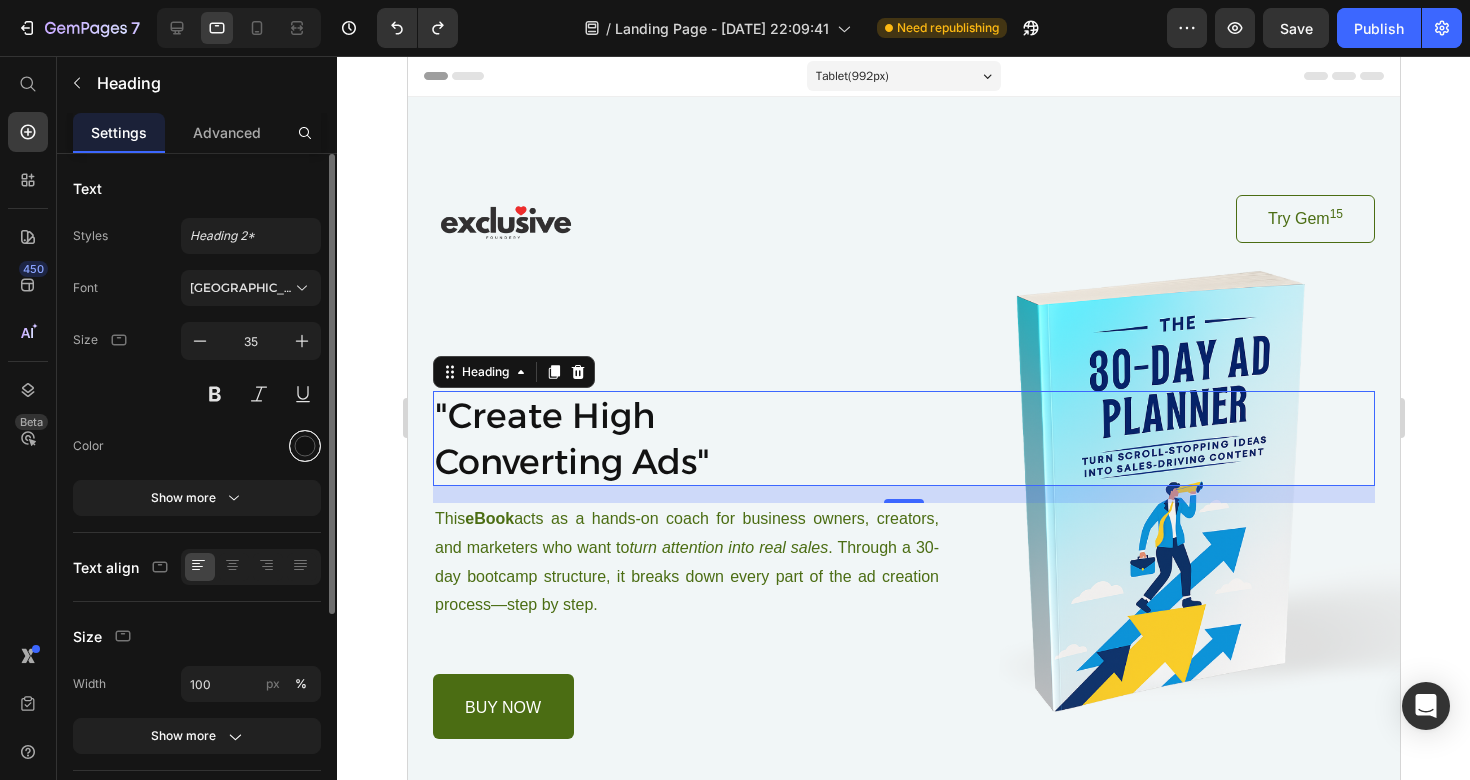 click at bounding box center (305, 446) 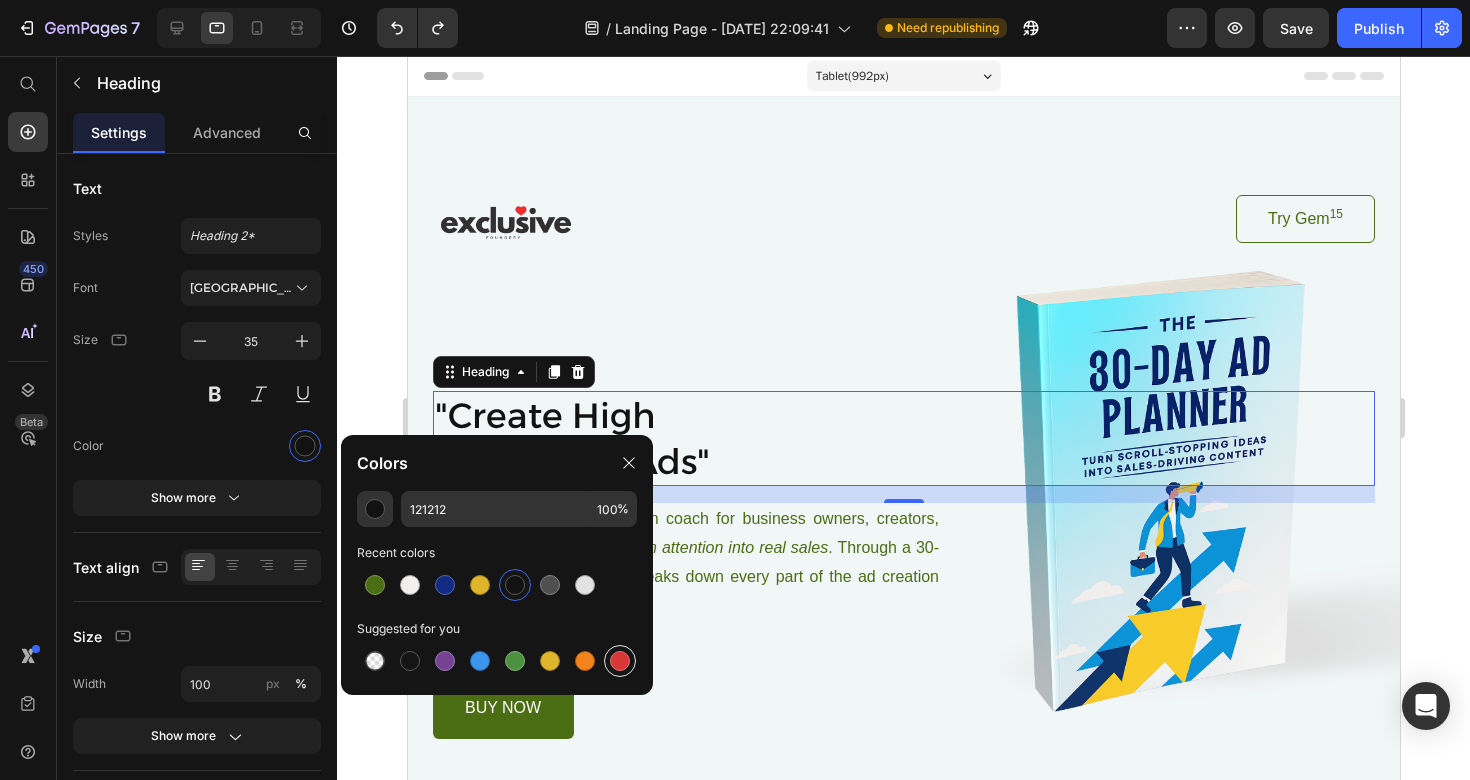 click at bounding box center (620, 661) 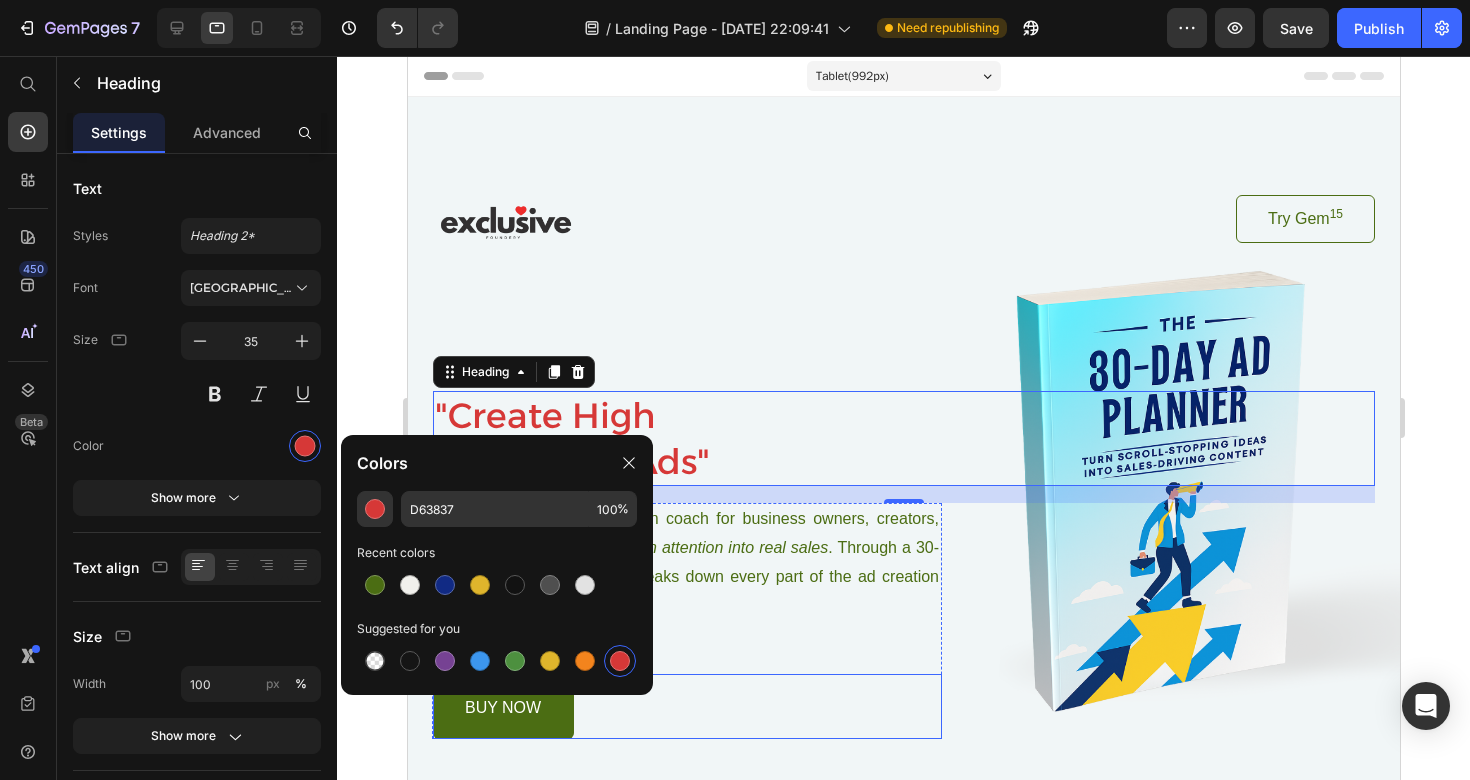 click on "buy now Button" at bounding box center [686, 706] 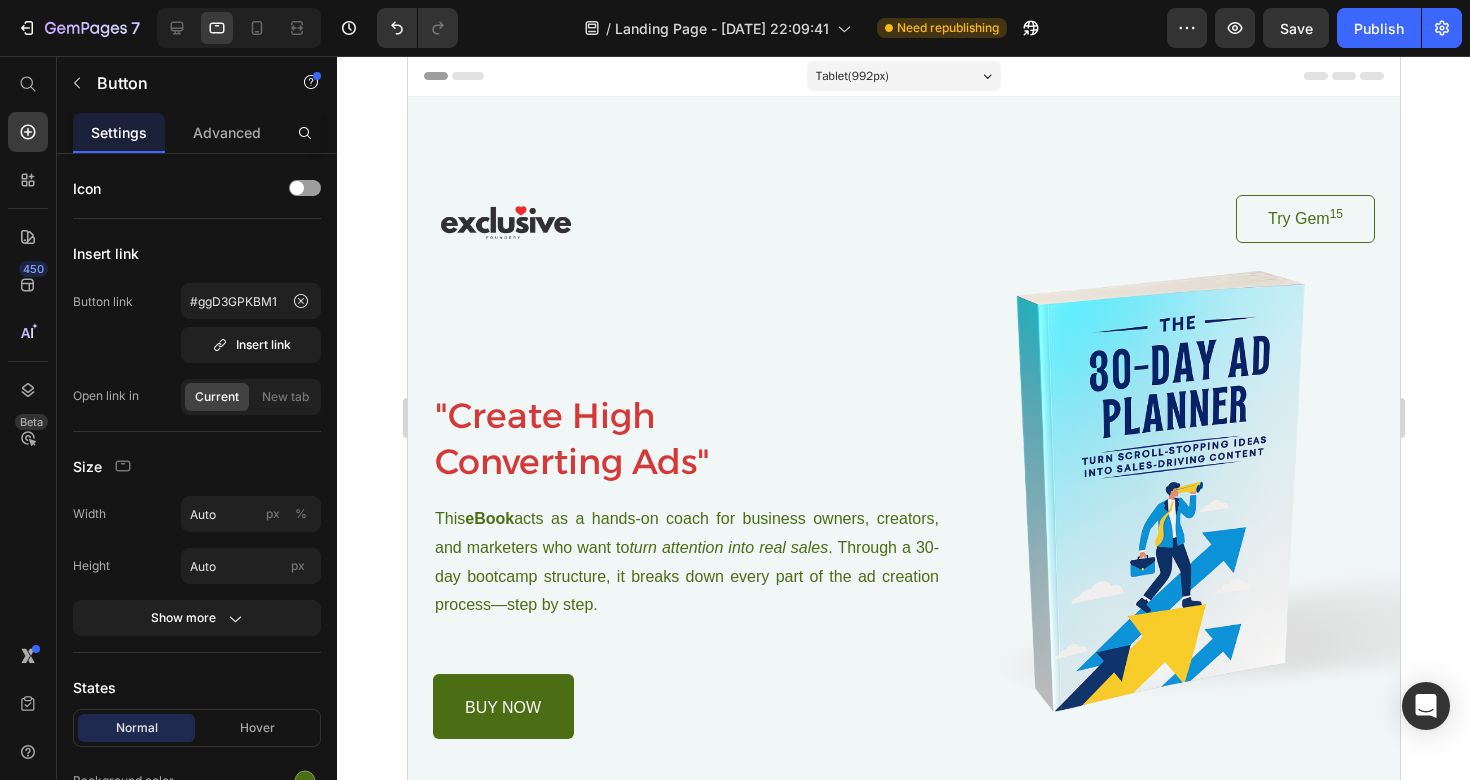 scroll, scrollTop: 0, scrollLeft: 0, axis: both 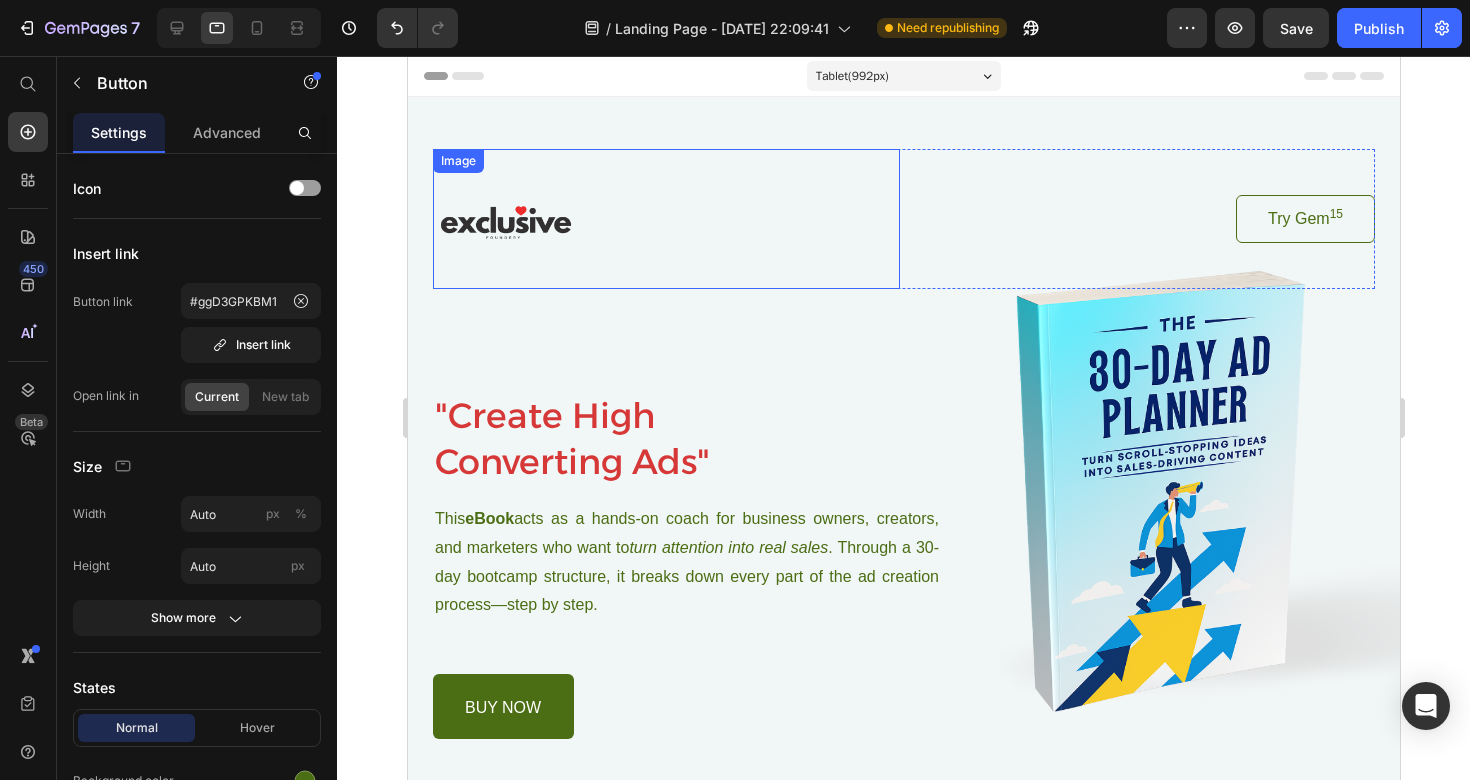 click at bounding box center [665, 219] 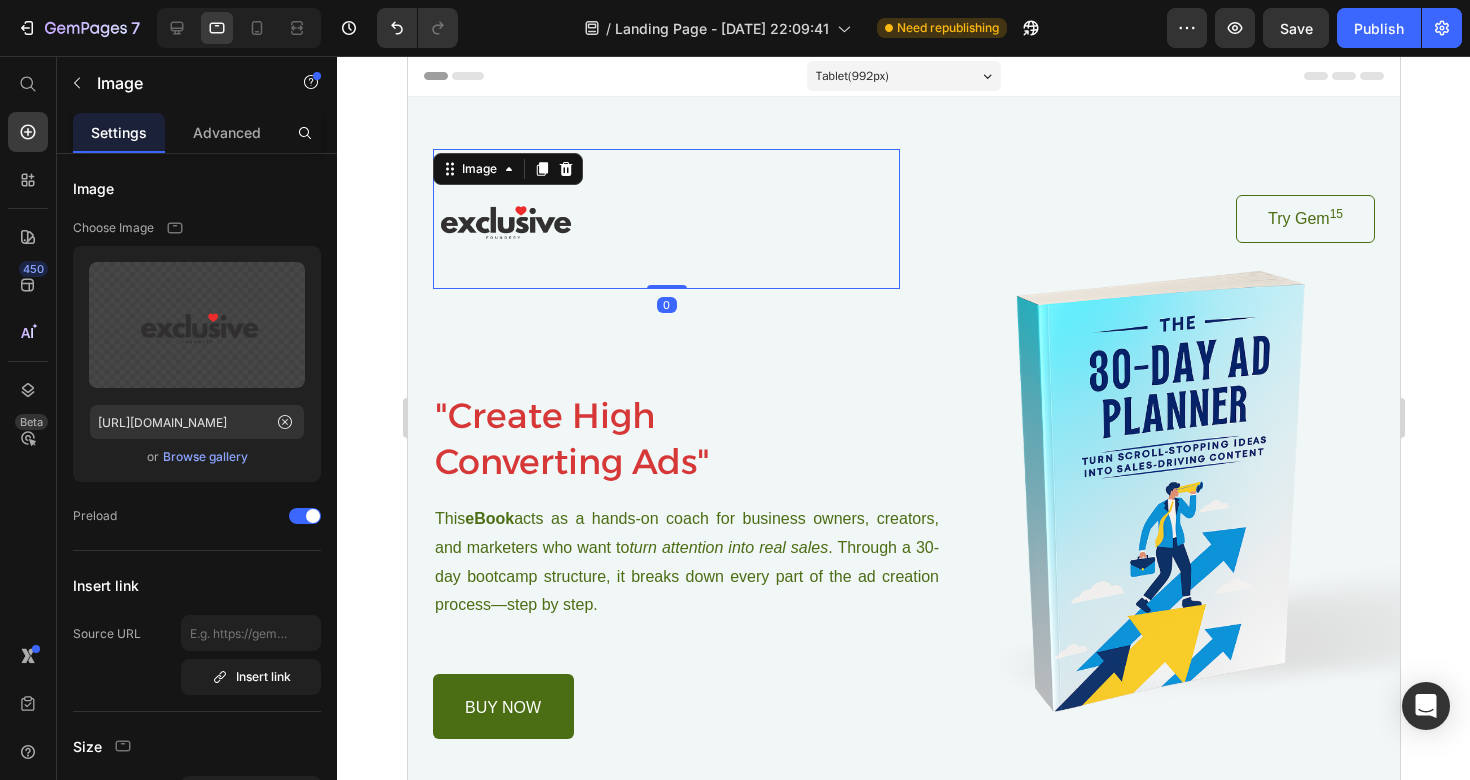 click at bounding box center (665, 219) 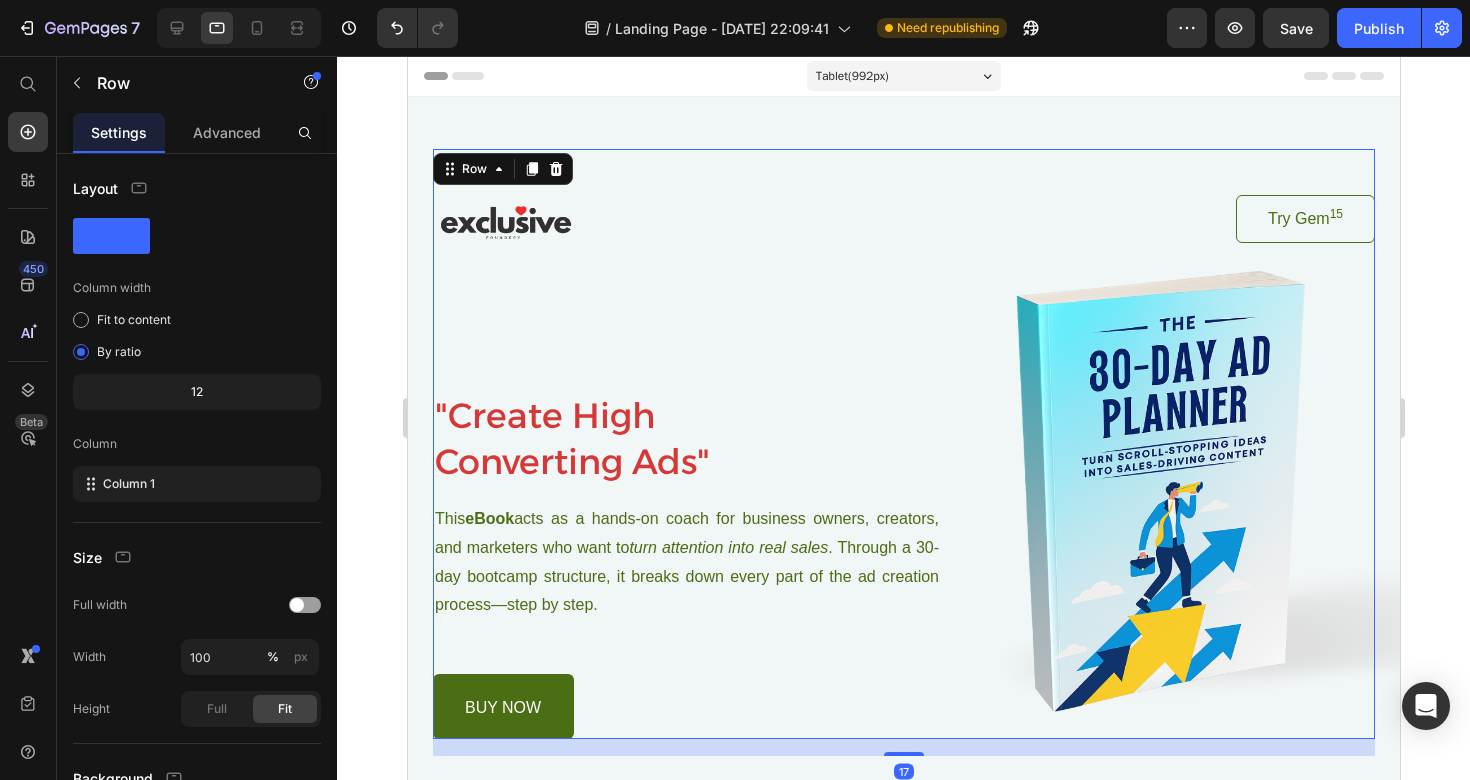 click on "Image Try Gem 15 Button Row "Create High  Converting Ads" Heading This  eBook  acts as a hands-on coach for business owners, creators, and marketers who want to  turn attention into real sales . Through a 30-day bootcamp structure, it breaks down every part of the ad creation process—step by step. Text Block buy now Button Row" at bounding box center (903, 444) 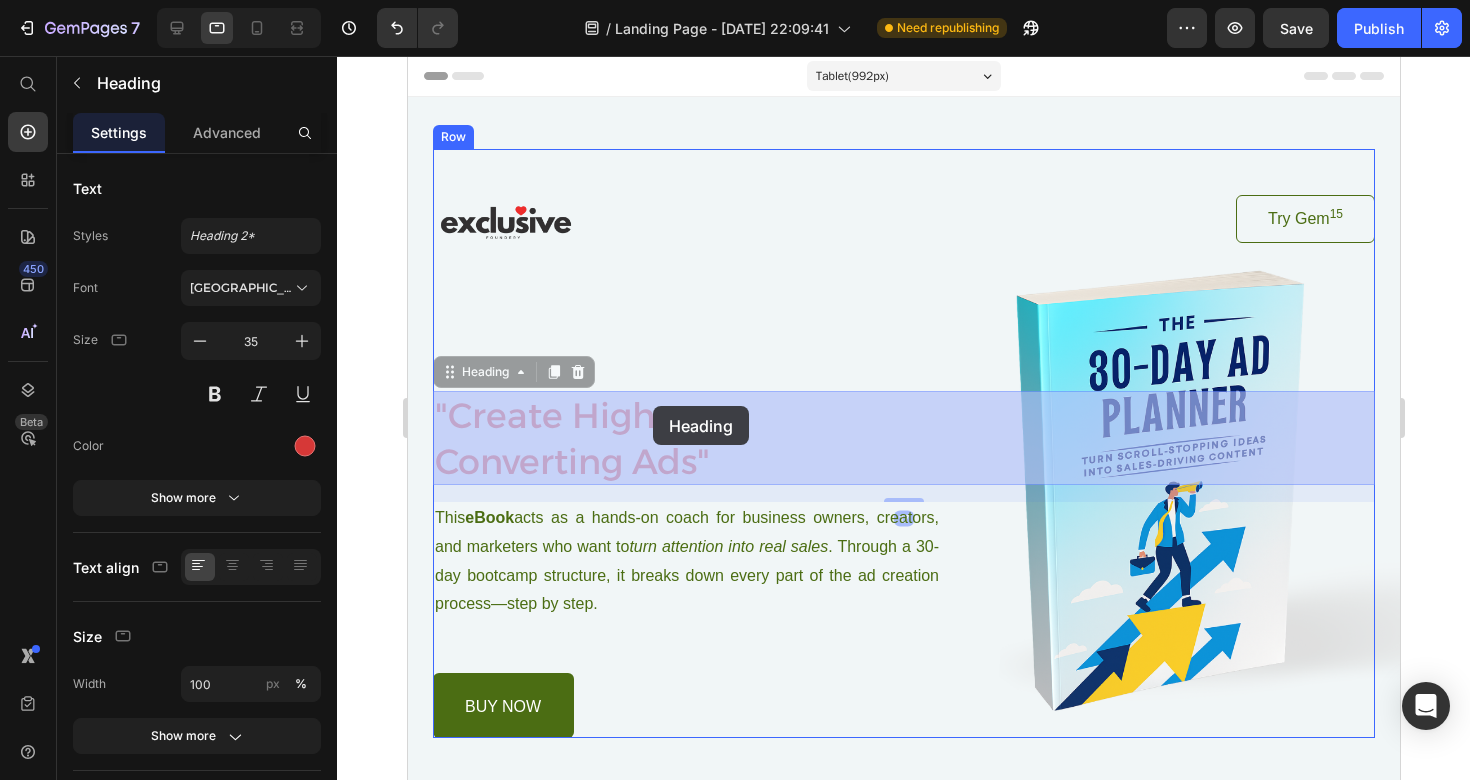 drag, startPoint x: 654, startPoint y: 462, endPoint x: 652, endPoint y: 407, distance: 55.03635 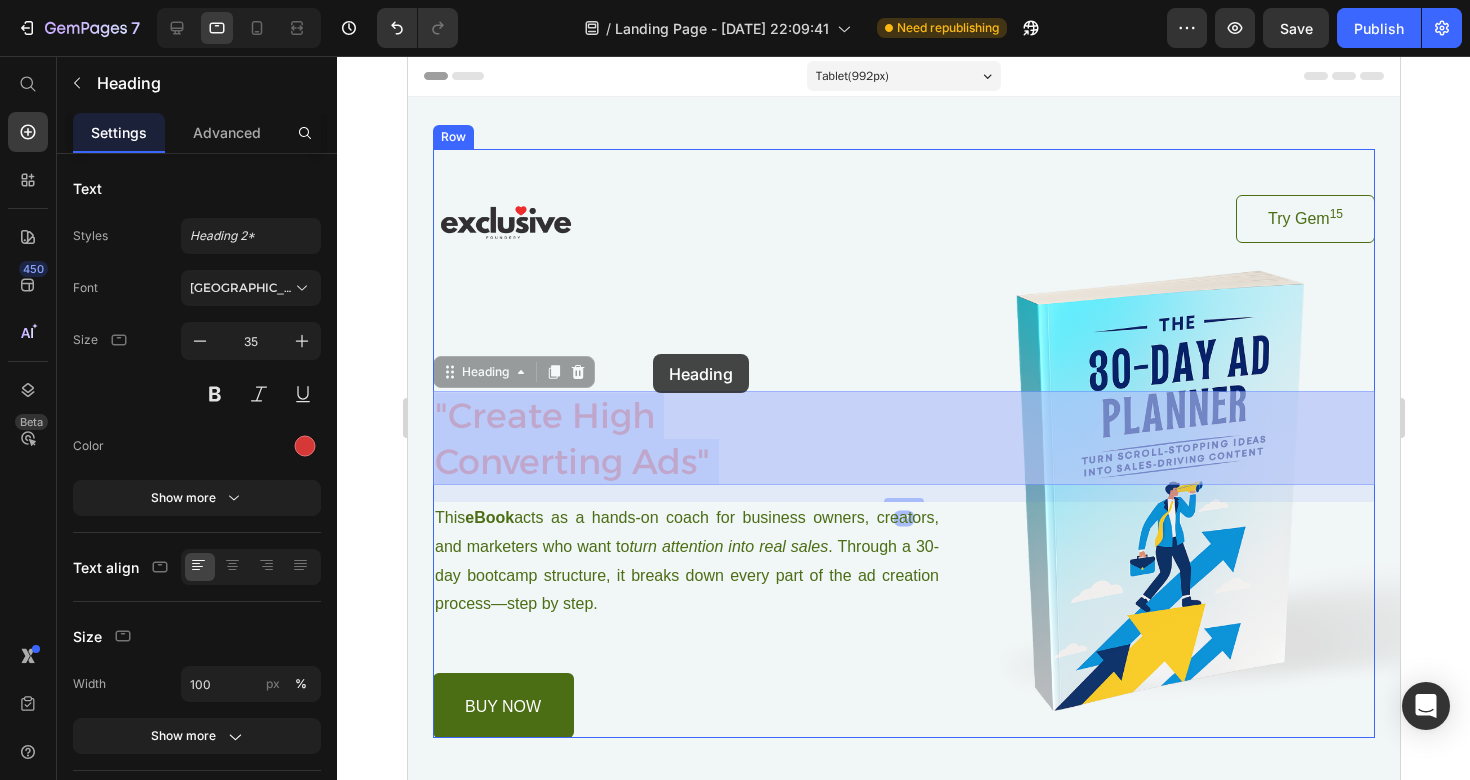 drag, startPoint x: 652, startPoint y: 407, endPoint x: 651, endPoint y: 354, distance: 53.009434 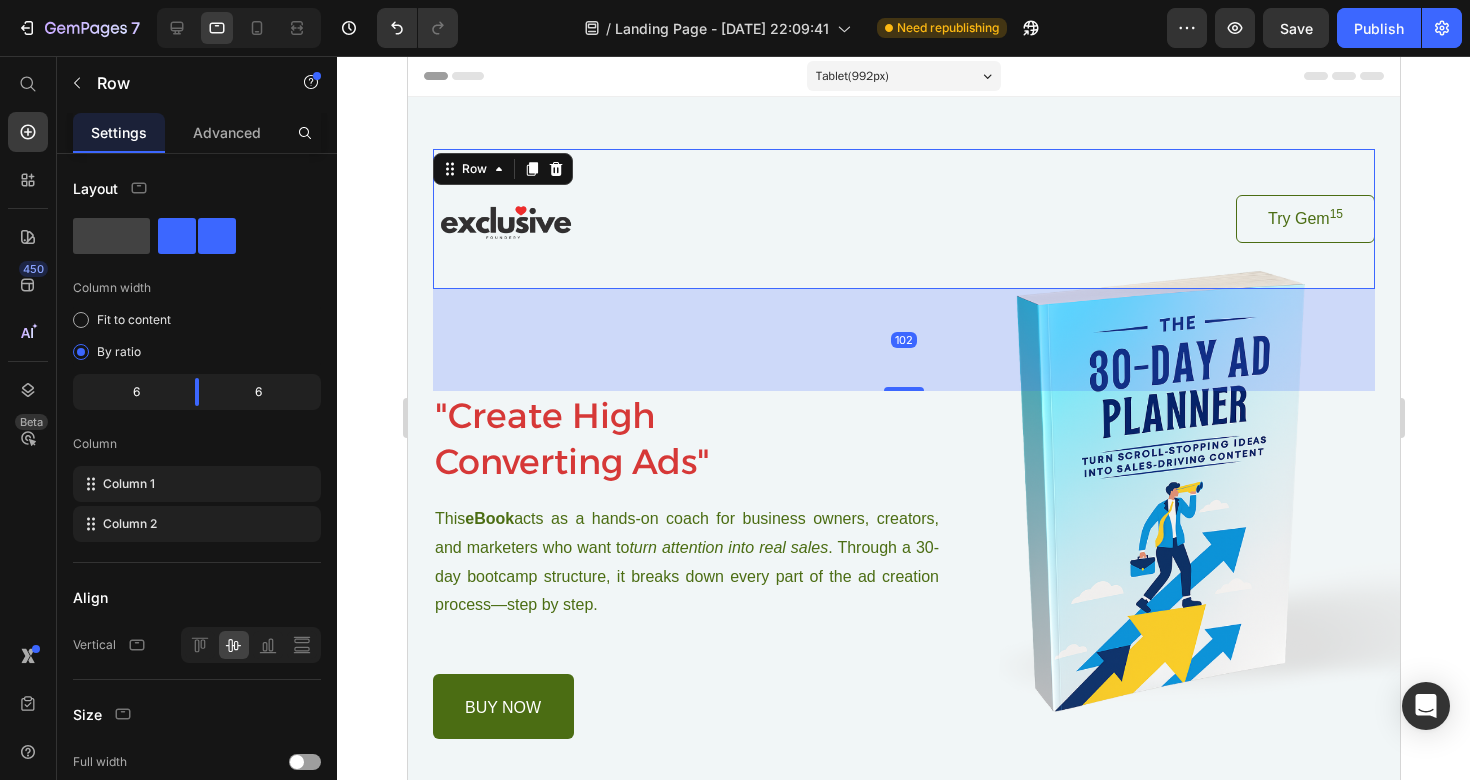 click on "Try Gem 15 Button" at bounding box center (1140, 219) 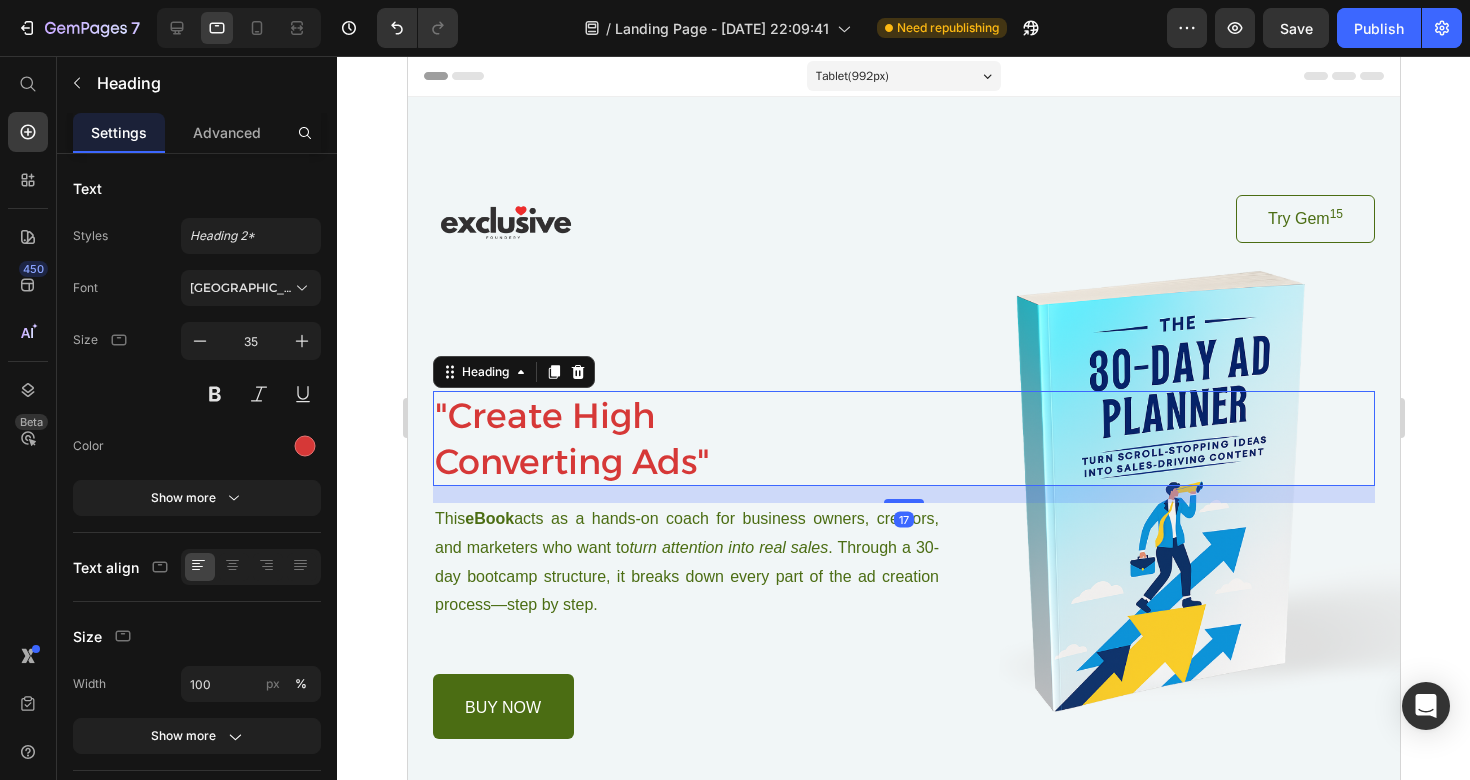click on ""Create High  Converting Ads"" at bounding box center [903, 438] 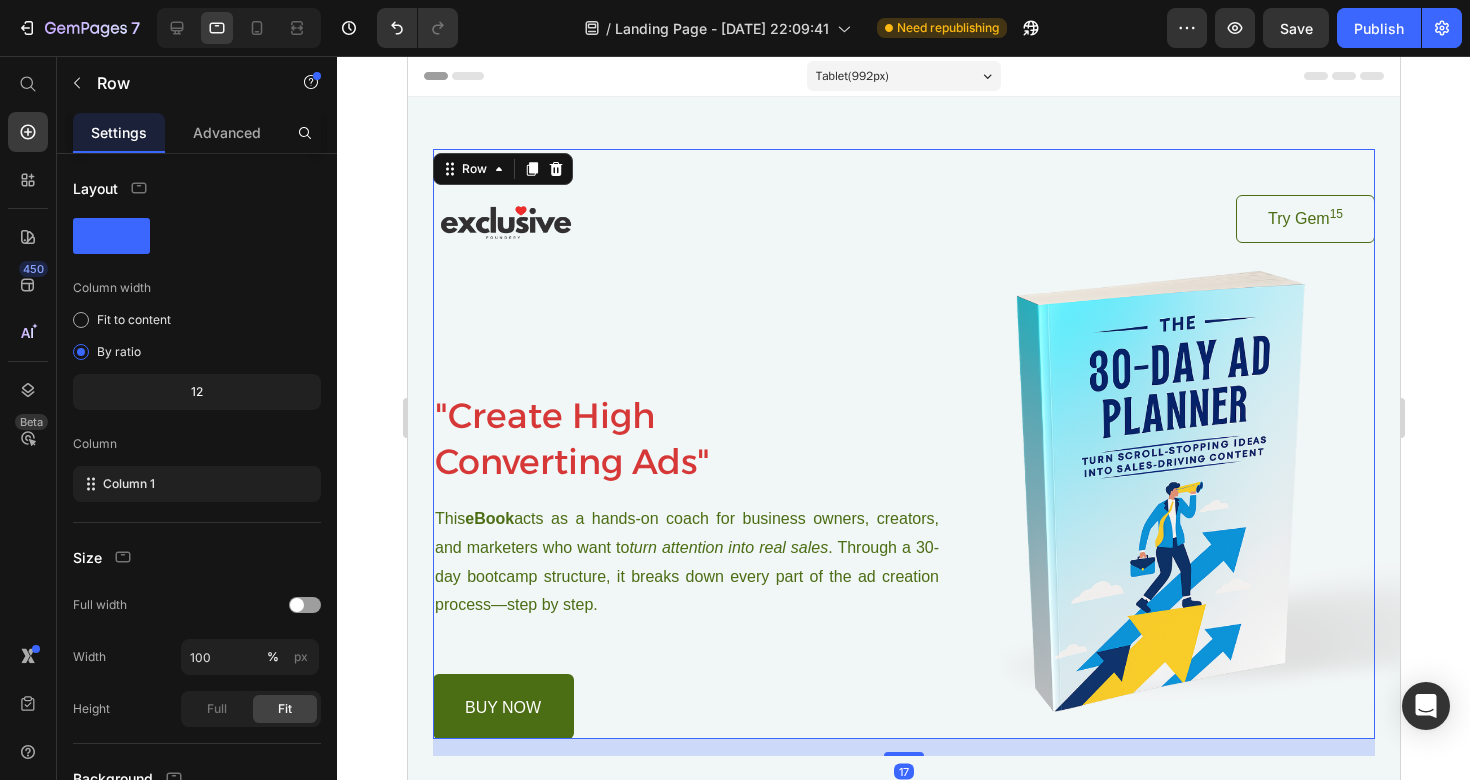 click on "Image Try Gem 15 Button Row "Create High  Converting Ads" Heading This  eBook  acts as a hands-on coach for business owners, creators, and marketers who want to  turn attention into real sales . Through a 30-day bootcamp structure, it breaks down every part of the ad creation process—step by step. Text Block buy now Button Row" at bounding box center [903, 444] 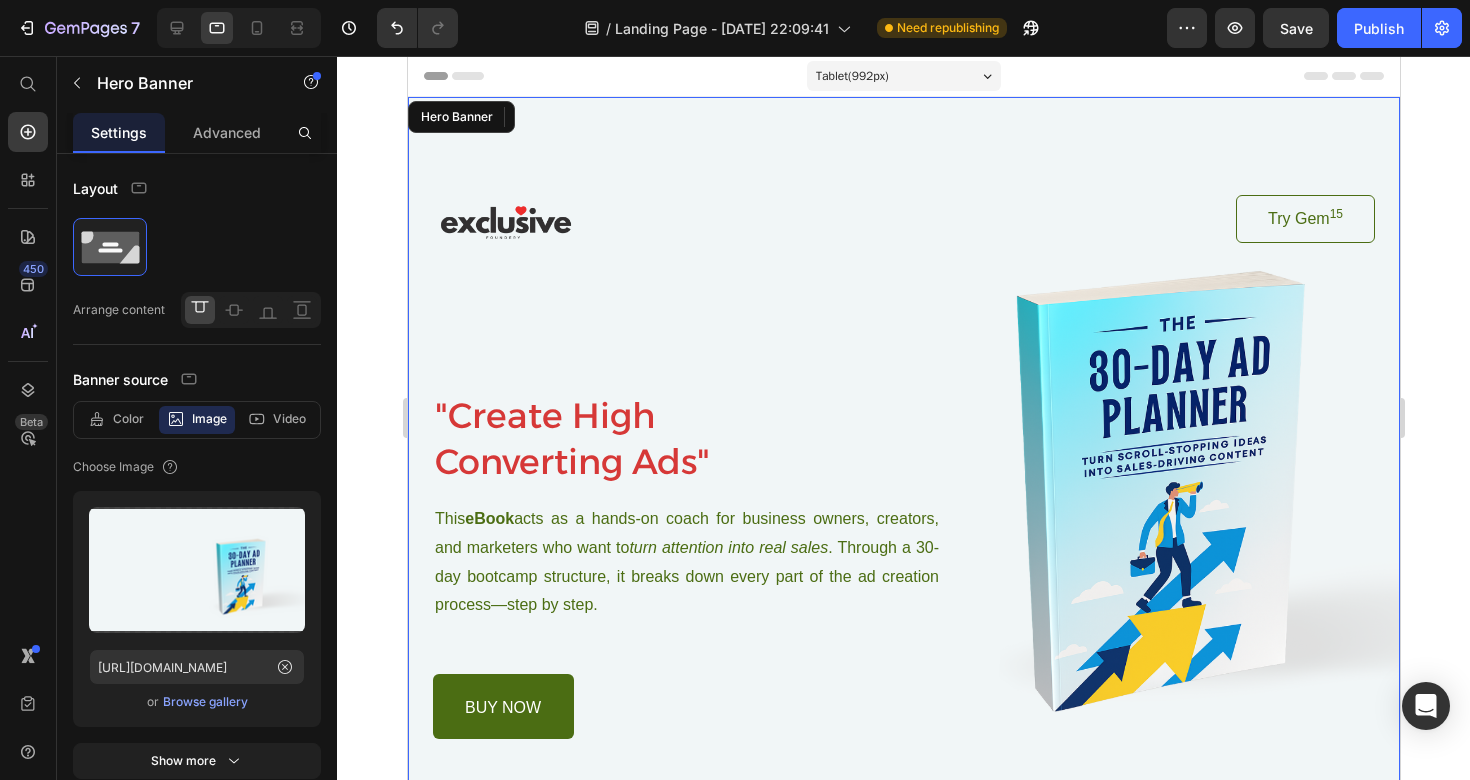 click on "Image Try Gem 15 Button Row "Create High  Converting Ads" Heading This  eBook  acts as a hands-on coach for business owners, creators, and marketers who want to  turn attention into real sales . Through a 30-day bootcamp structure, it breaks down every part of the ad creation process—step by step. Text Block buy now Button [STREET_ADDRESS]" at bounding box center [903, 452] 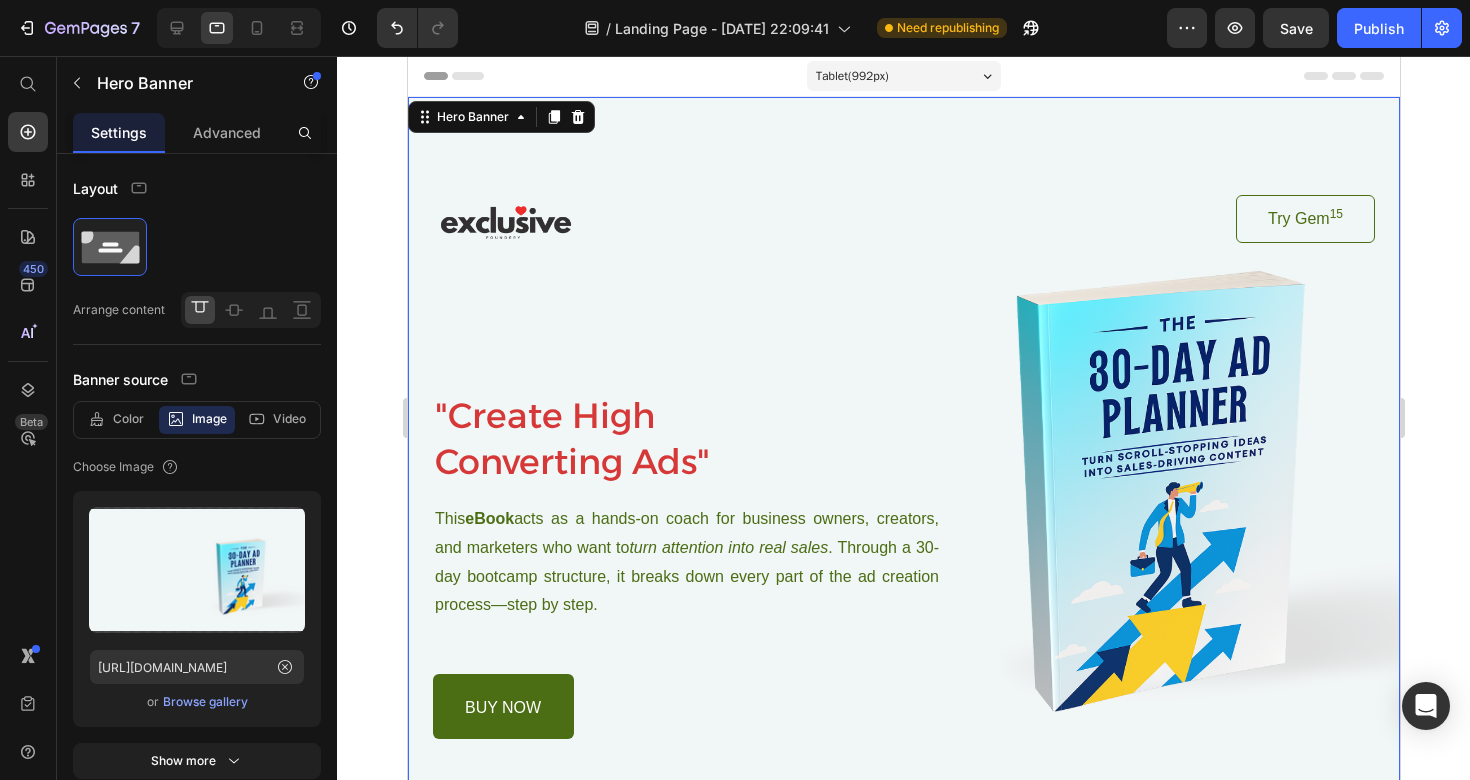 scroll, scrollTop: 6, scrollLeft: 0, axis: vertical 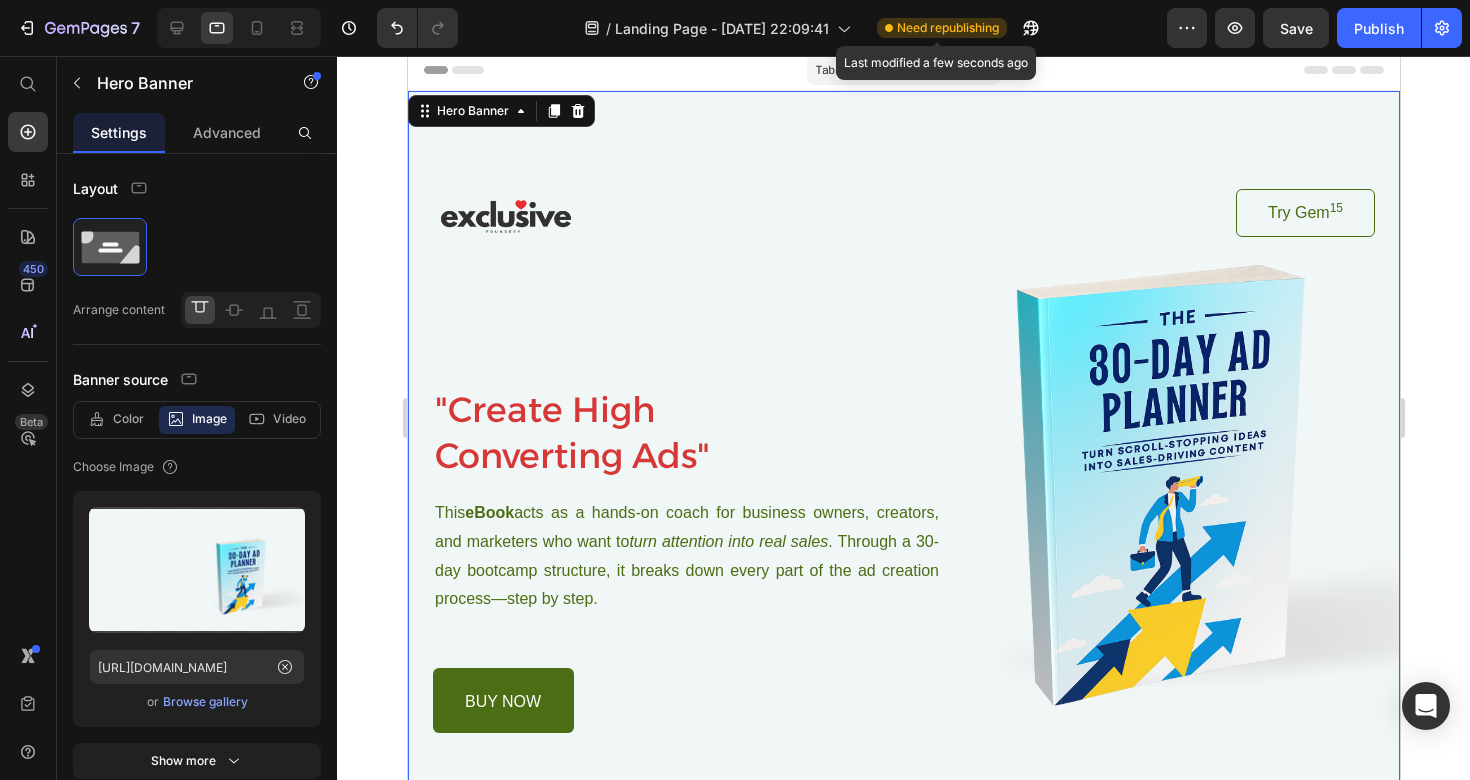 click on "Need republishing" at bounding box center [948, 28] 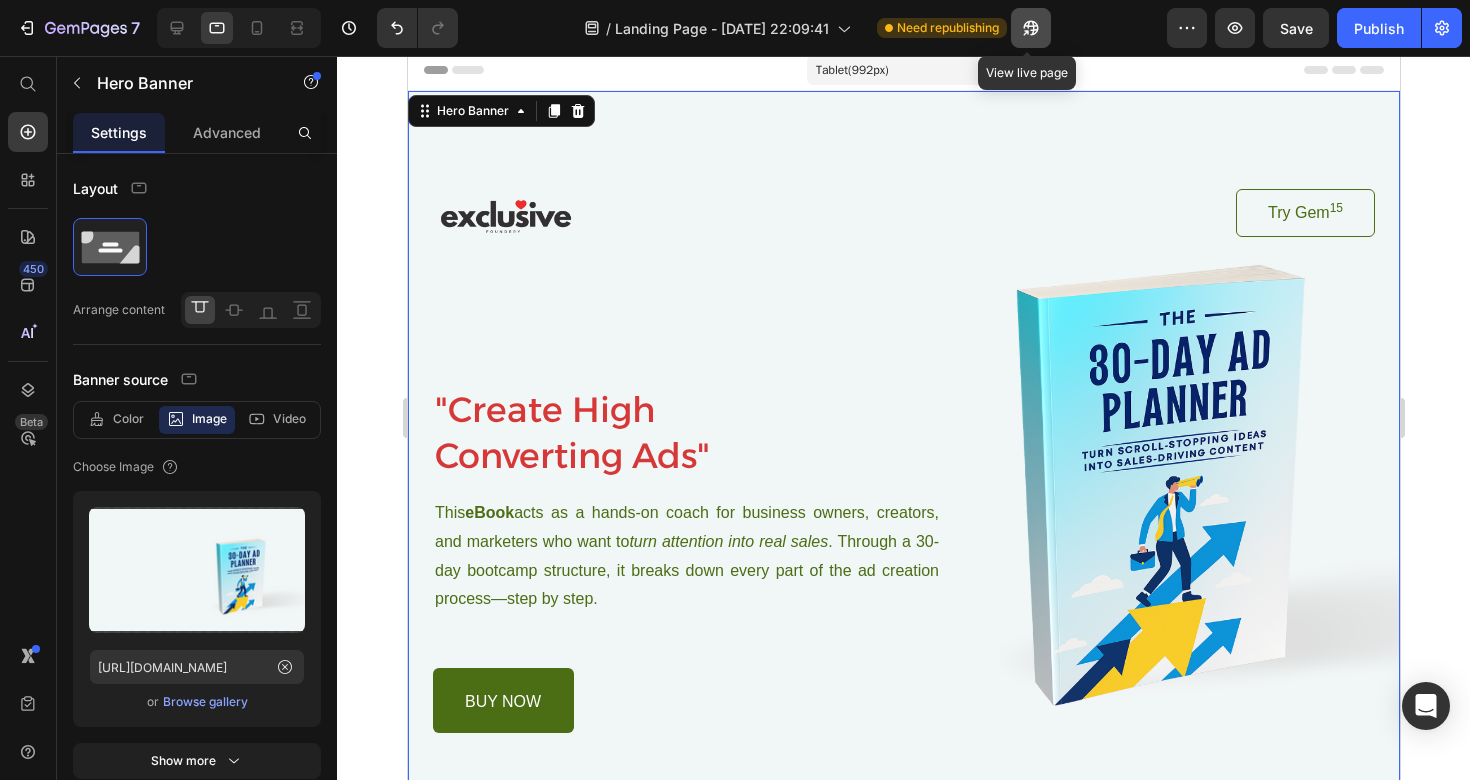 click 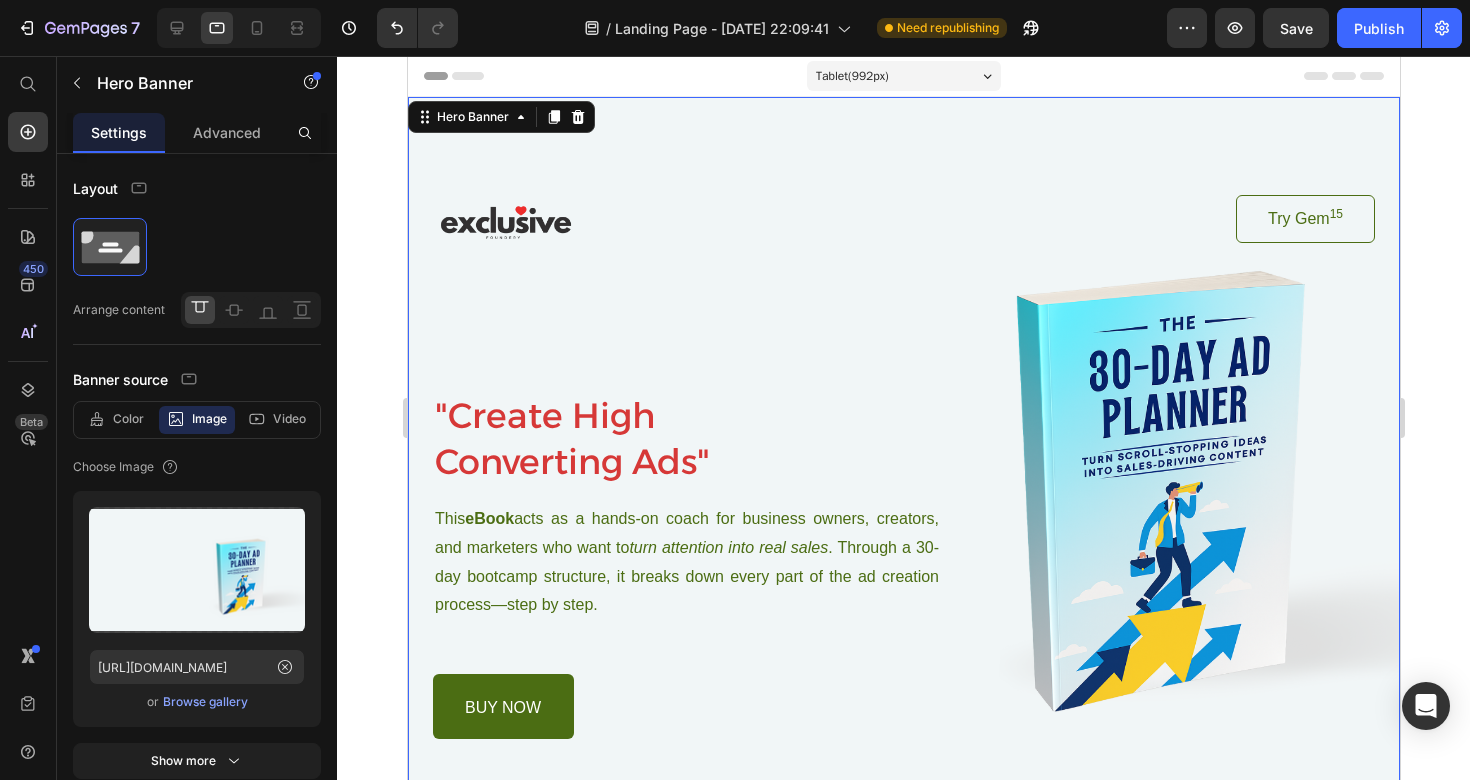 scroll, scrollTop: 0, scrollLeft: 0, axis: both 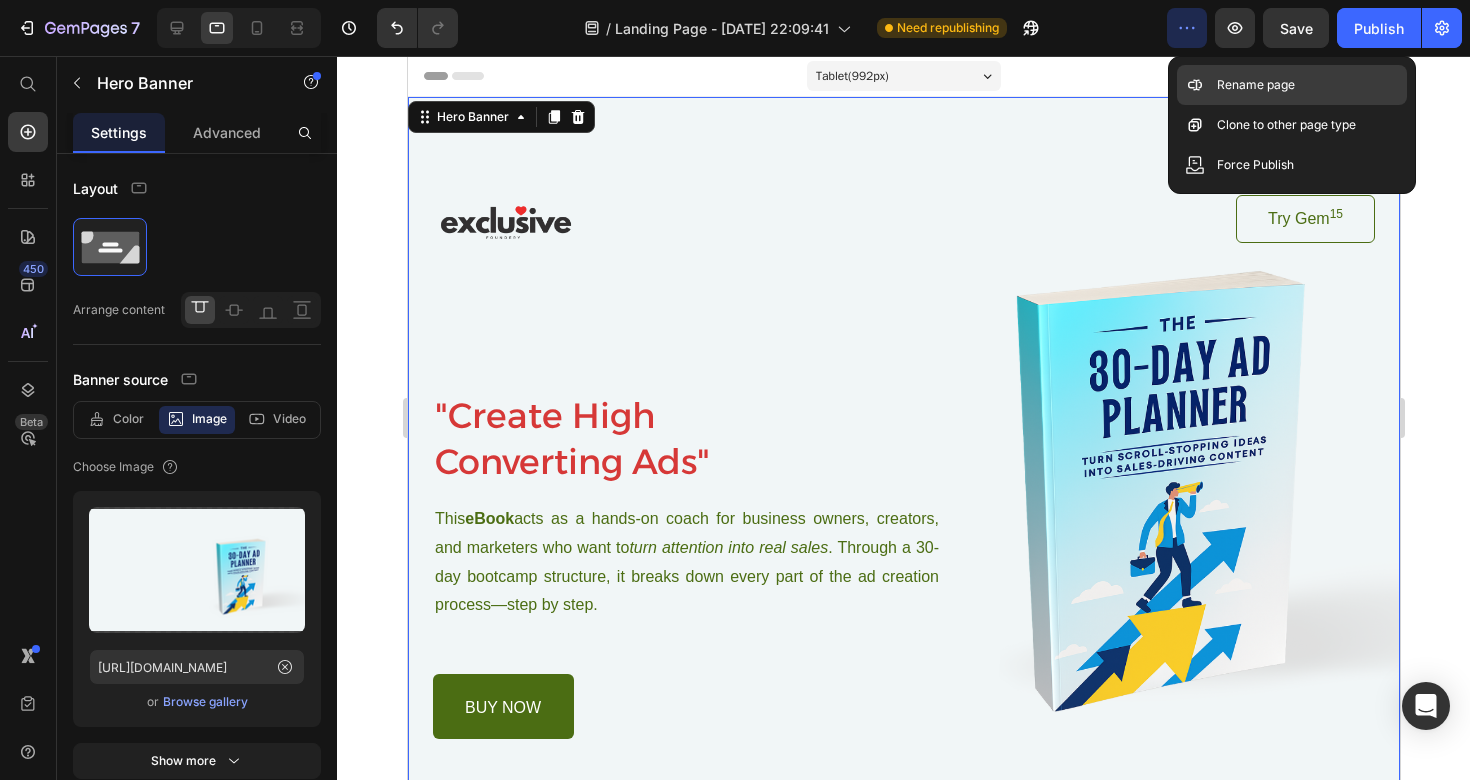 click on "Rename page" at bounding box center (1256, 85) 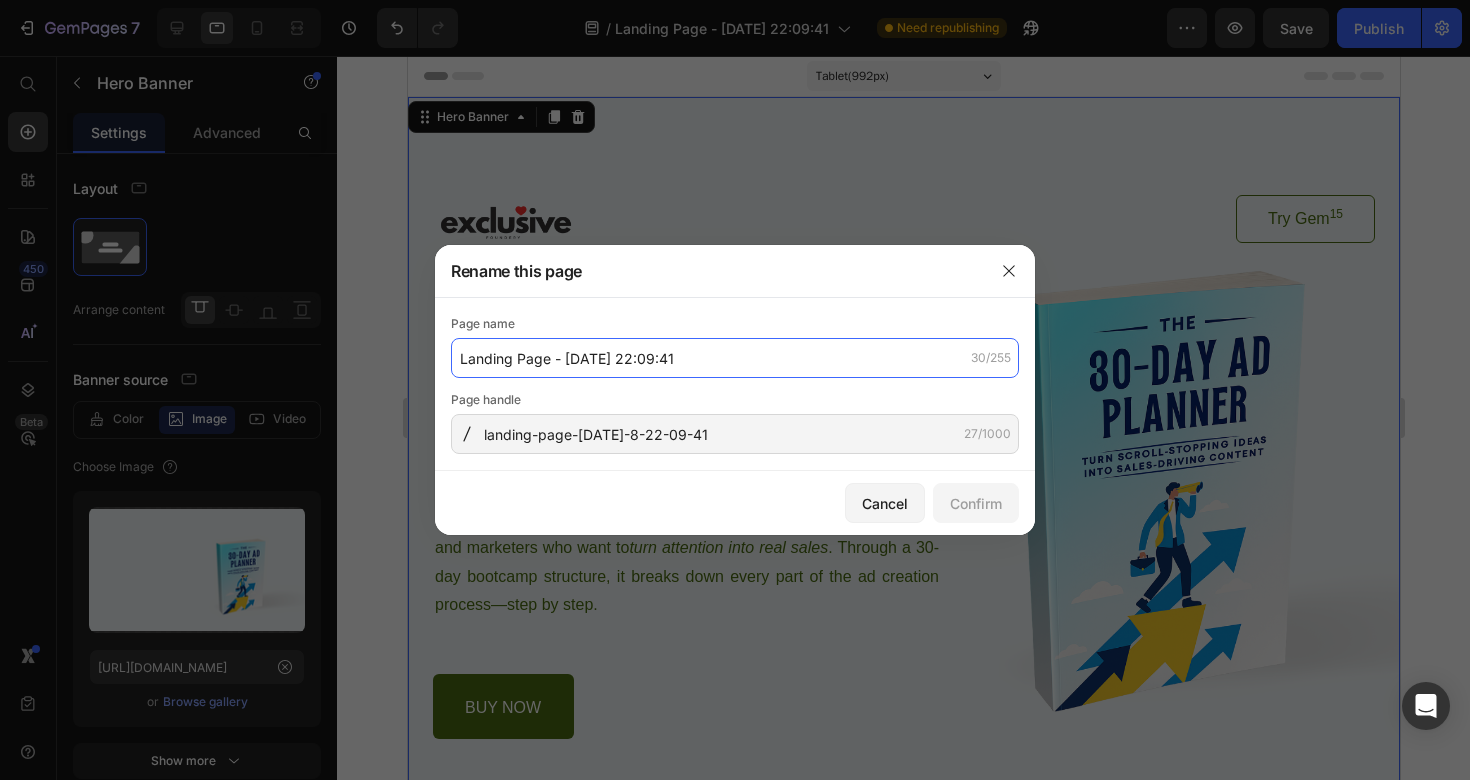 click on "Landing Page - [DATE] 22:09:41" 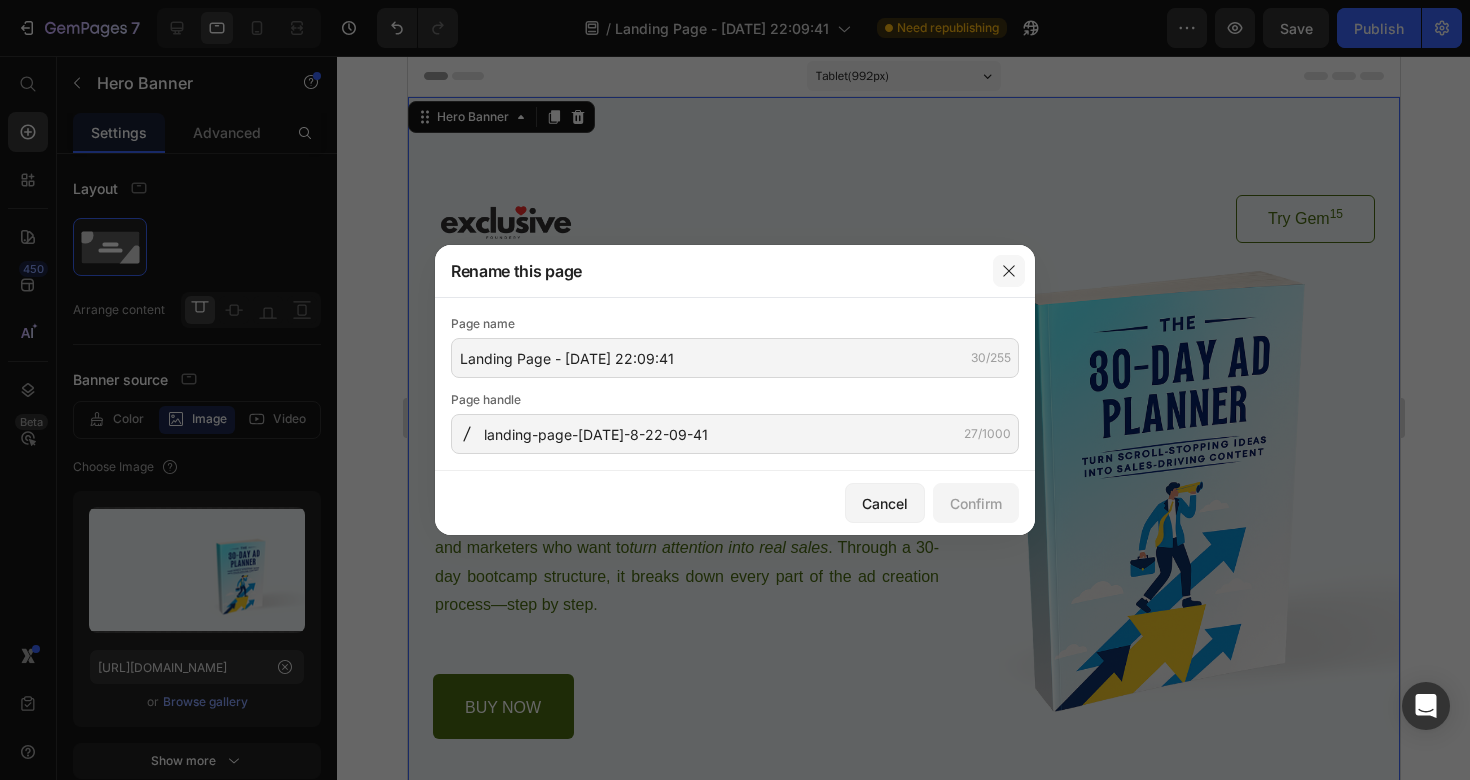 click 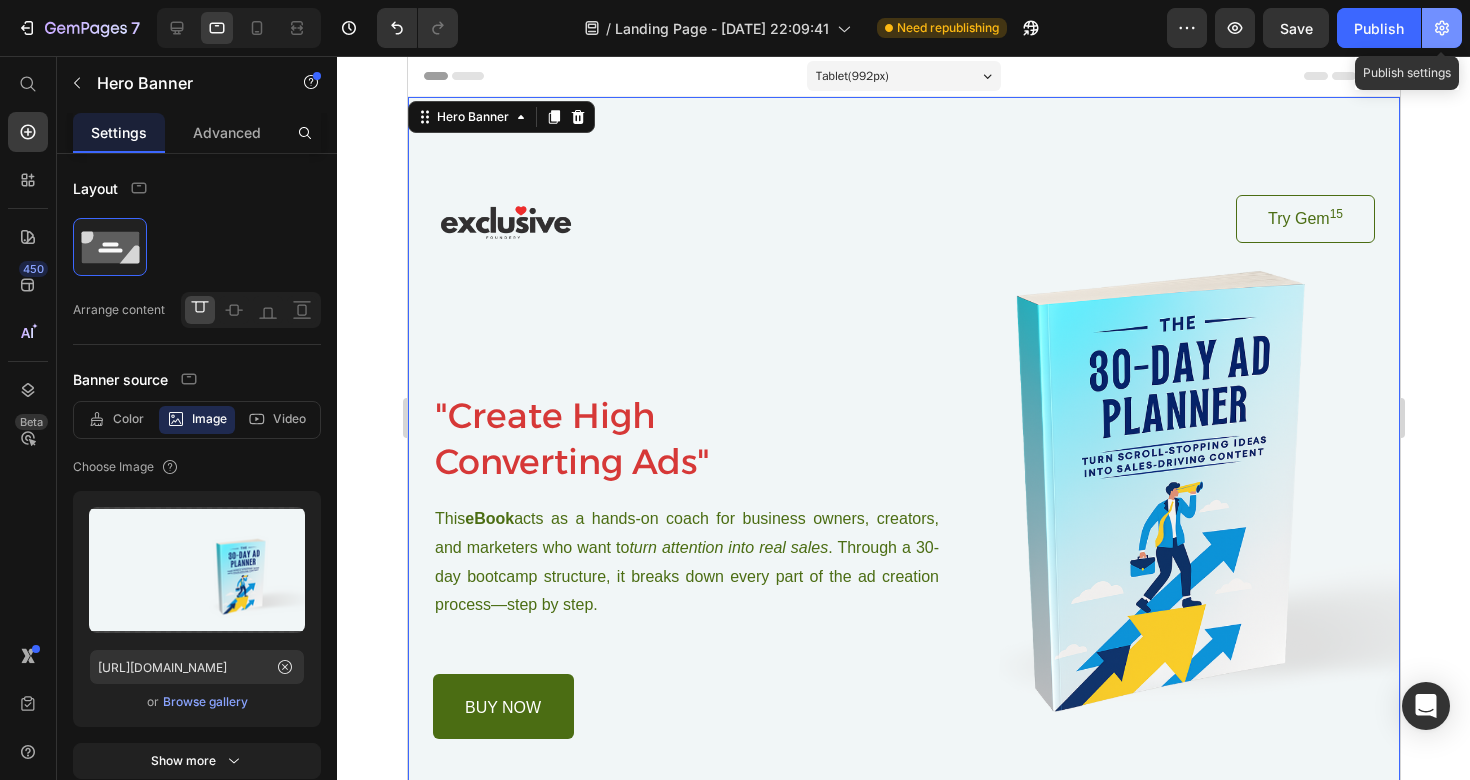 click 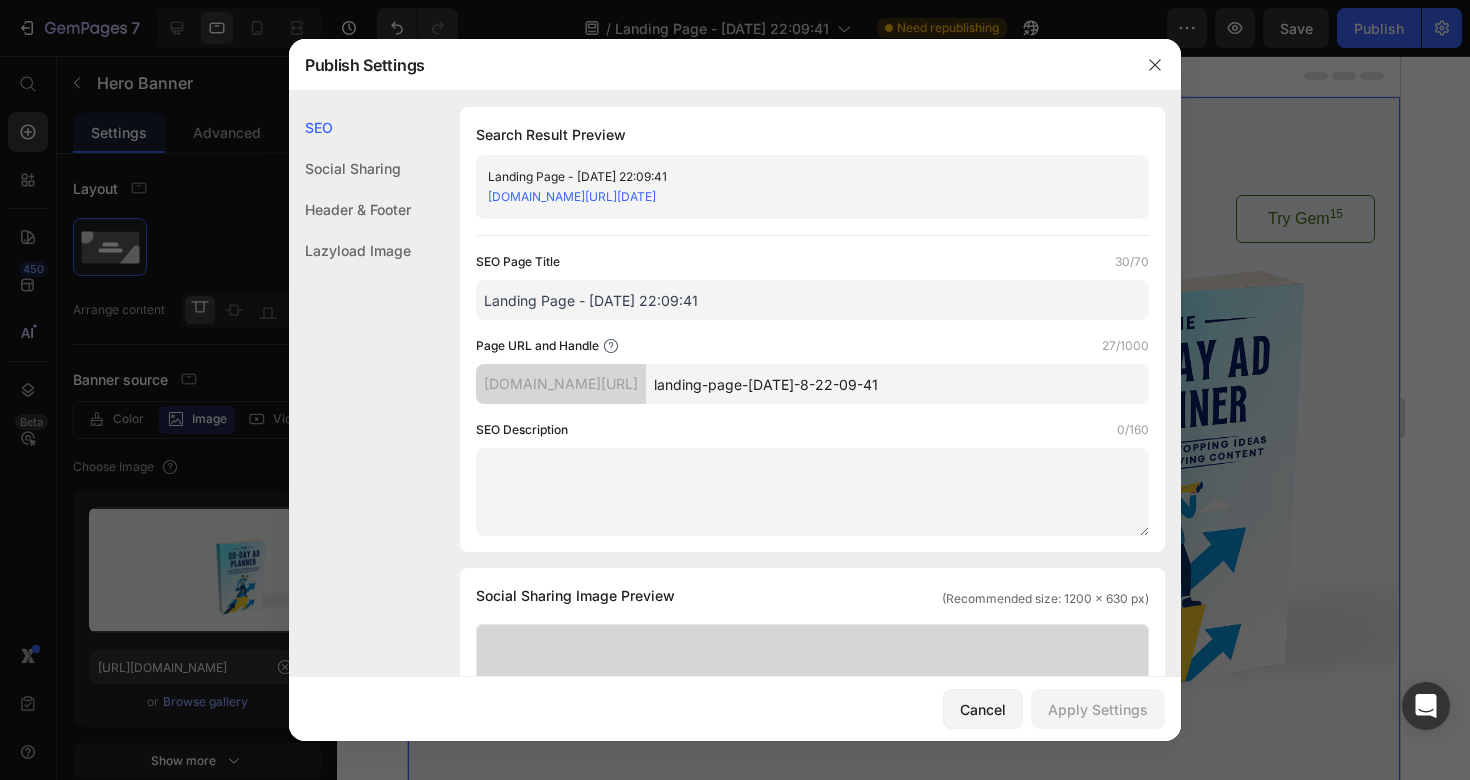 scroll, scrollTop: 0, scrollLeft: 0, axis: both 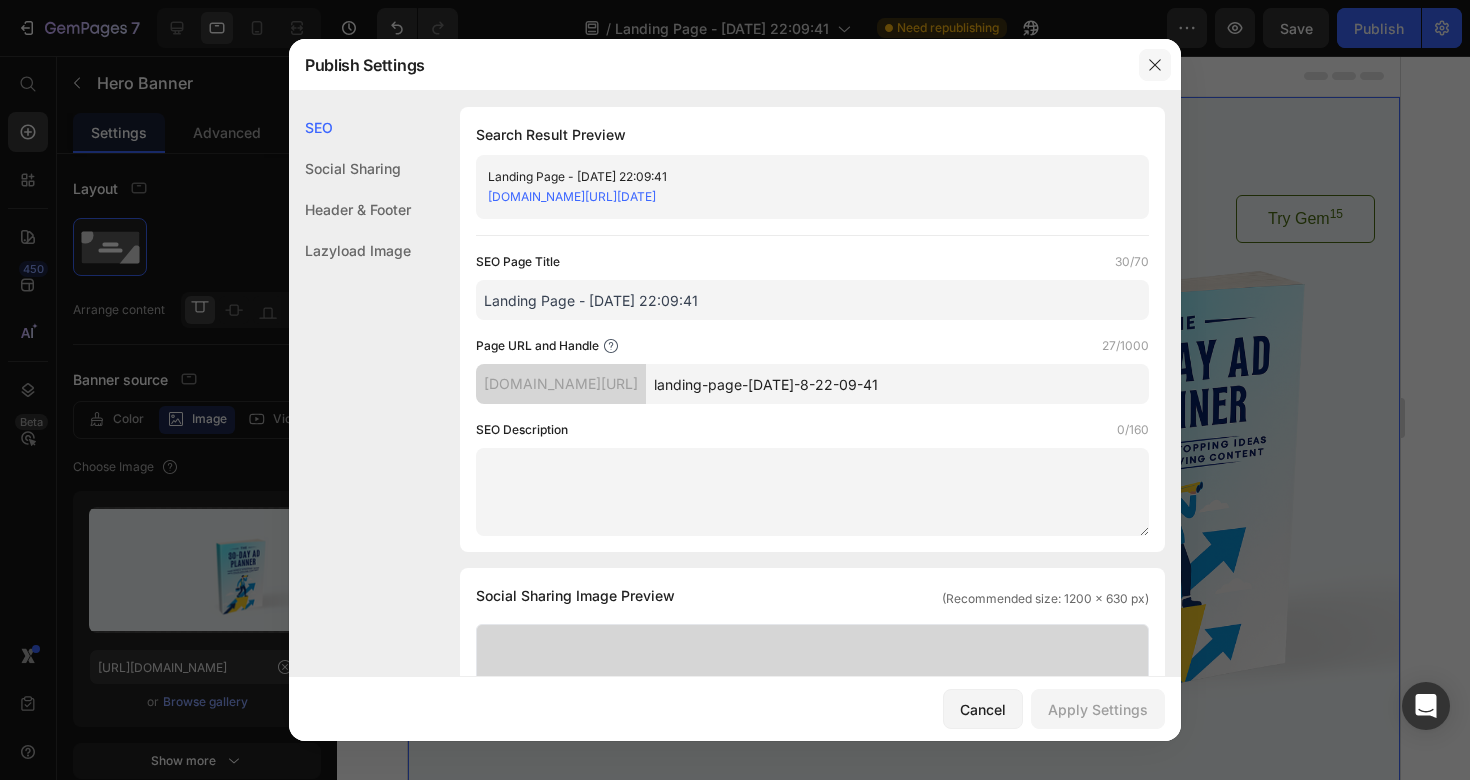 click 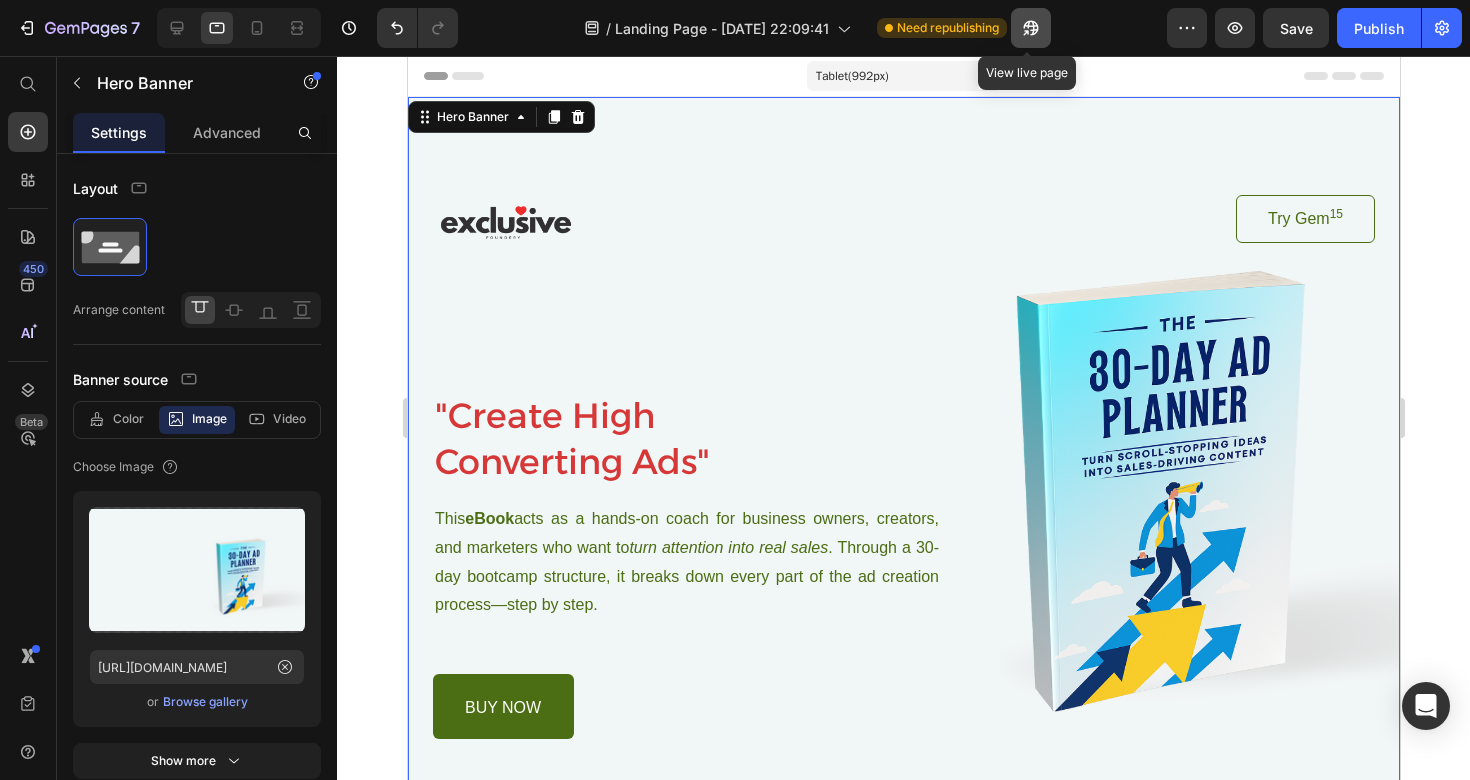 click 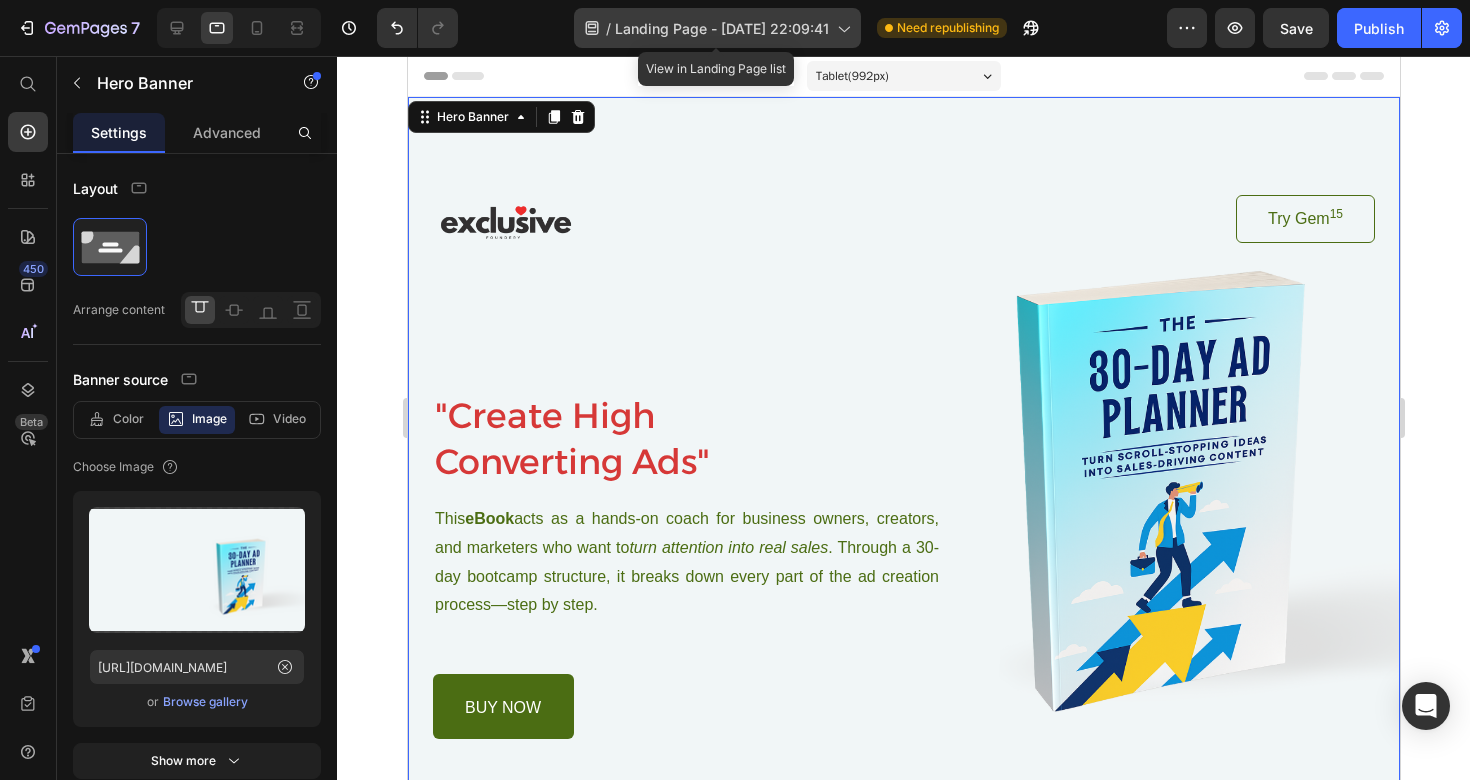 scroll, scrollTop: 0, scrollLeft: 0, axis: both 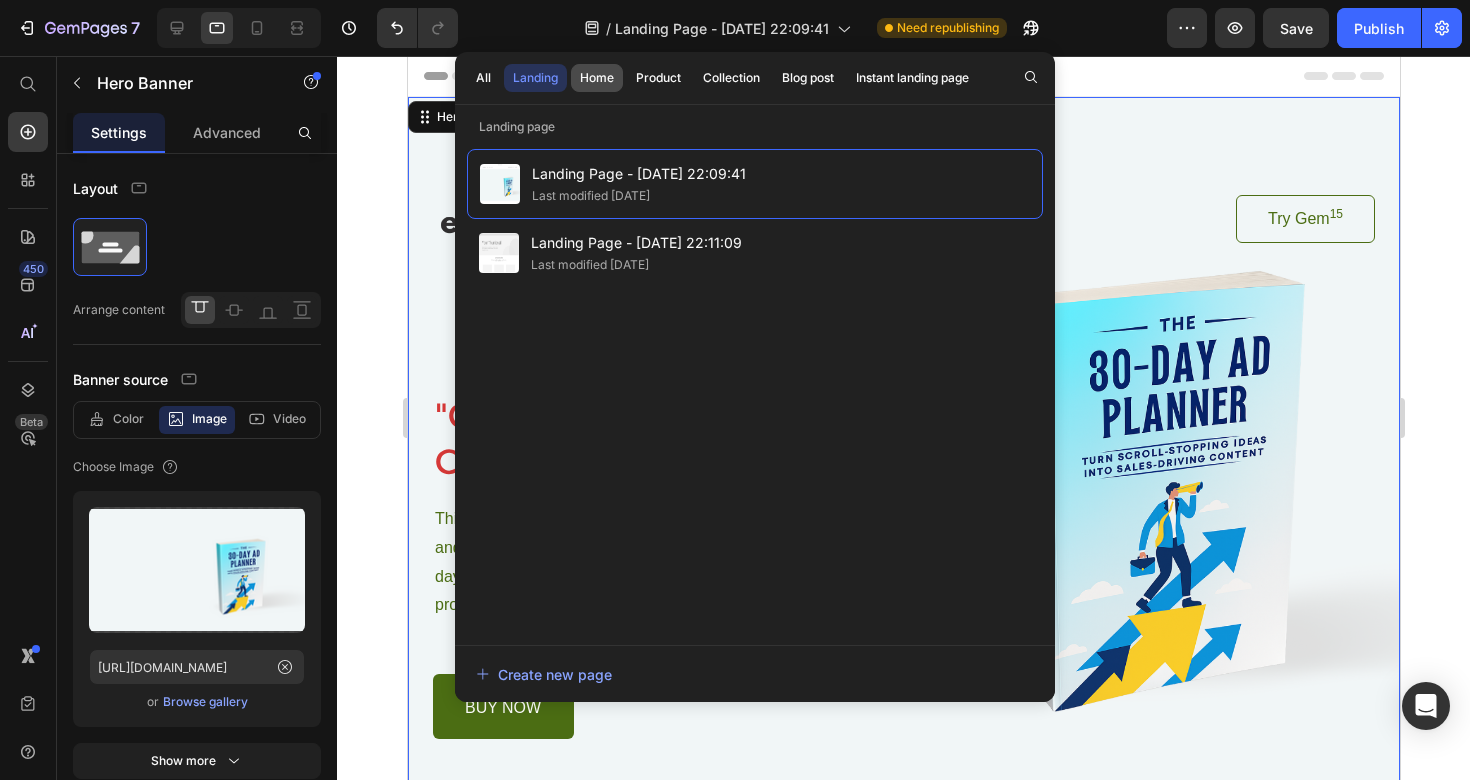 click on "Home" at bounding box center (597, 78) 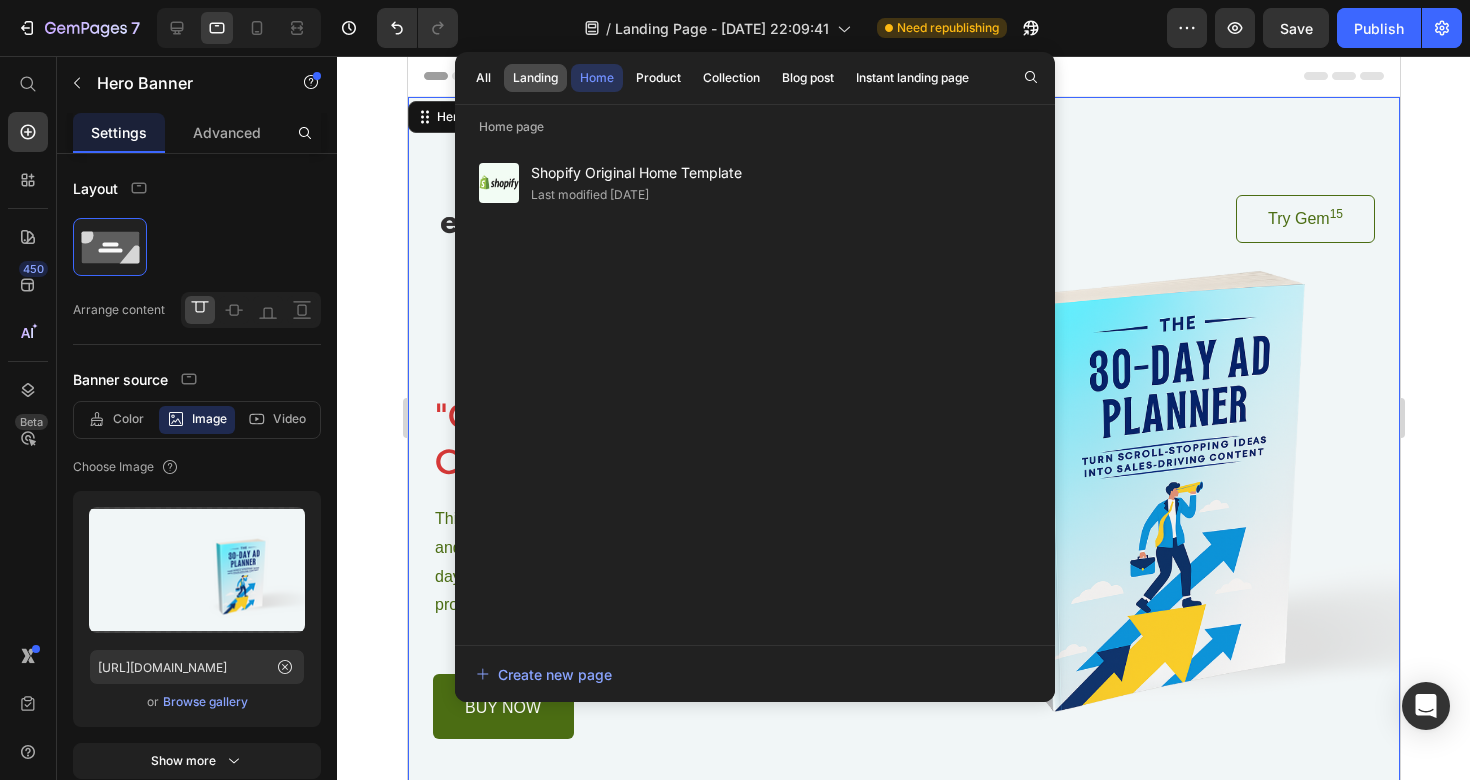 click on "Landing" at bounding box center [535, 78] 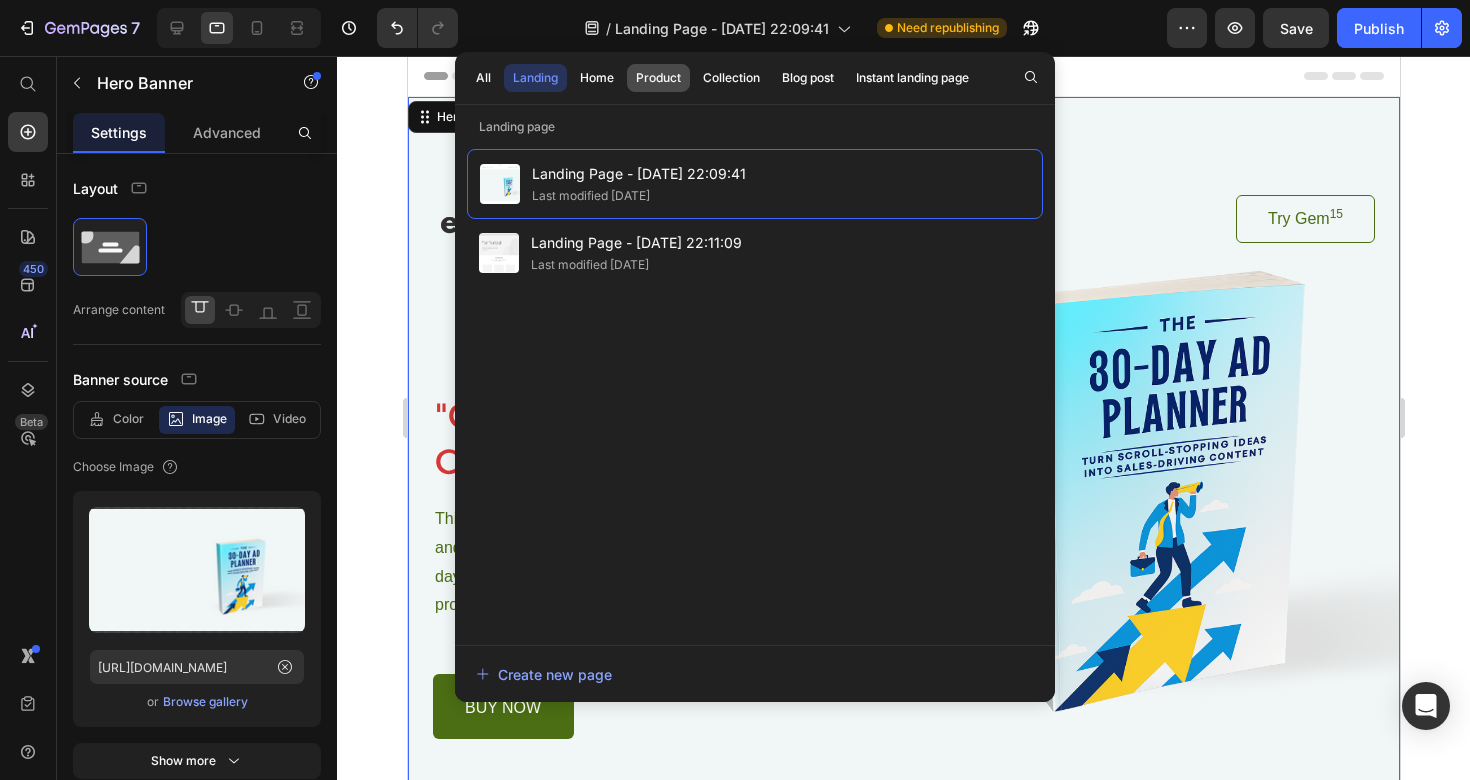 click on "Product" at bounding box center [658, 78] 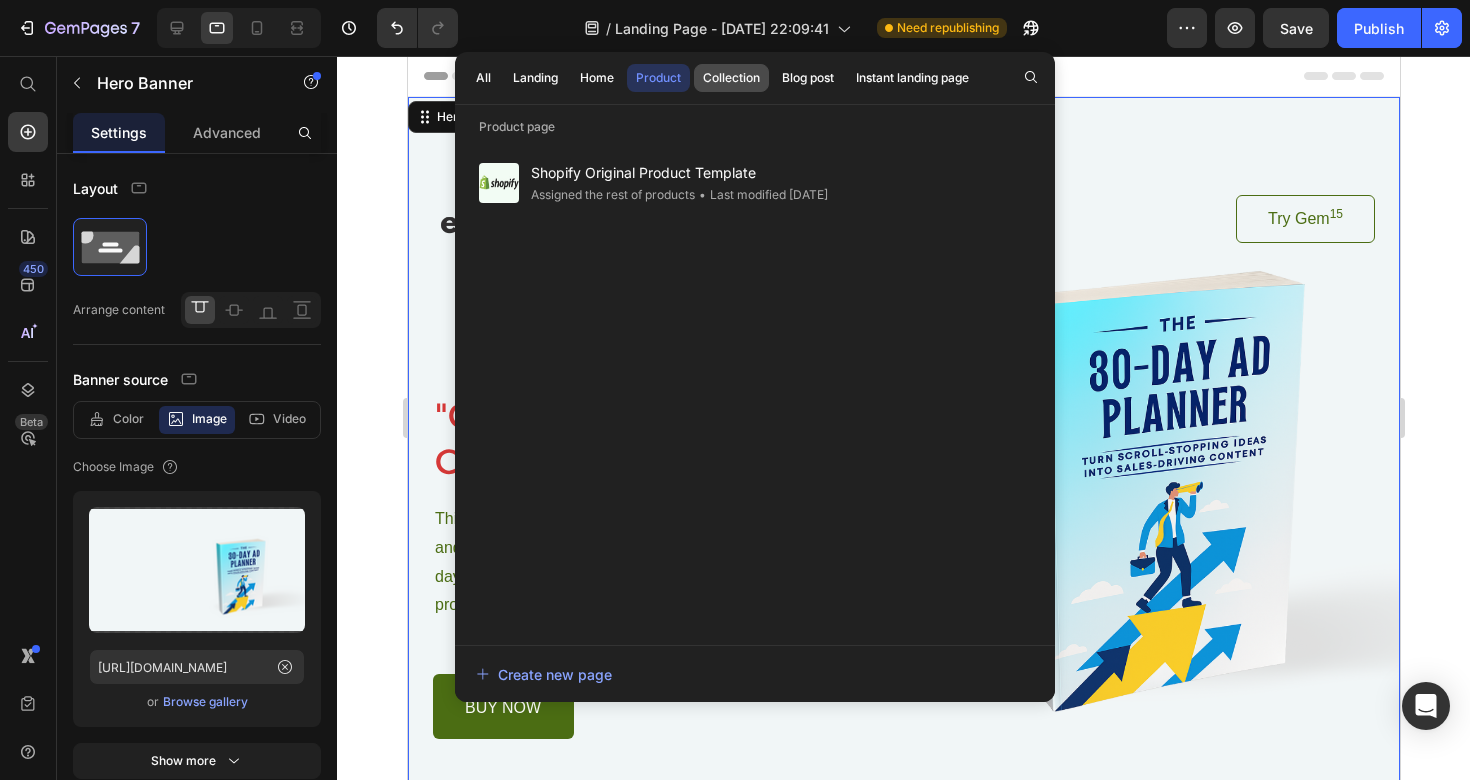 click on "Collection" at bounding box center (731, 78) 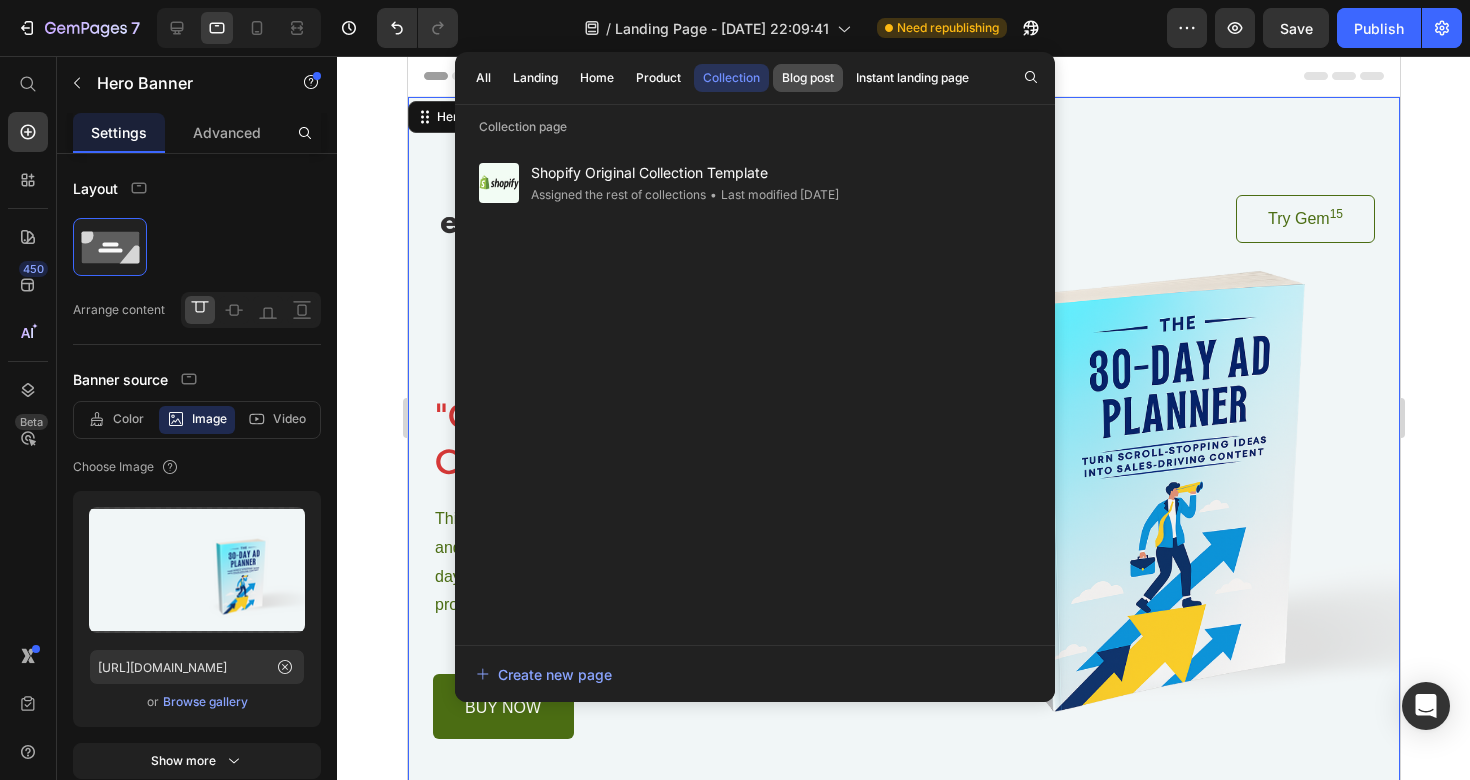 click on "Blog post" at bounding box center (808, 78) 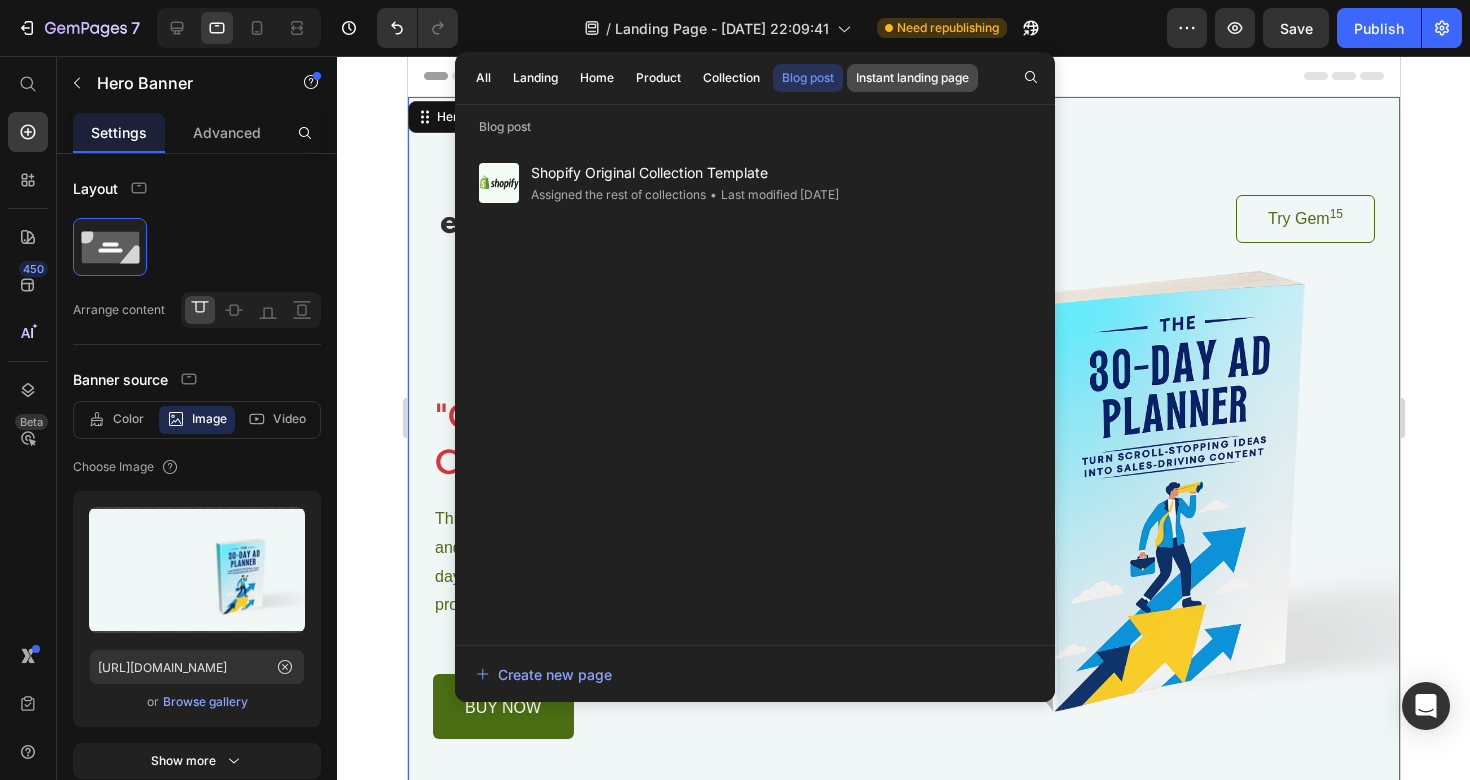 click on "Instant landing page" at bounding box center [912, 78] 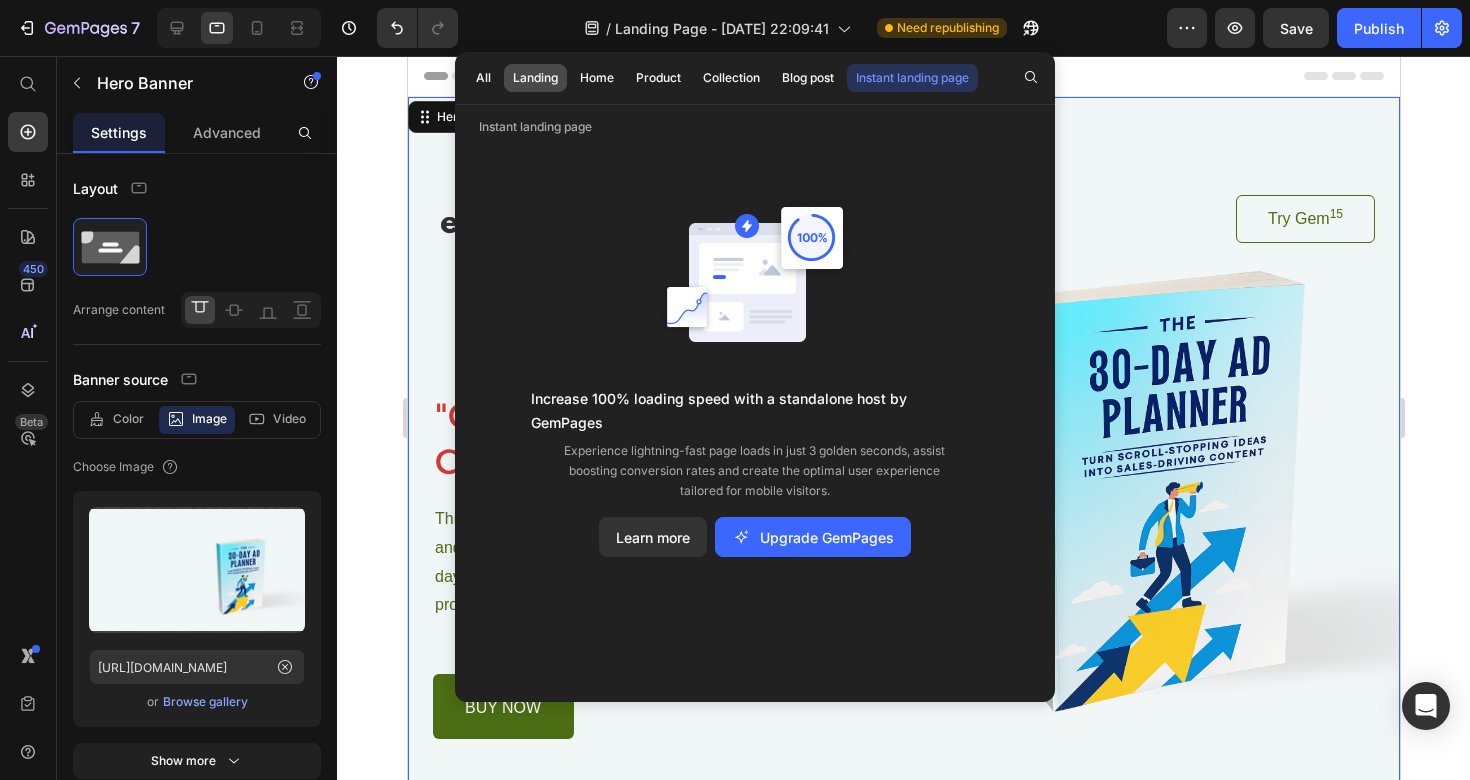 click on "Landing" at bounding box center (535, 78) 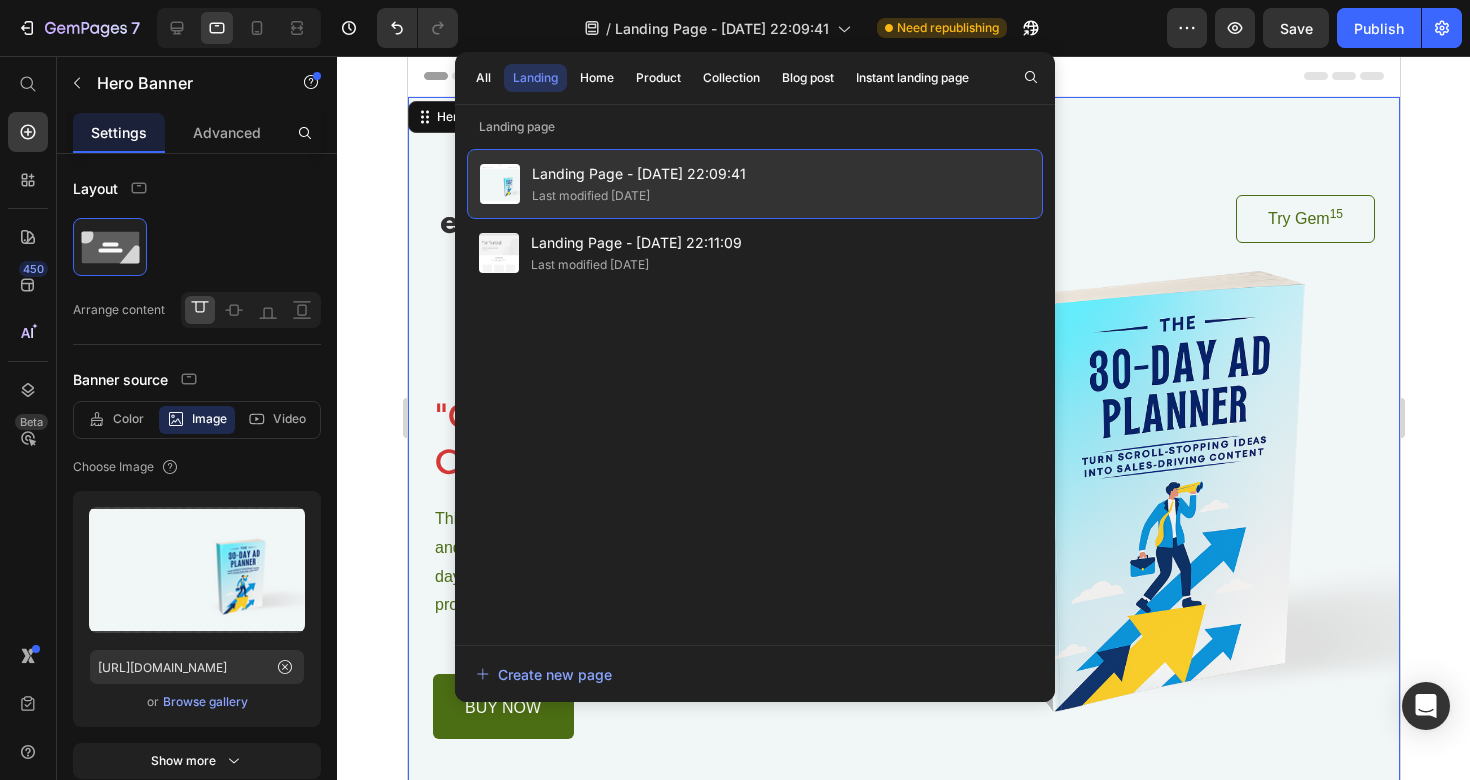 click on "Landing Page - [DATE] 22:09:41" at bounding box center [639, 174] 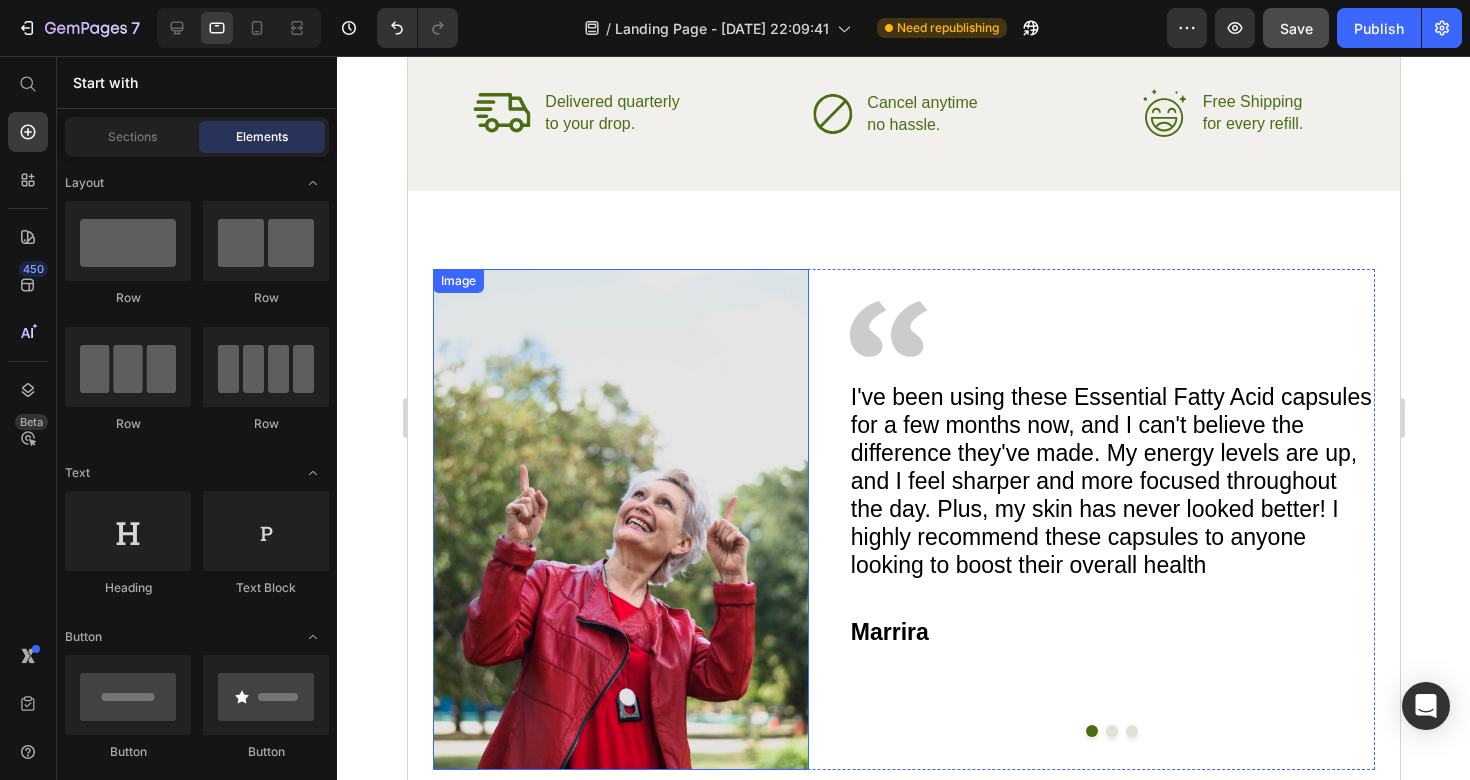 scroll, scrollTop: 3239, scrollLeft: 0, axis: vertical 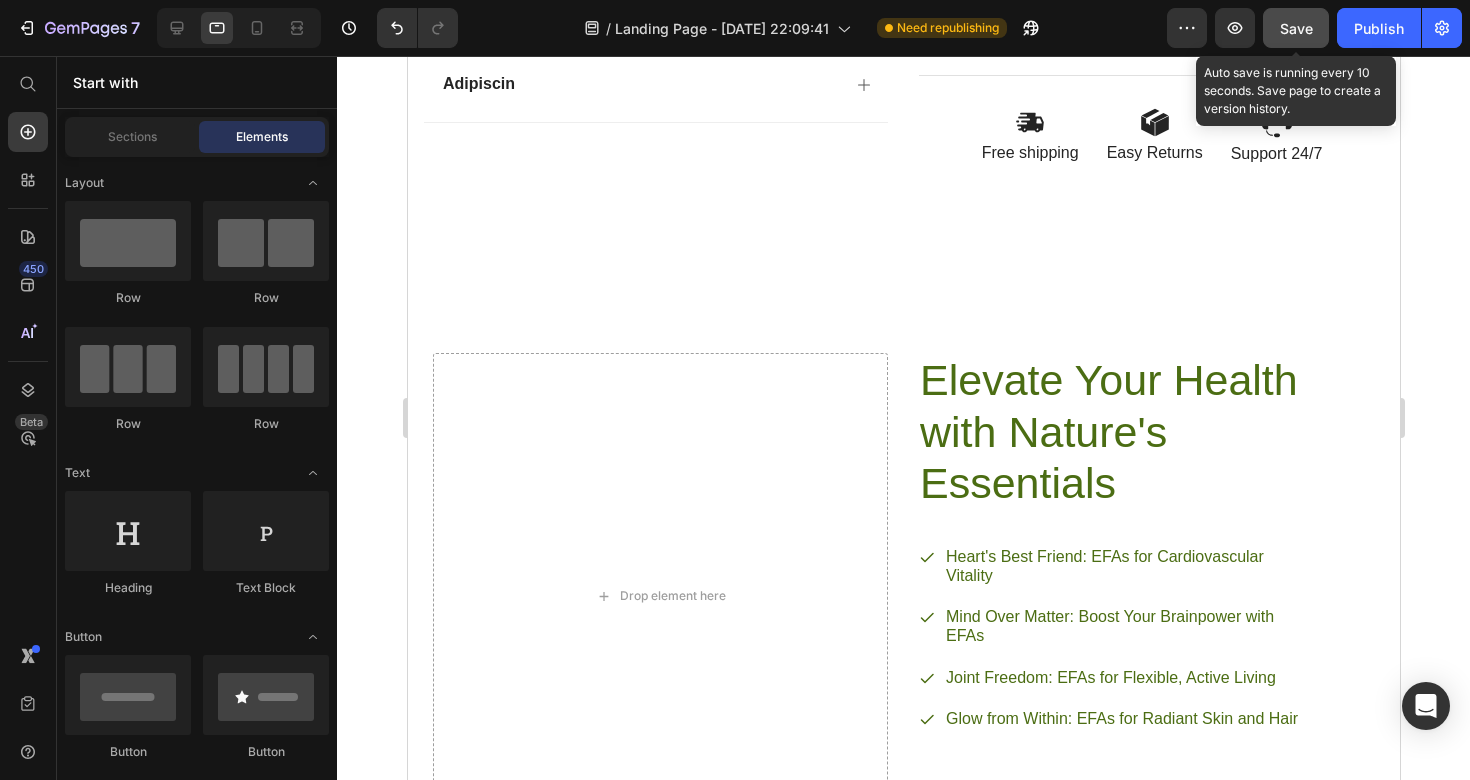 click on "Save" at bounding box center [1296, 28] 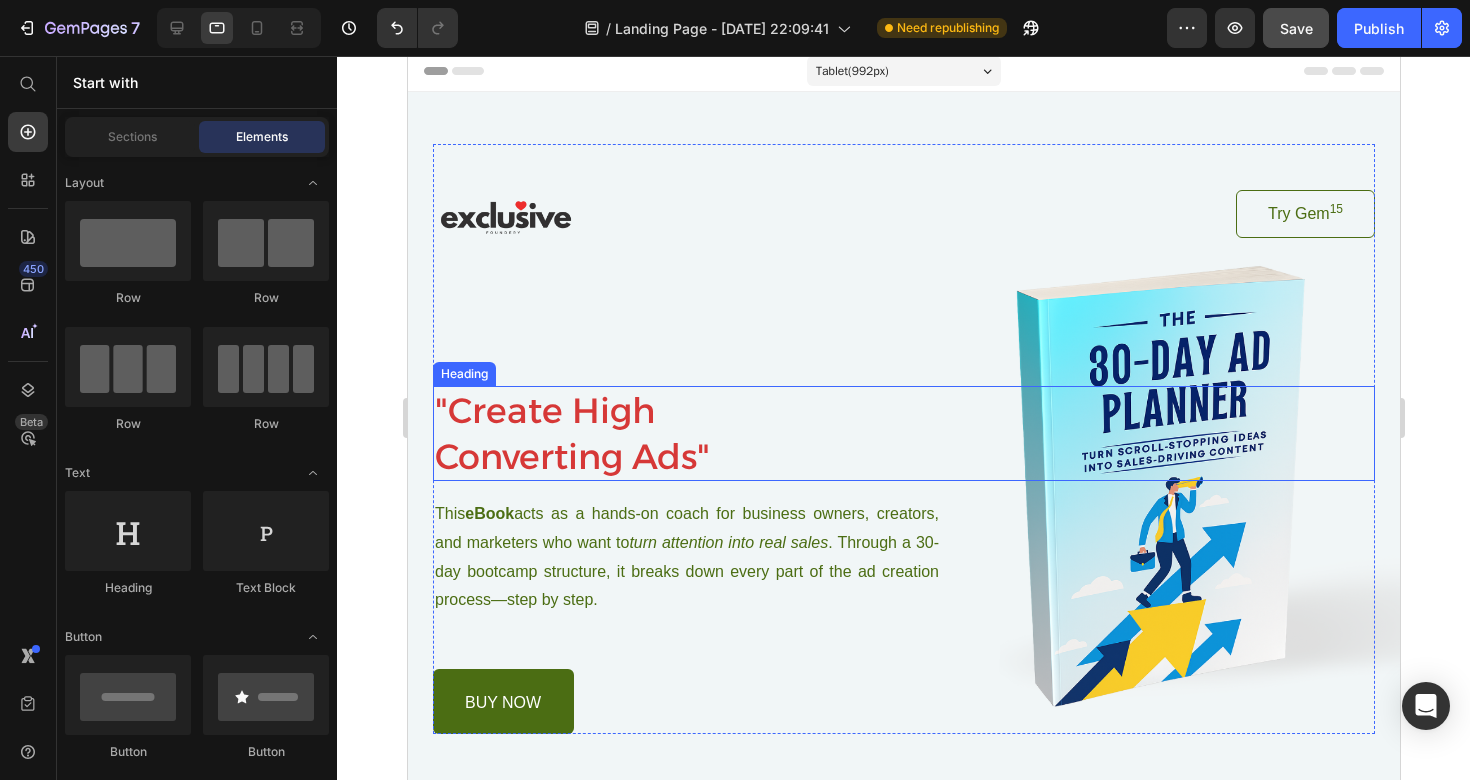 scroll, scrollTop: 2, scrollLeft: 0, axis: vertical 